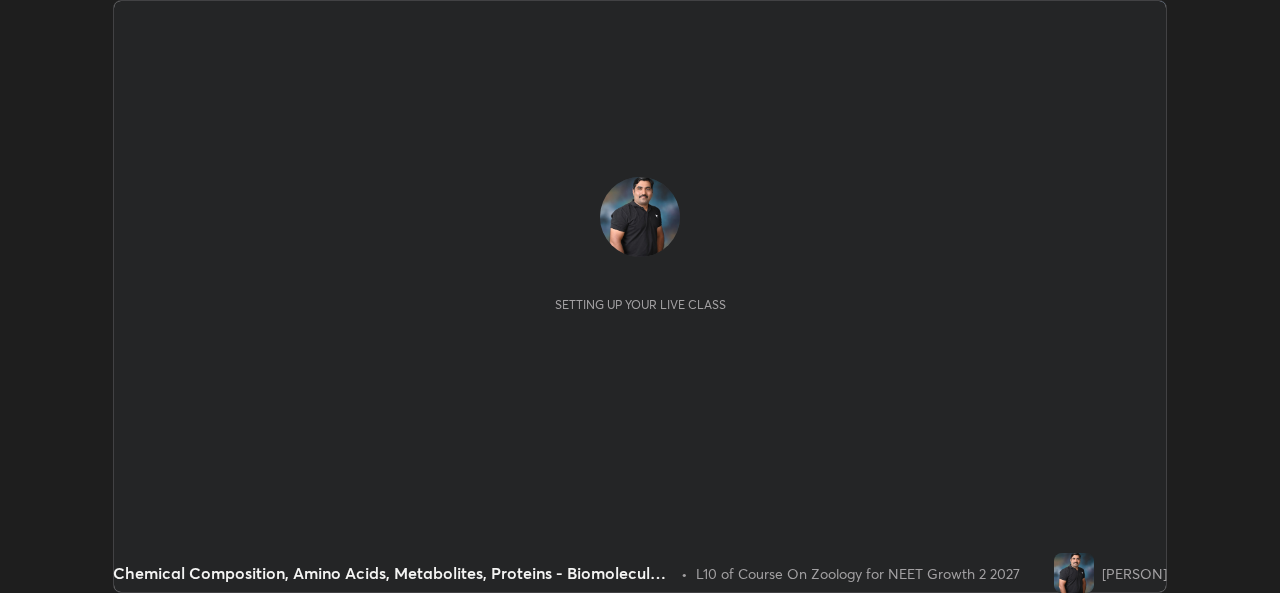 scroll, scrollTop: 0, scrollLeft: 0, axis: both 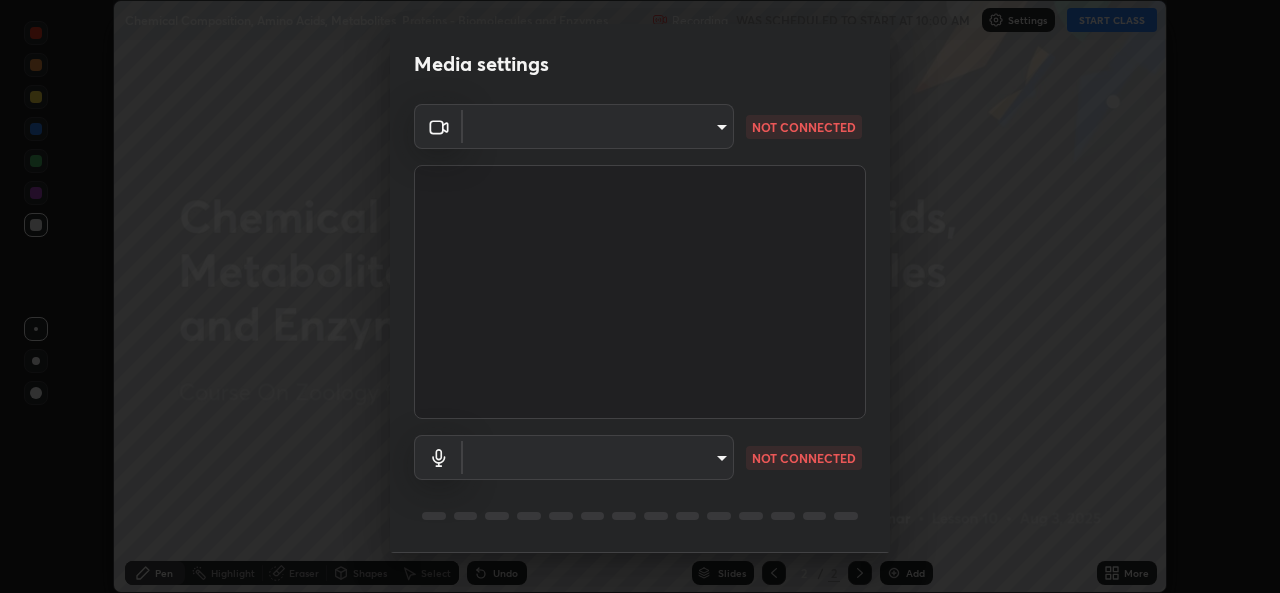 type on "57fe27bd87a5c904b82cfb68591c05e5b7b0fb216399449cf39a3c9620d95e23" 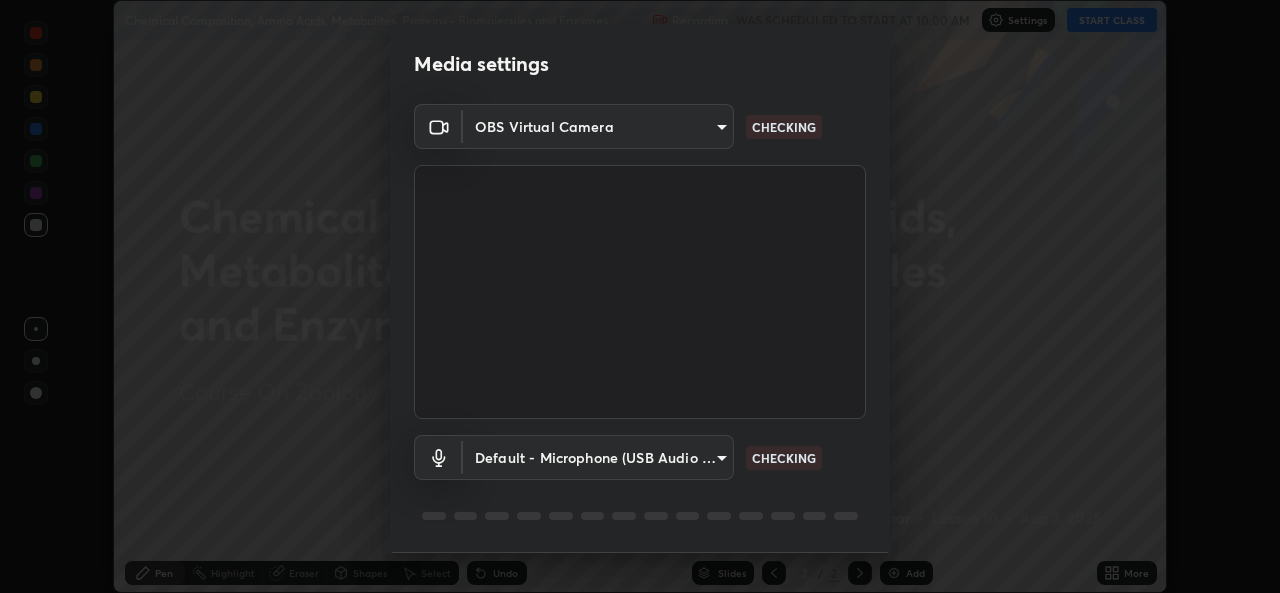 click on "Erase all Chemical Composition, Amino Acids, Metabolites, Proteins - Biomolecules and Enzymes Recording WAS SCHEDULED TO START AT  10:00 AM Settings START CLASS Setting up your live class Chemical Composition, Amino Acids, Metabolites, Proteins - Biomolecules and Enzymes • L10 of Course On Zoology for NEET Growth 2 2027 [PERSON] Pen Highlight Eraser Shapes Select Undo Slides 2 / 2 Add More No doubts shared Encourage your learners to ask a doubt for better clarity Report an issue Reason for reporting Buffering Chat not working Audio - Video sync issue Educator video quality low ​ Attach an image Report Media settings OBS Virtual Camera [HASH] CHECKING Default - Microphone (USB Audio Device) default CHECKING 1 / 5 Next" at bounding box center [640, 296] 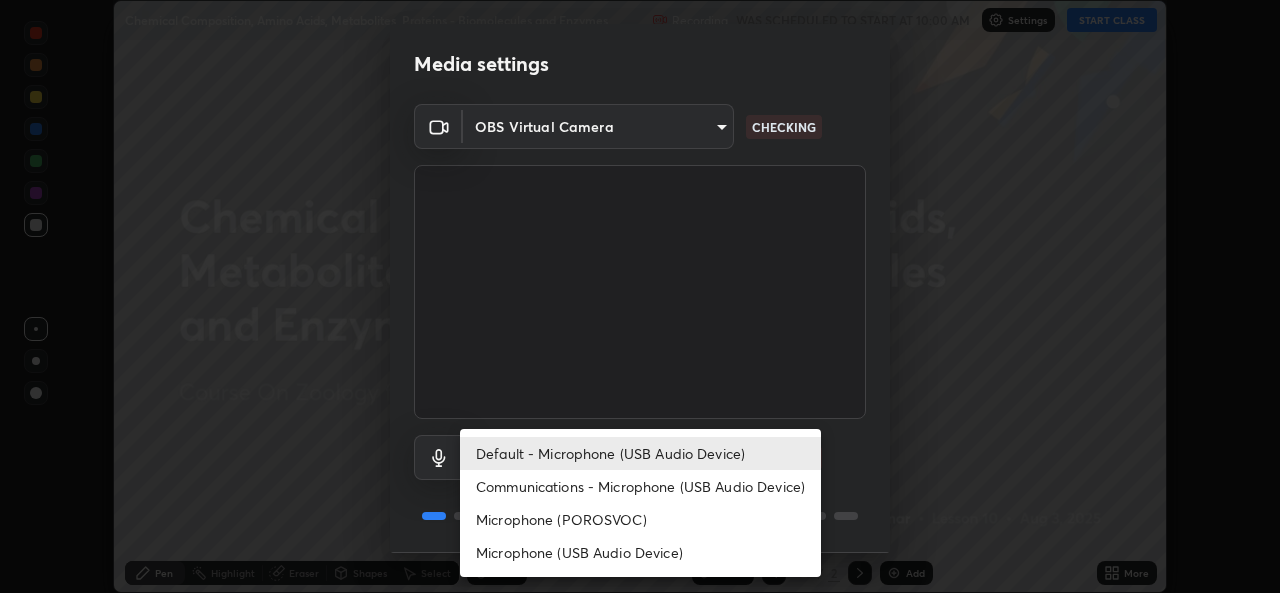 click on "Communications - Microphone (USB Audio Device)" at bounding box center (640, 486) 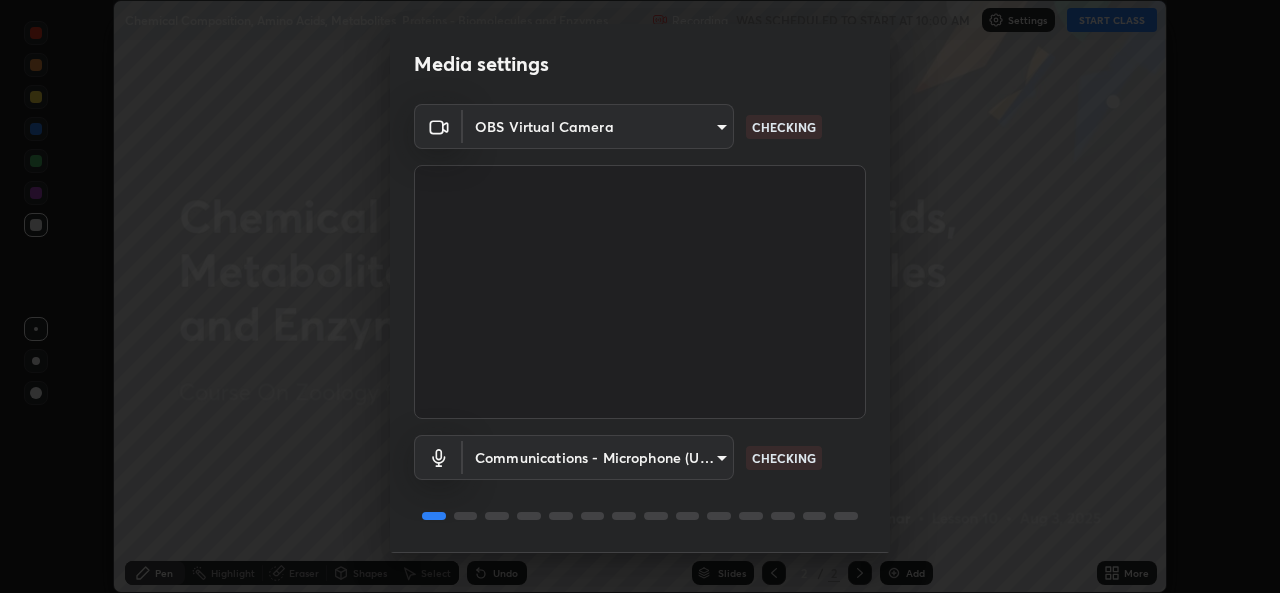 type on "communications" 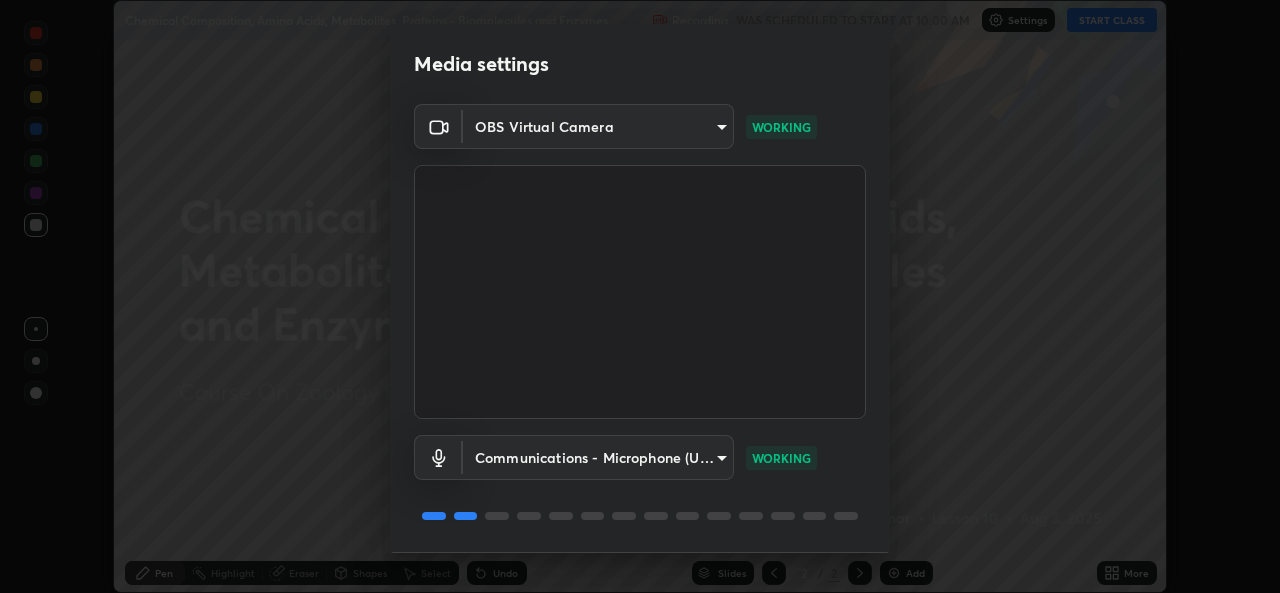 scroll, scrollTop: 63, scrollLeft: 0, axis: vertical 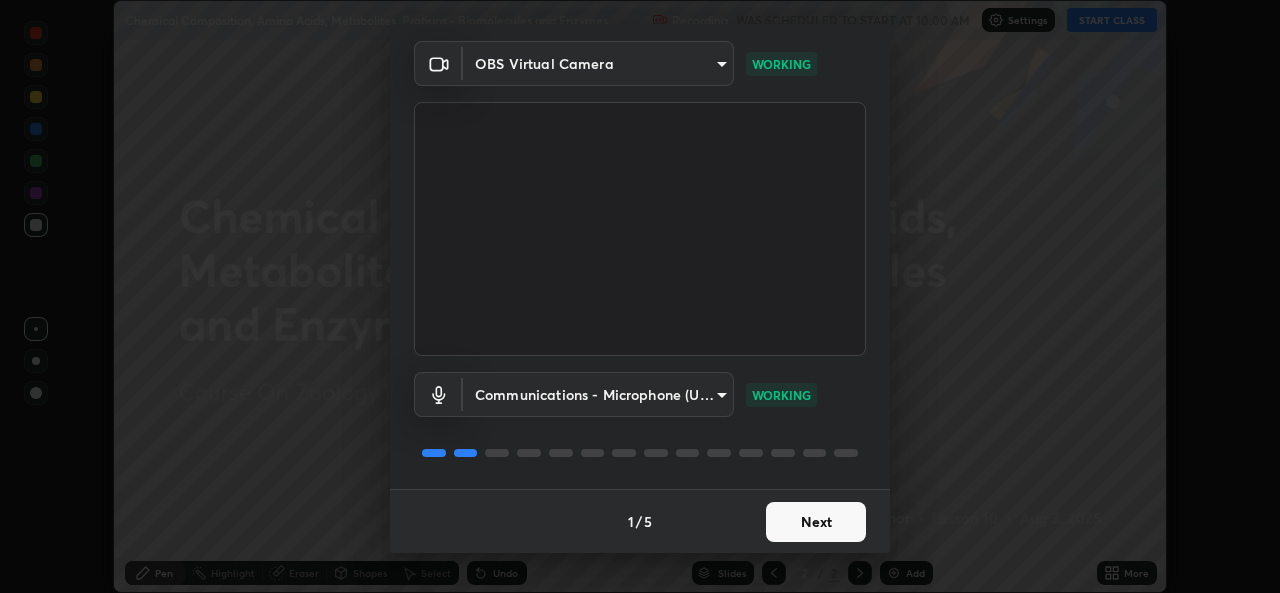 click on "Next" at bounding box center (816, 522) 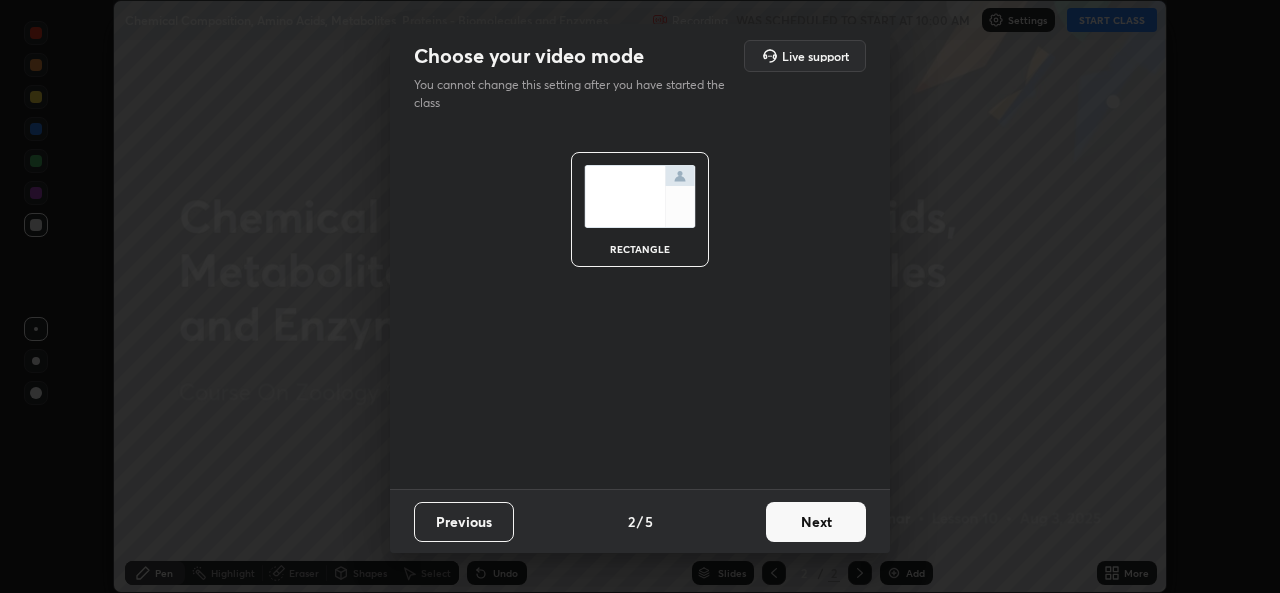 scroll, scrollTop: 0, scrollLeft: 0, axis: both 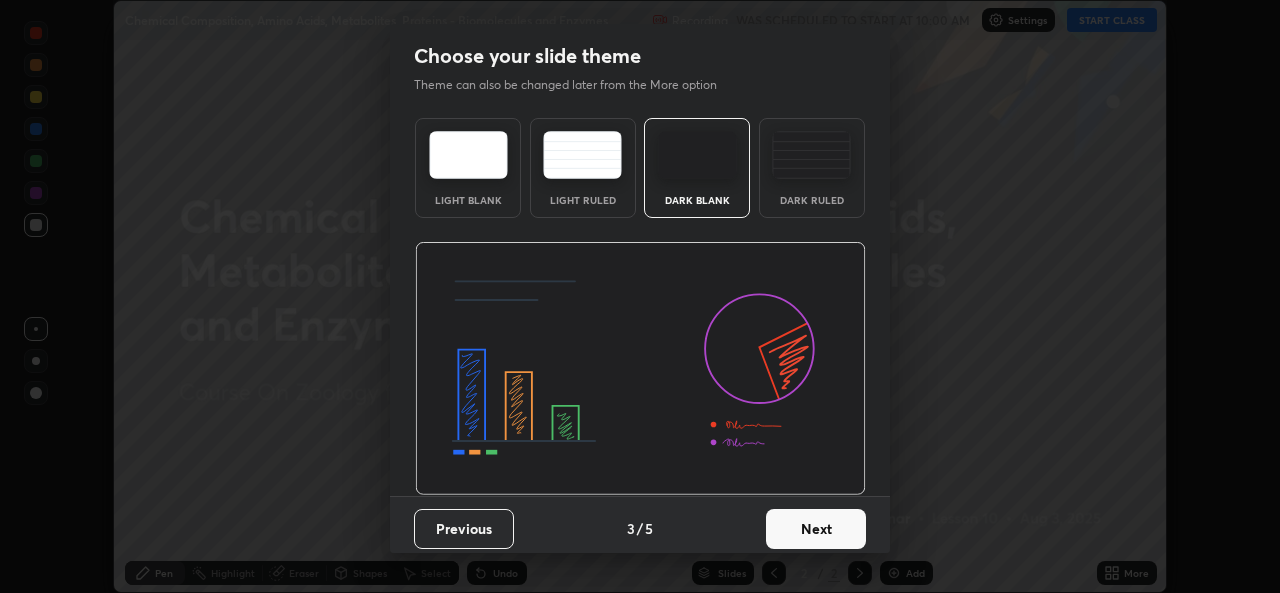 click on "Next" at bounding box center [816, 529] 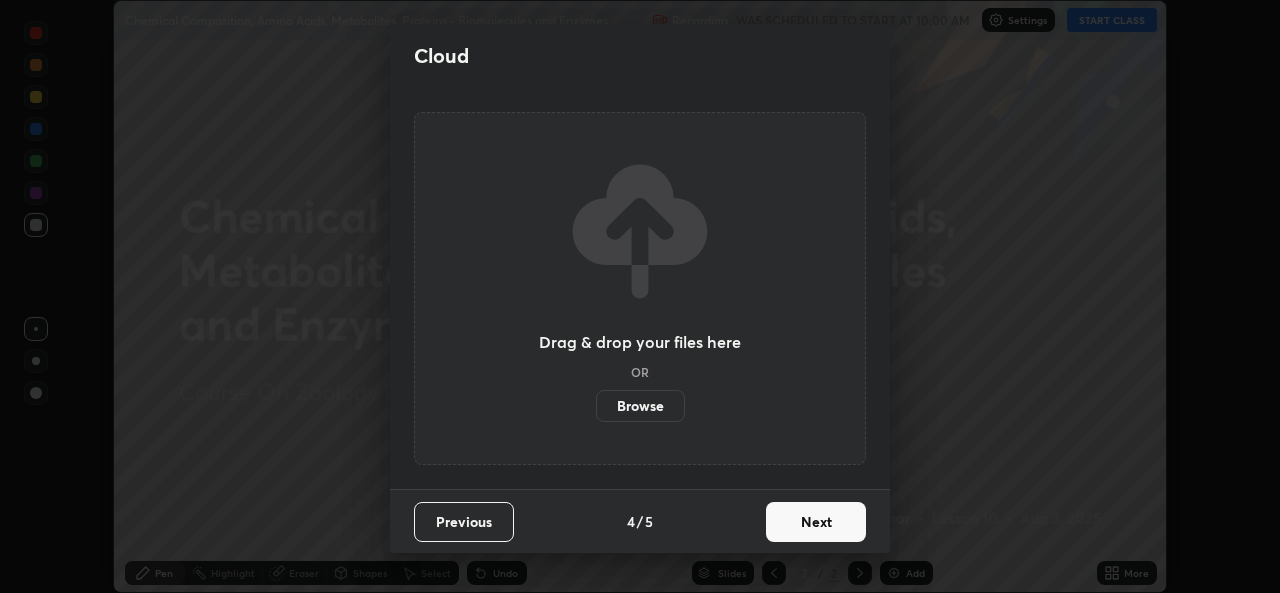click on "Next" at bounding box center [816, 522] 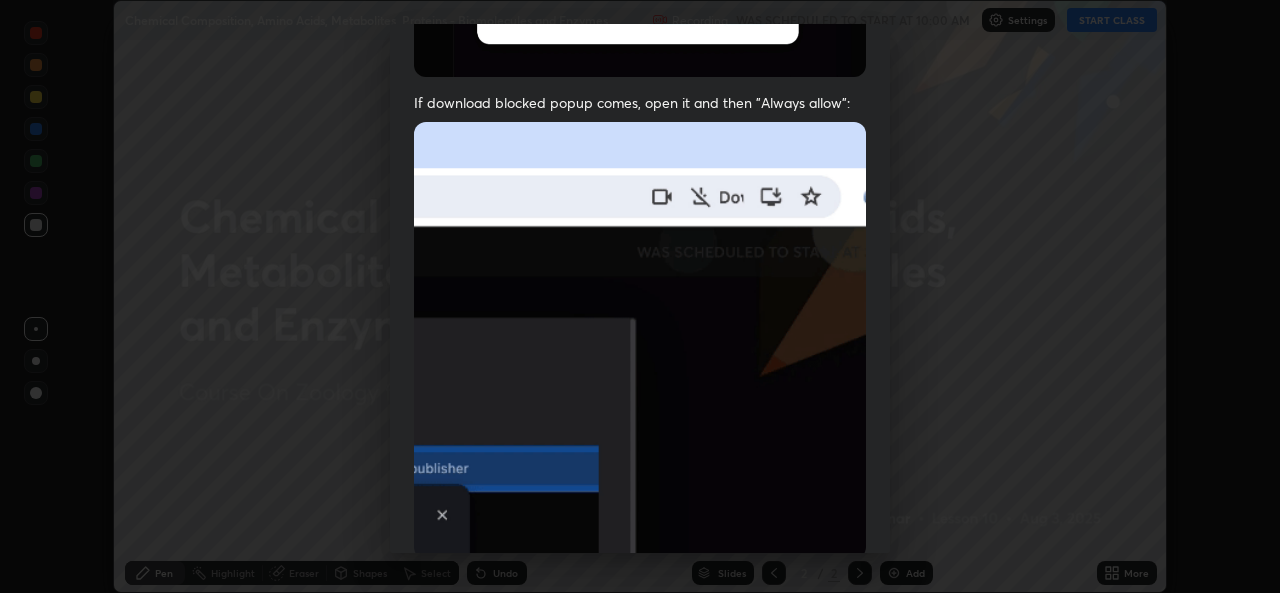 scroll, scrollTop: 471, scrollLeft: 0, axis: vertical 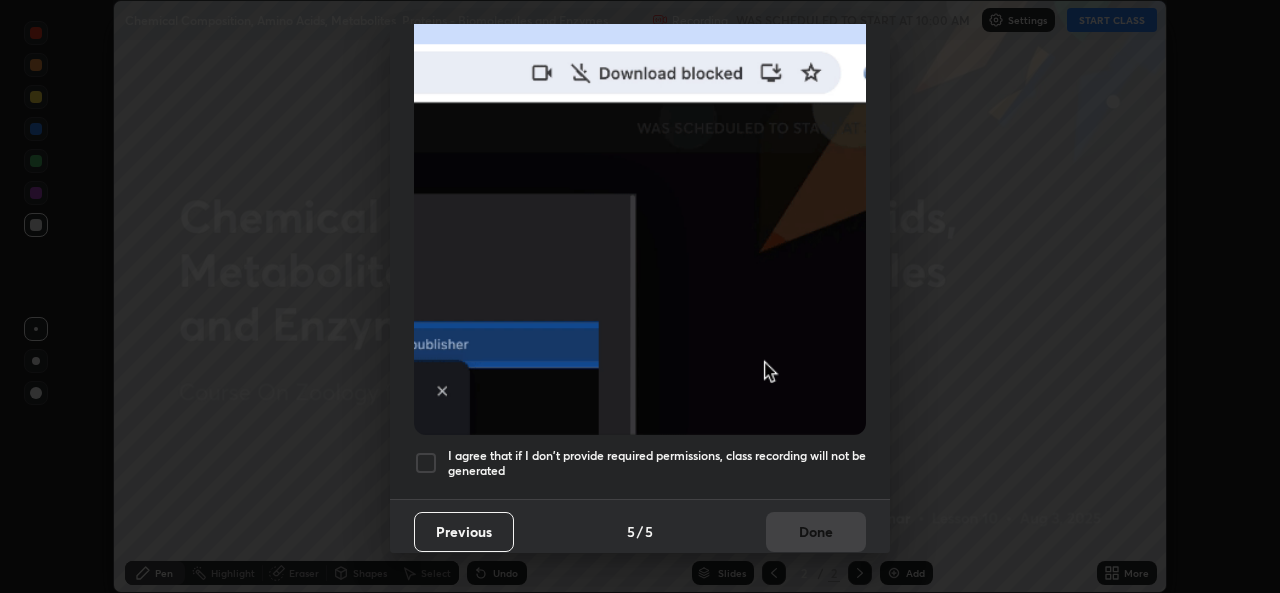 click on "I agree that if I don't provide required permissions, class recording will not be generated" at bounding box center (657, 463) 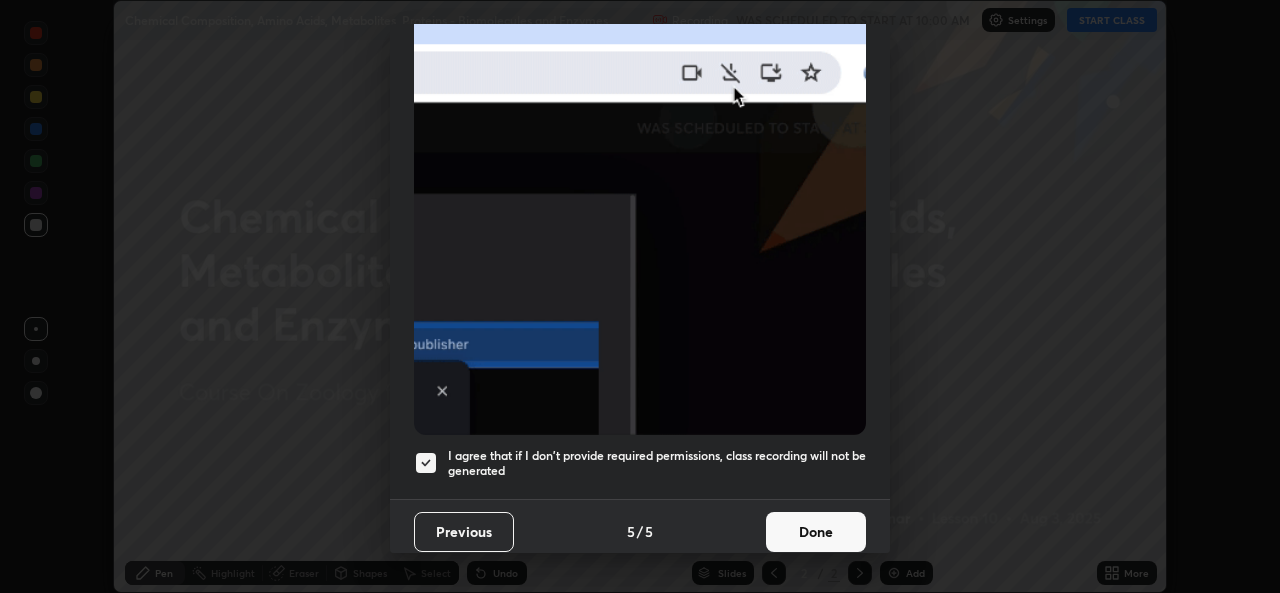 click on "Done" at bounding box center [816, 532] 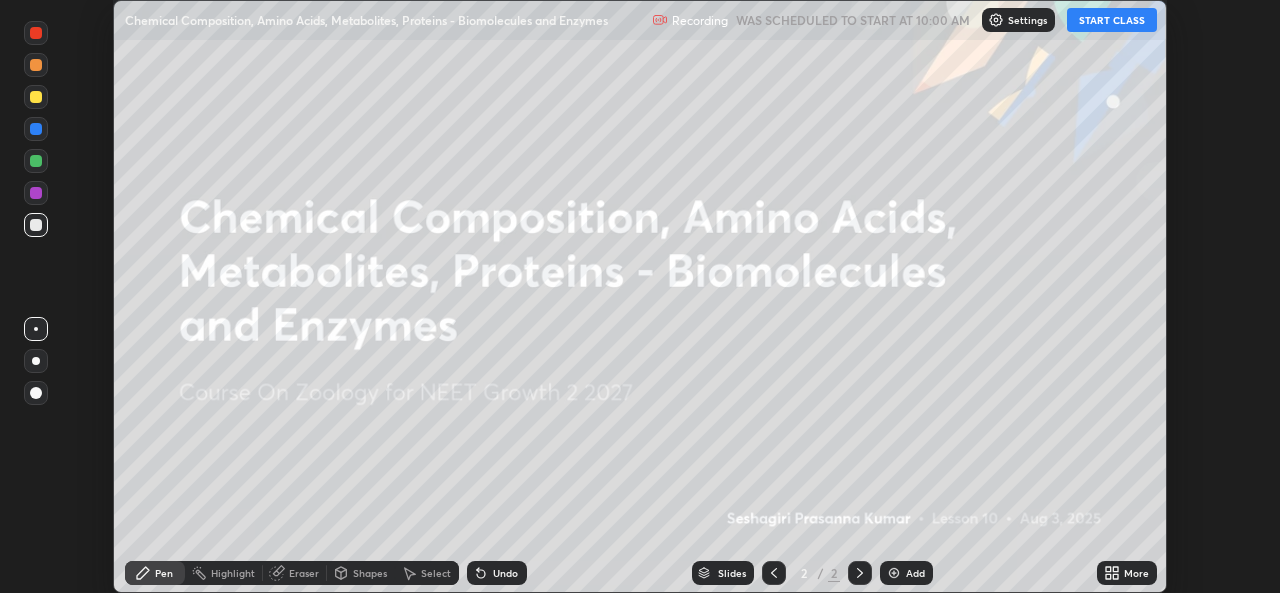 click on "START CLASS" at bounding box center (1112, 20) 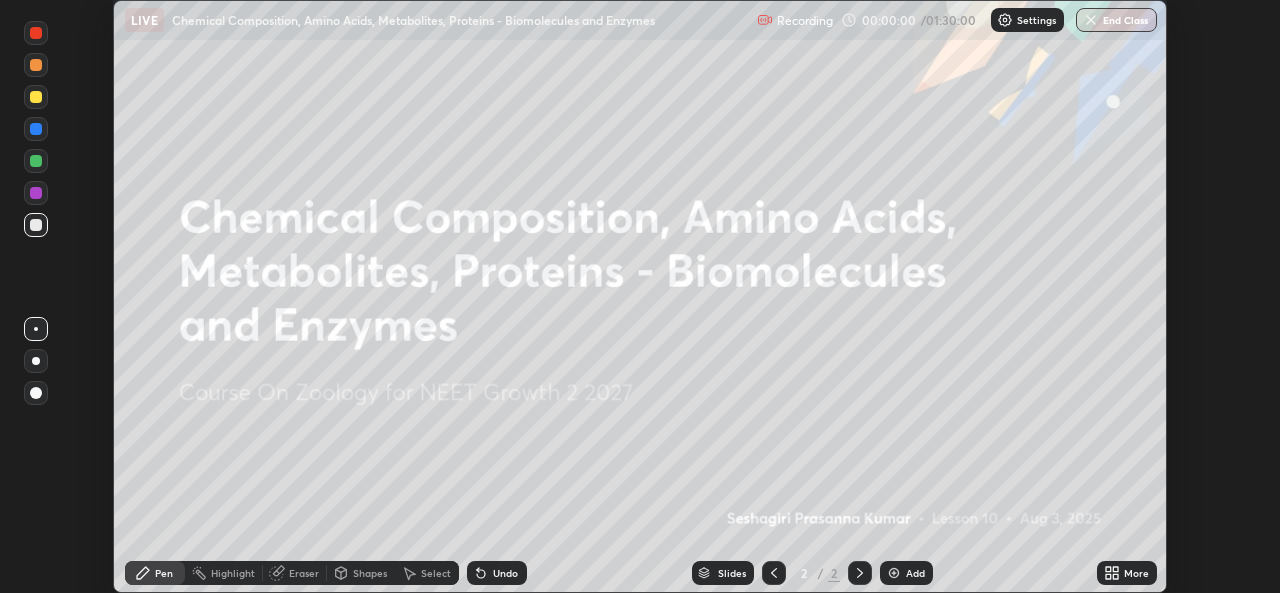 click 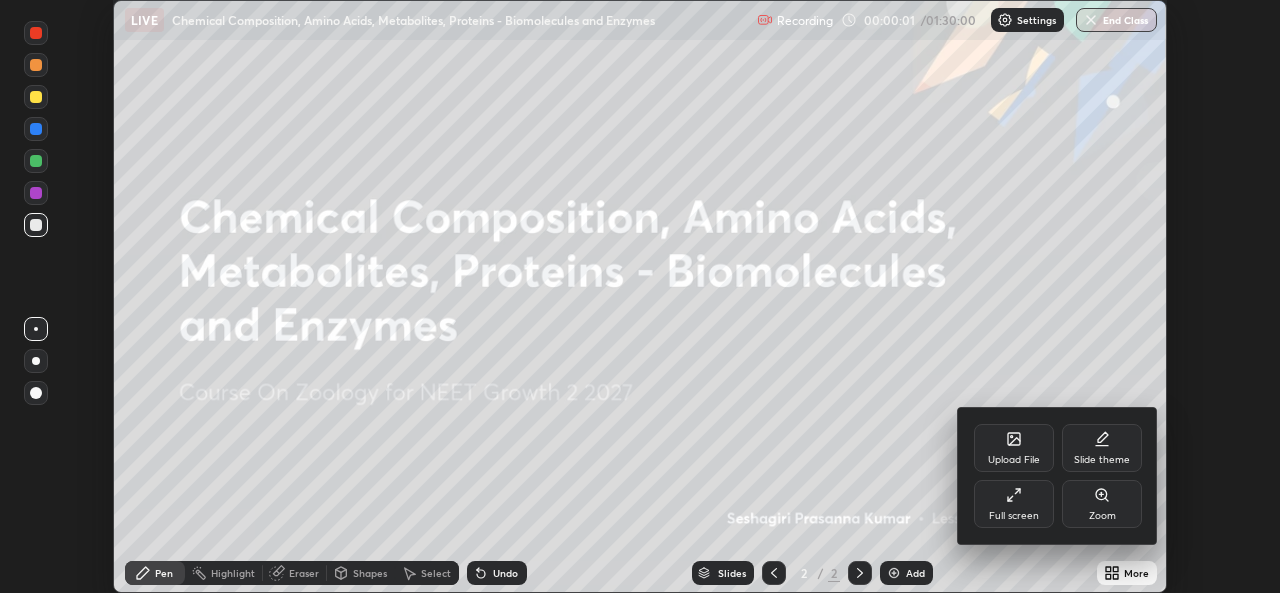 click at bounding box center [640, 296] 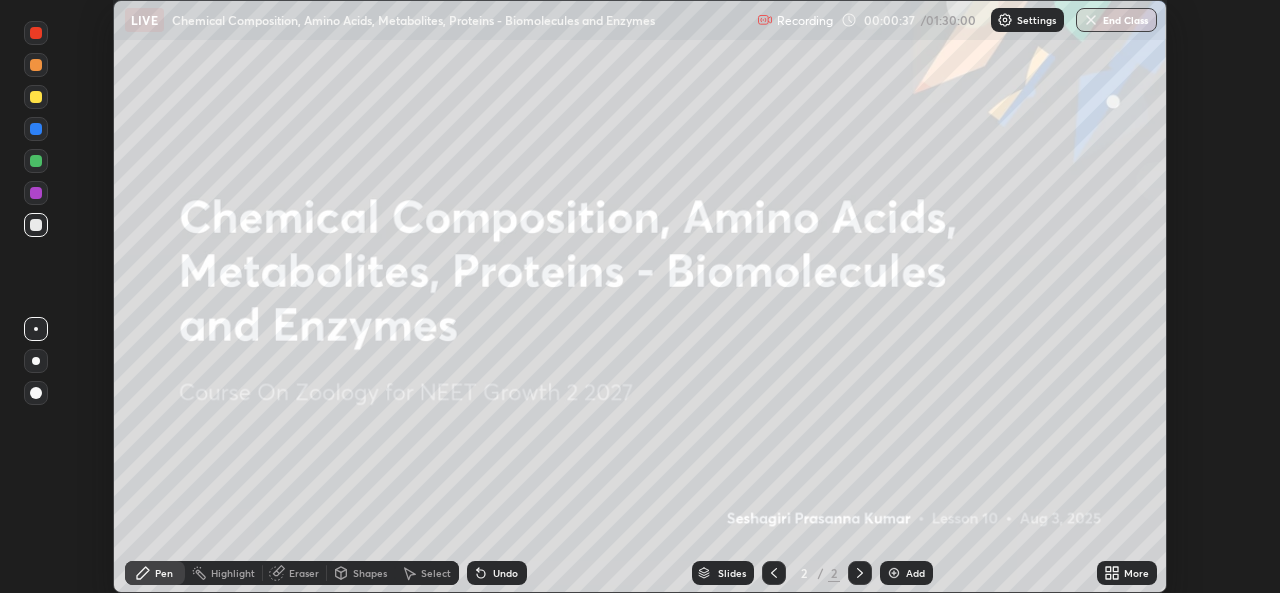 click on "More" at bounding box center [1136, 573] 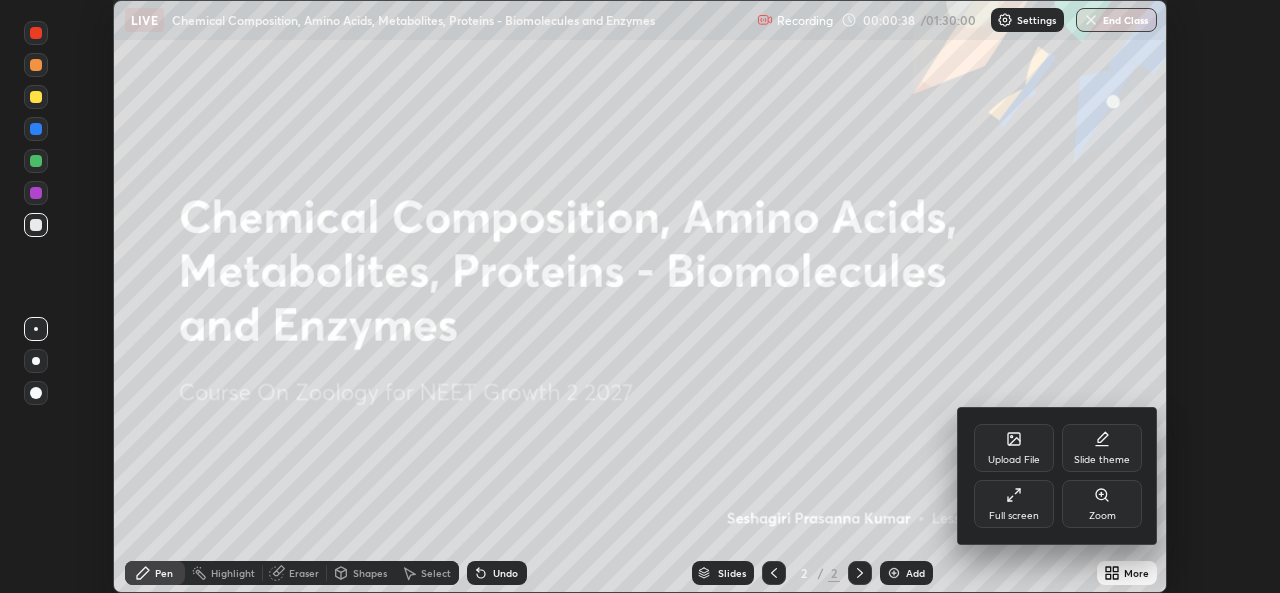 click on "Upload File" at bounding box center (1014, 460) 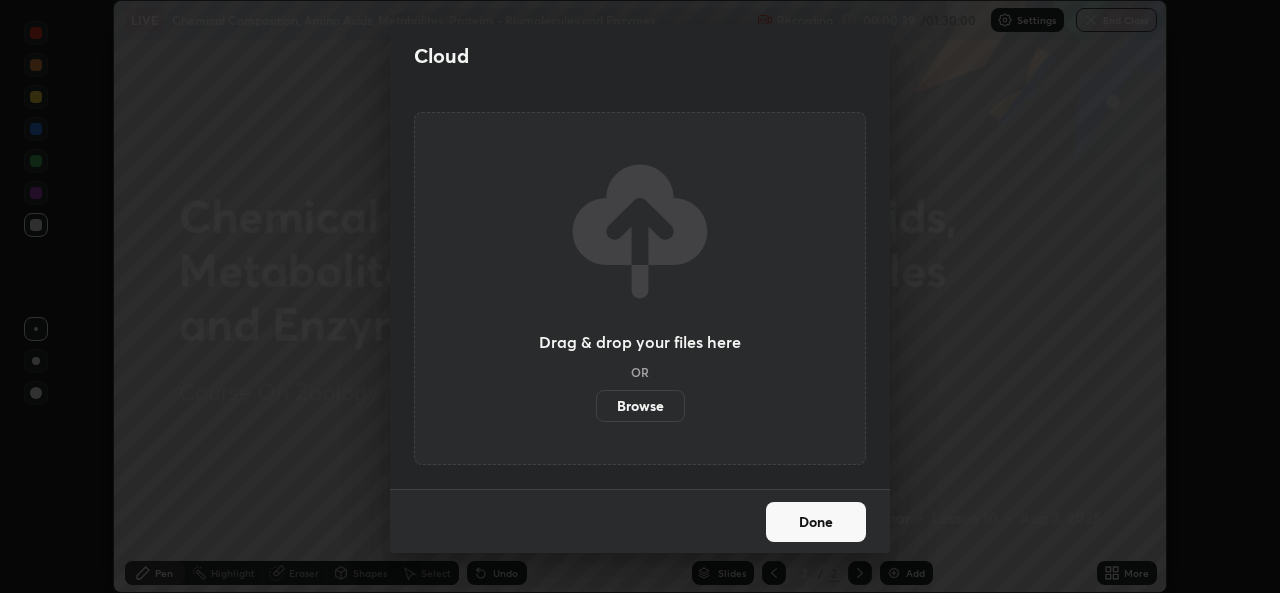 click on "Browse" at bounding box center [640, 406] 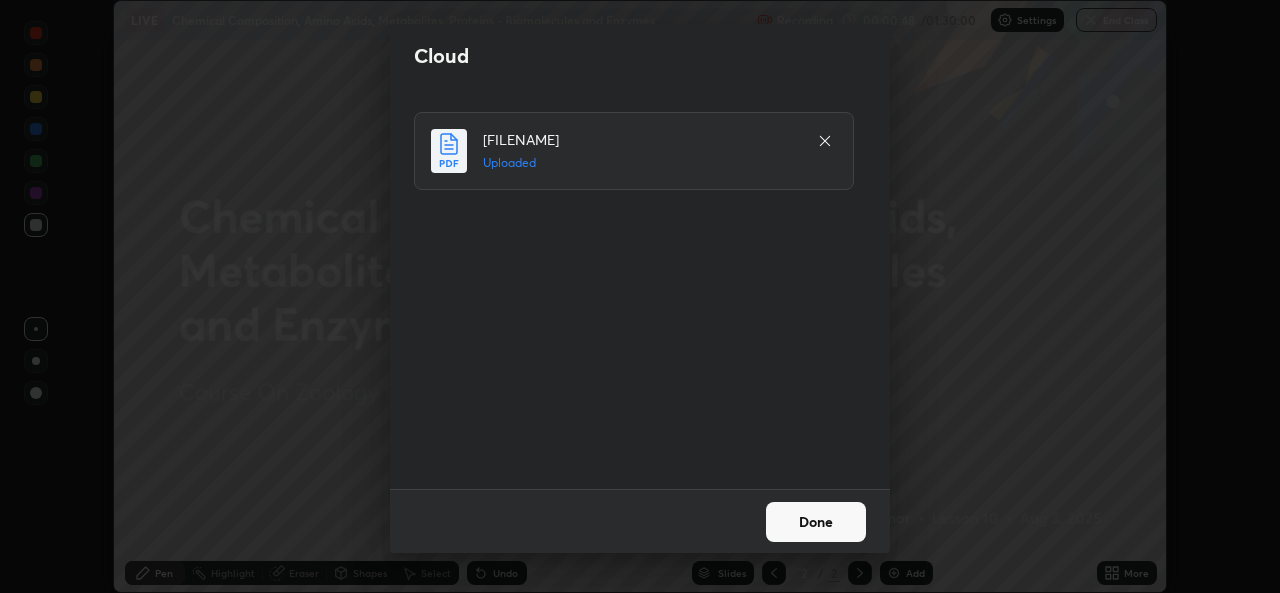 click on "Done" at bounding box center [816, 522] 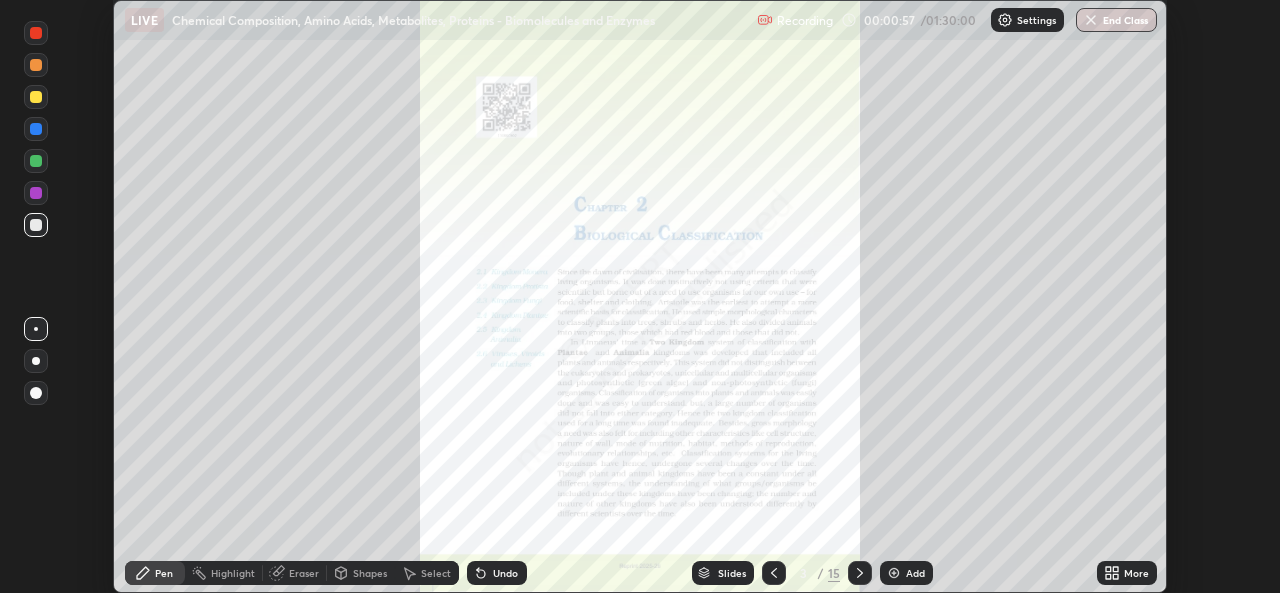 click on "Slides" at bounding box center [732, 573] 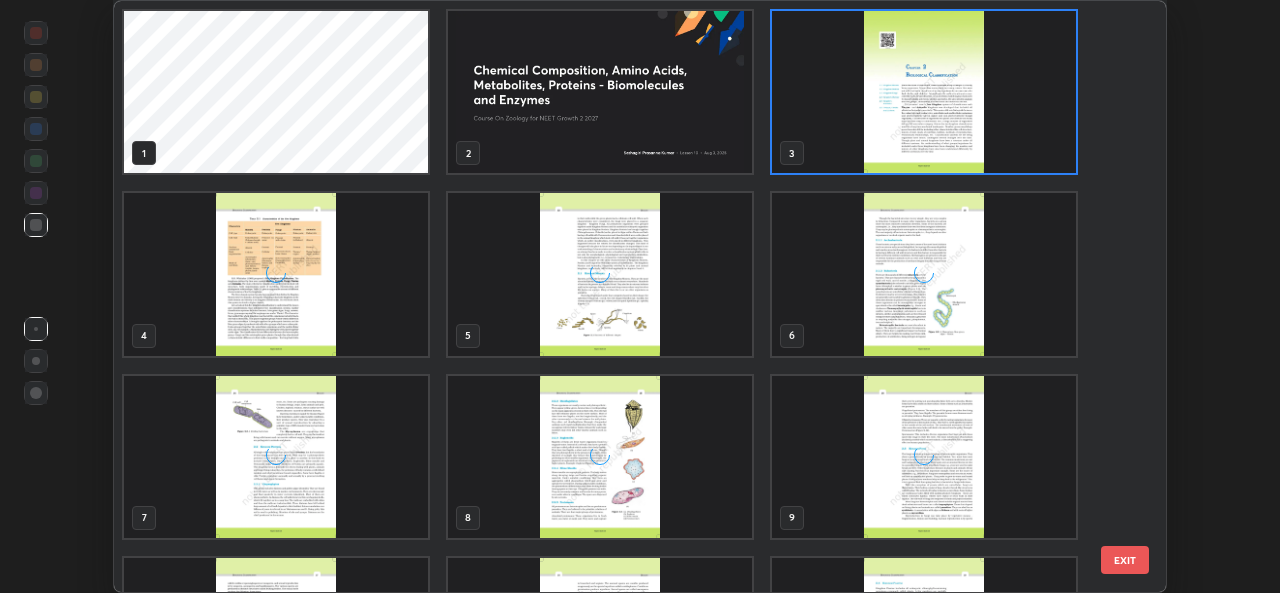 scroll, scrollTop: 7, scrollLeft: 10, axis: both 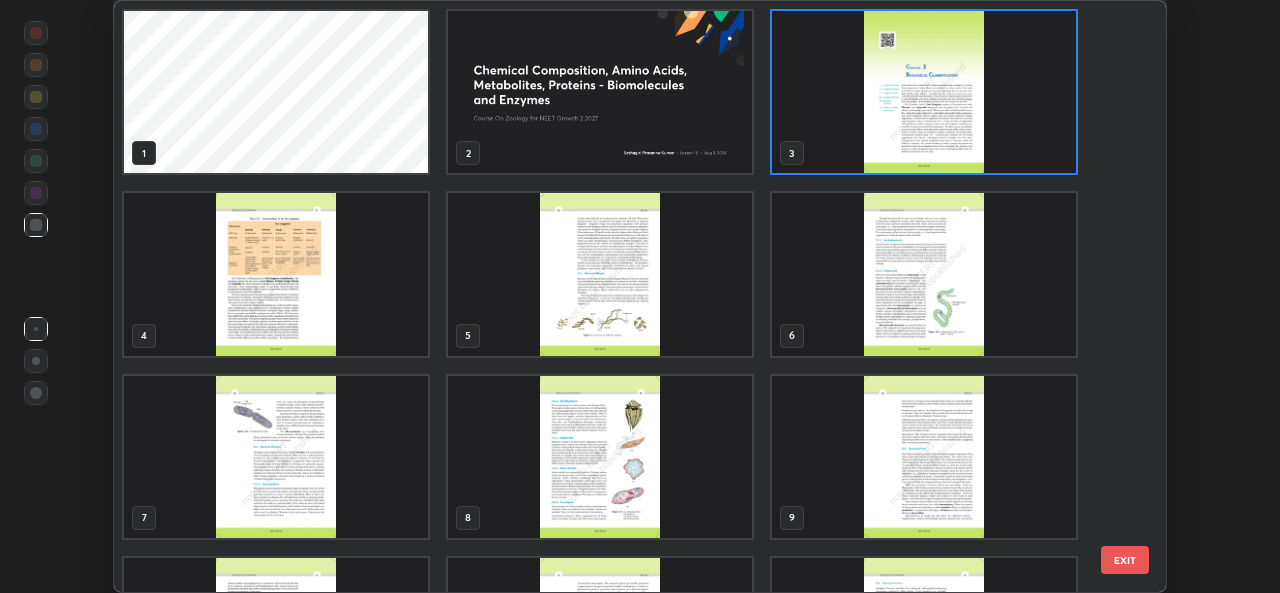 click on "EXIT" at bounding box center (1125, 560) 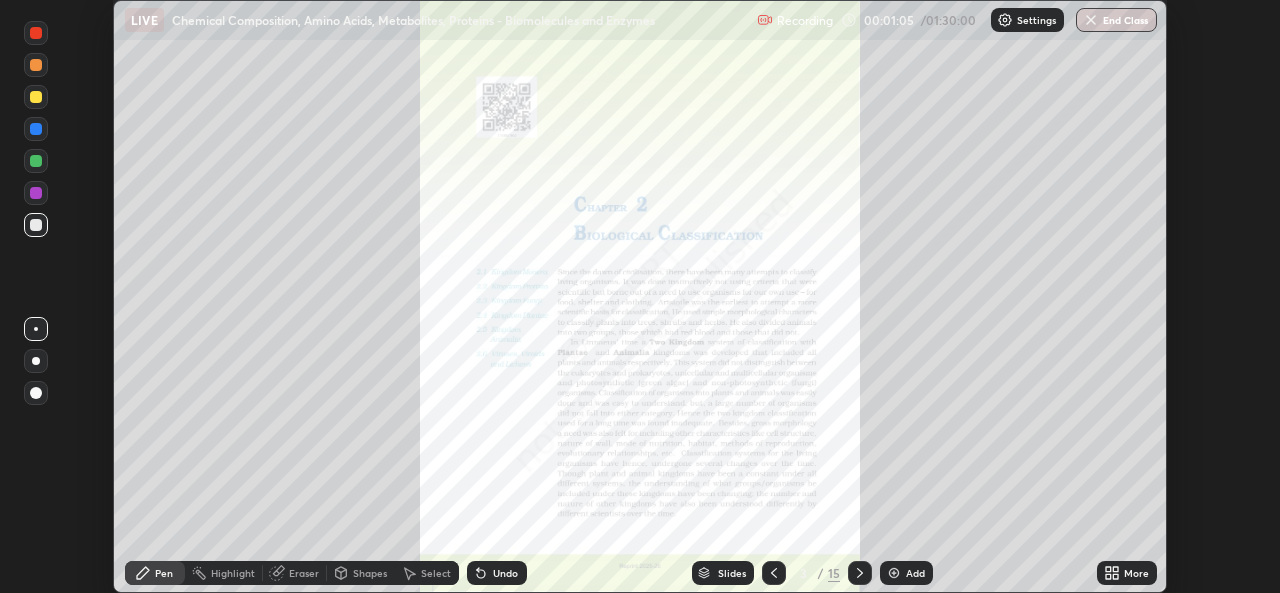 click on "More" at bounding box center [1136, 573] 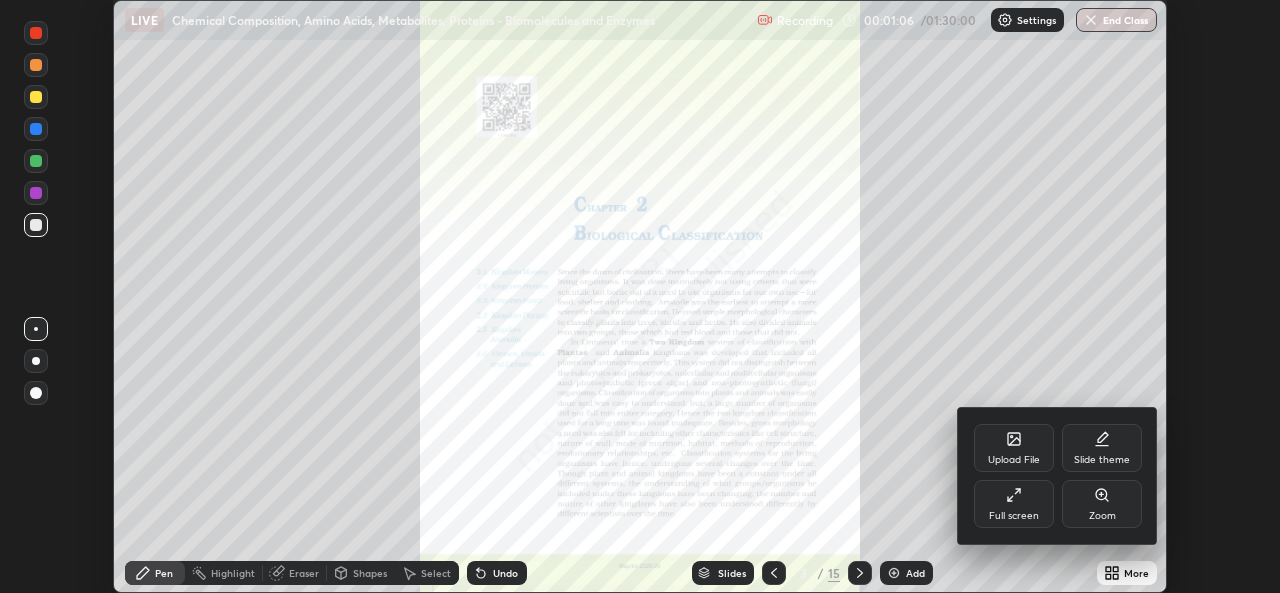 click 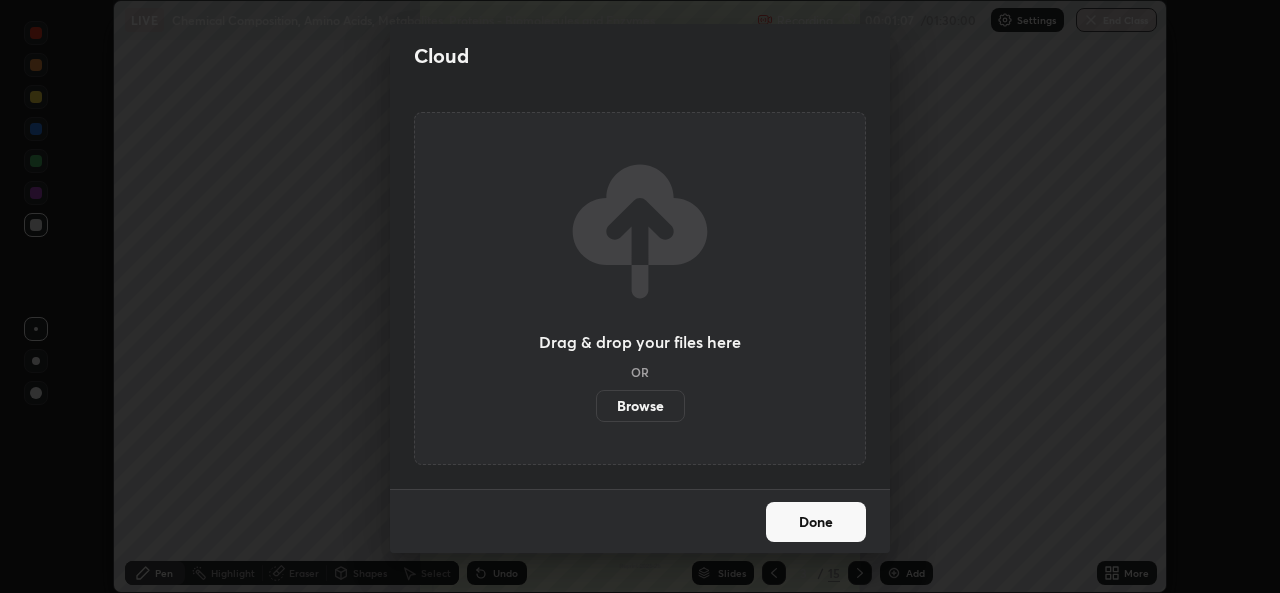 click on "Browse" at bounding box center [640, 406] 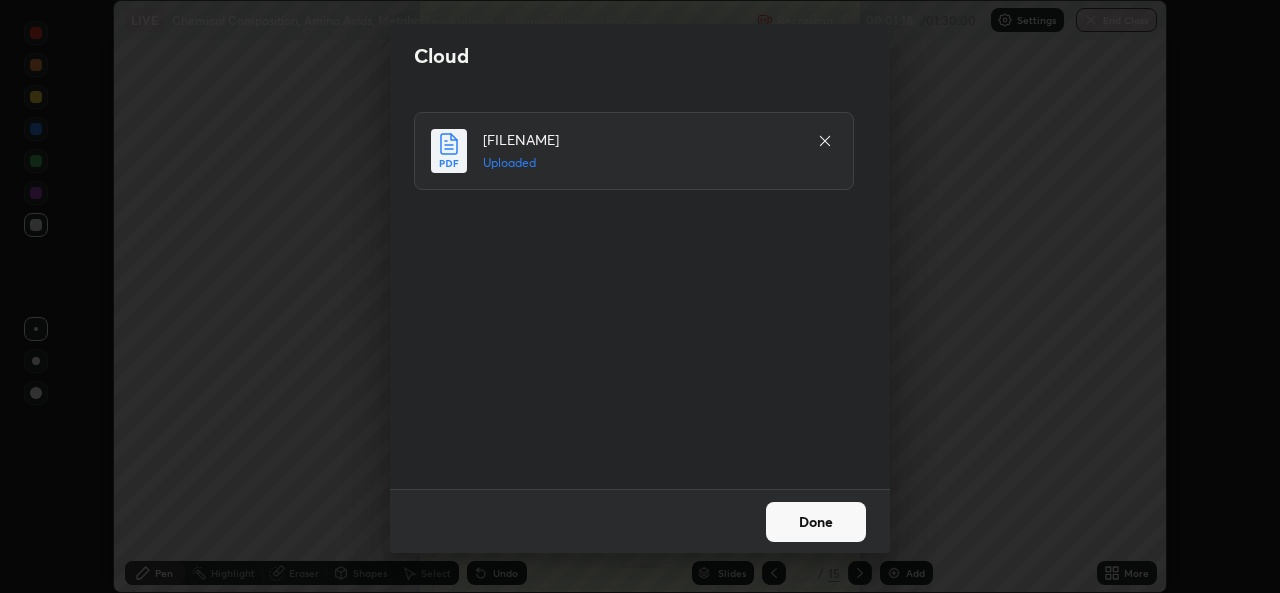 click on "Done" at bounding box center (816, 522) 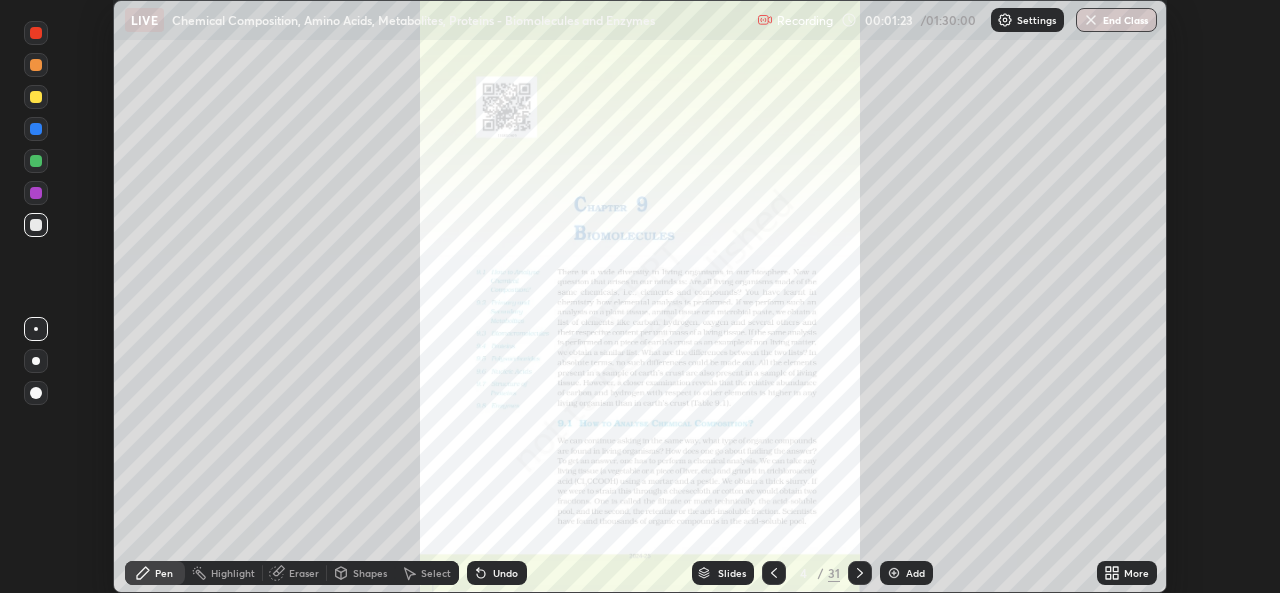 click 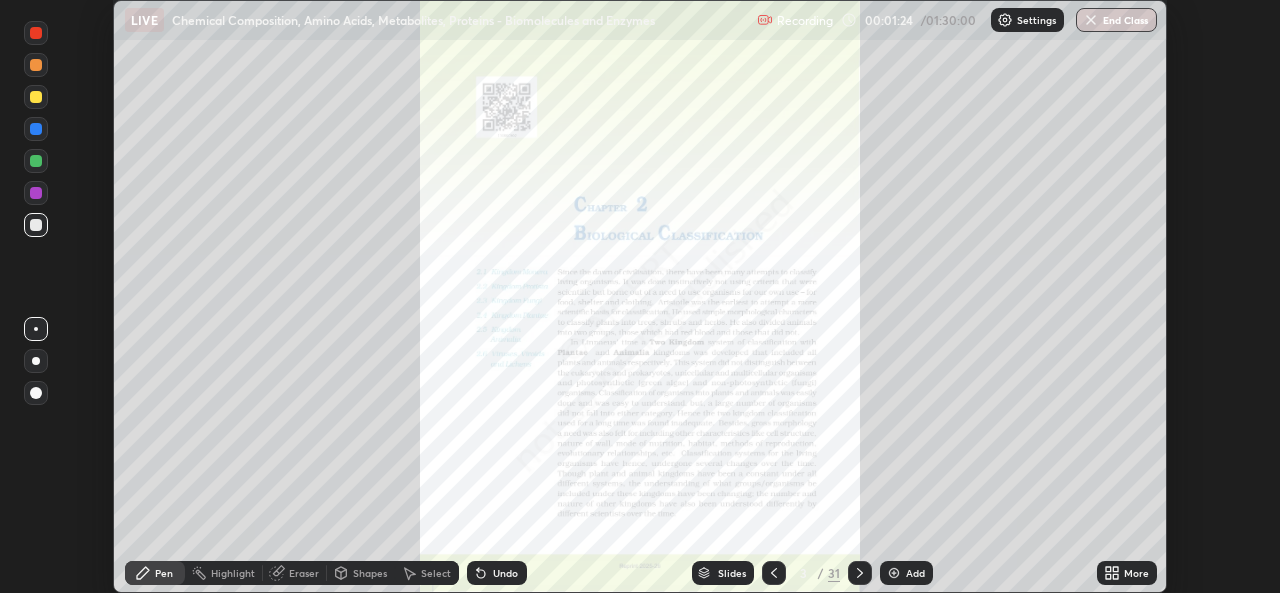 click 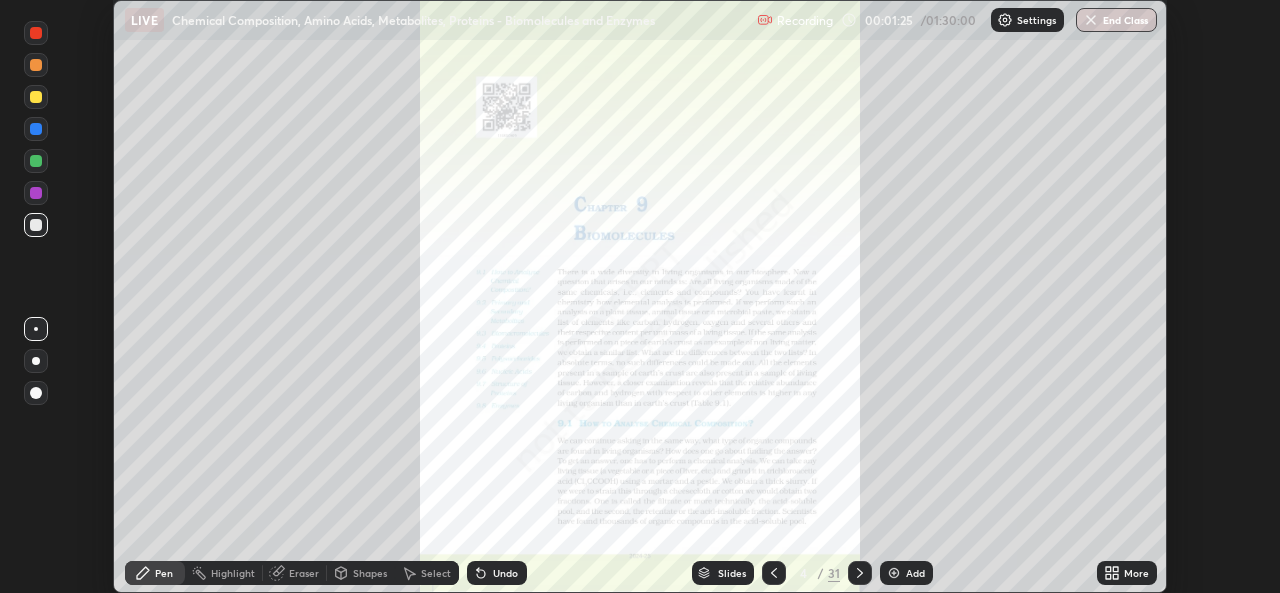 click 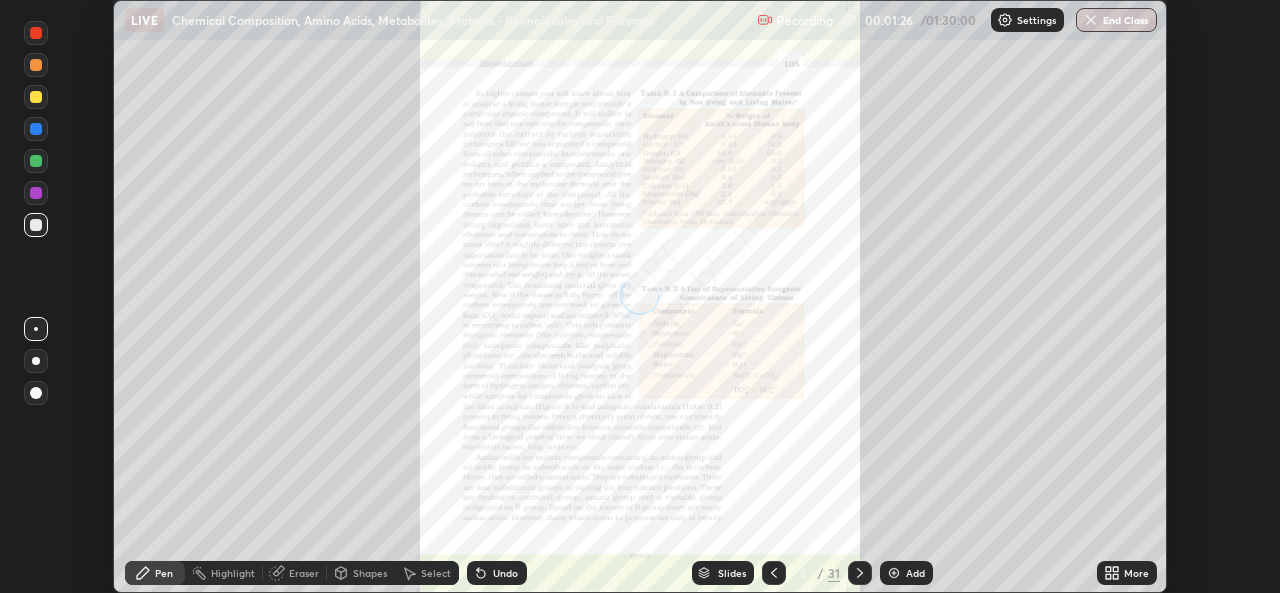 click 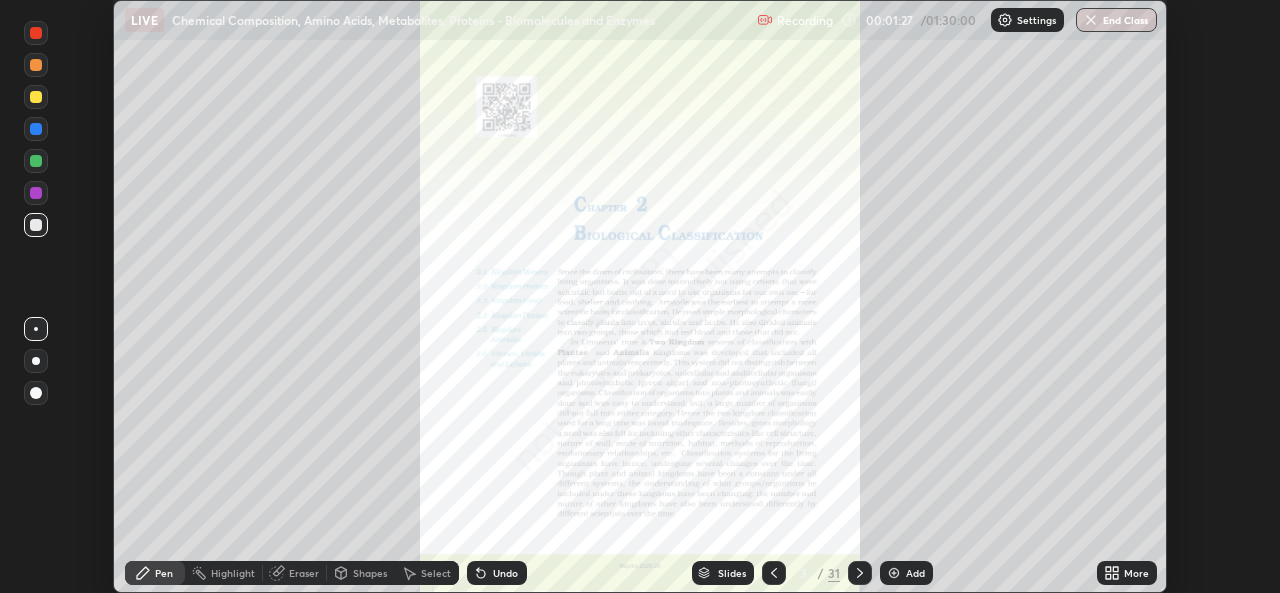 click 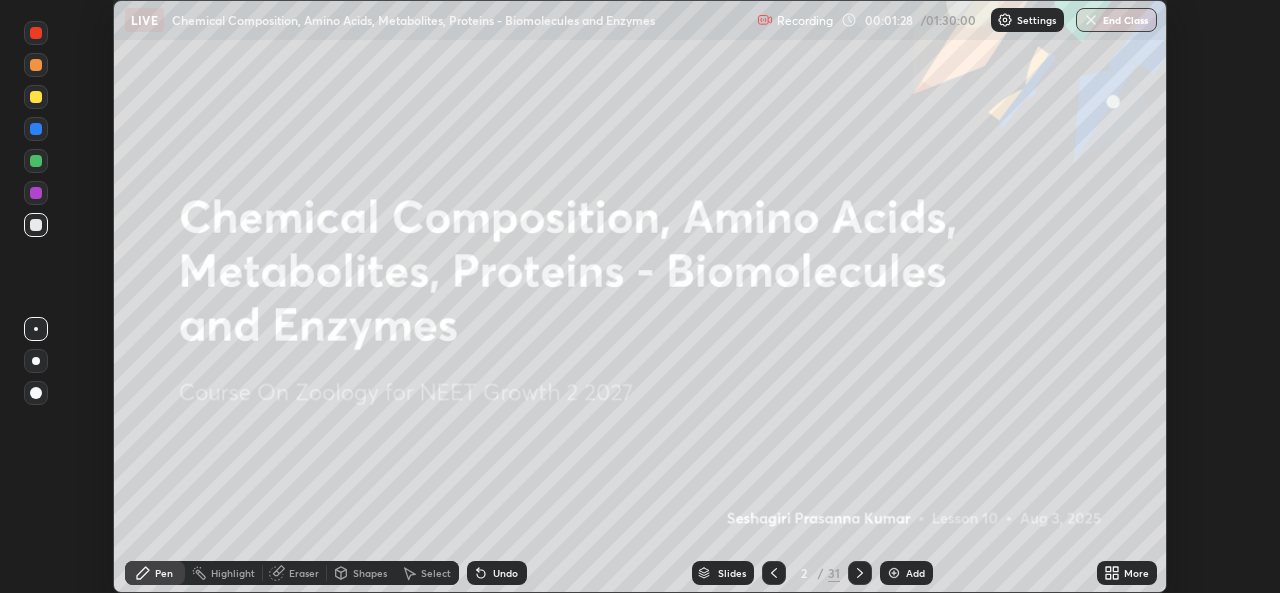click on "More" at bounding box center (1127, 573) 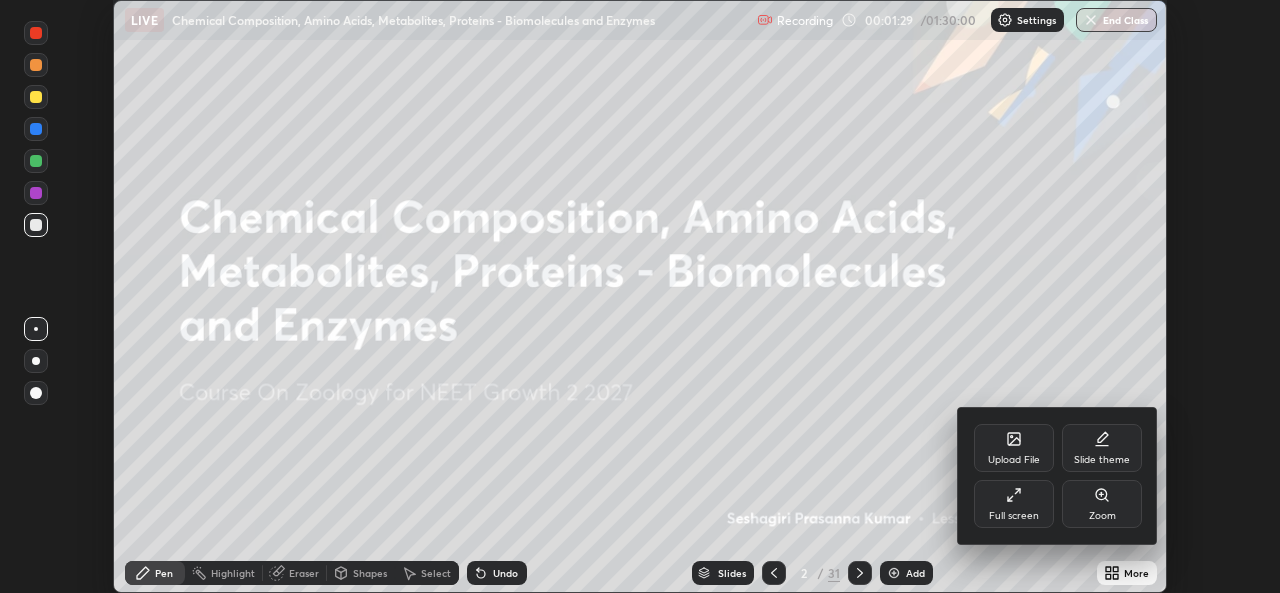 click 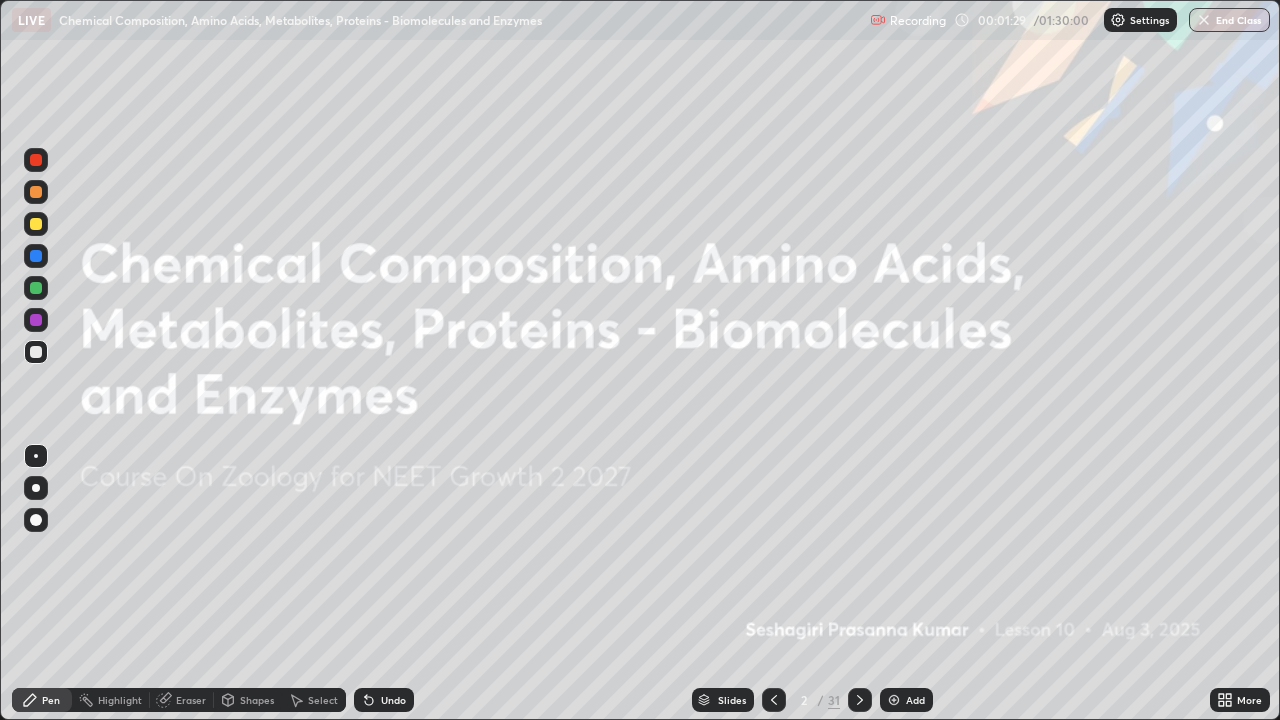 scroll, scrollTop: 99280, scrollLeft: 98720, axis: both 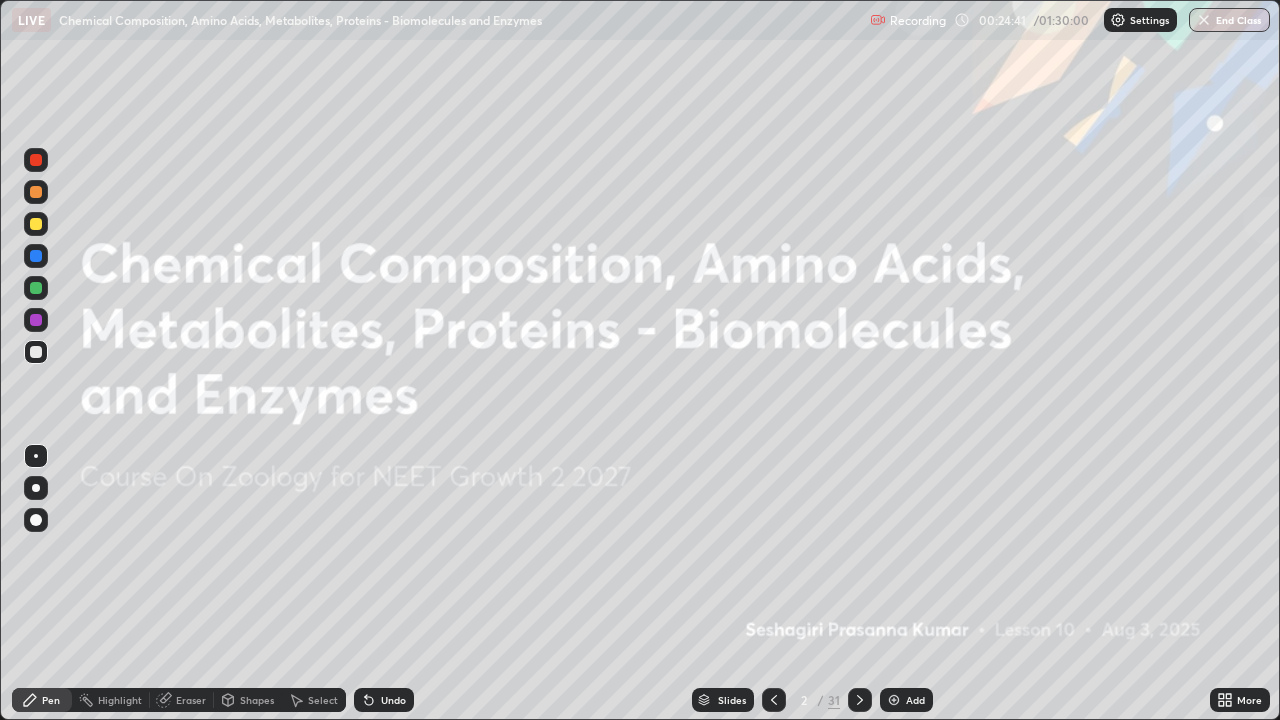 click at bounding box center [36, 224] 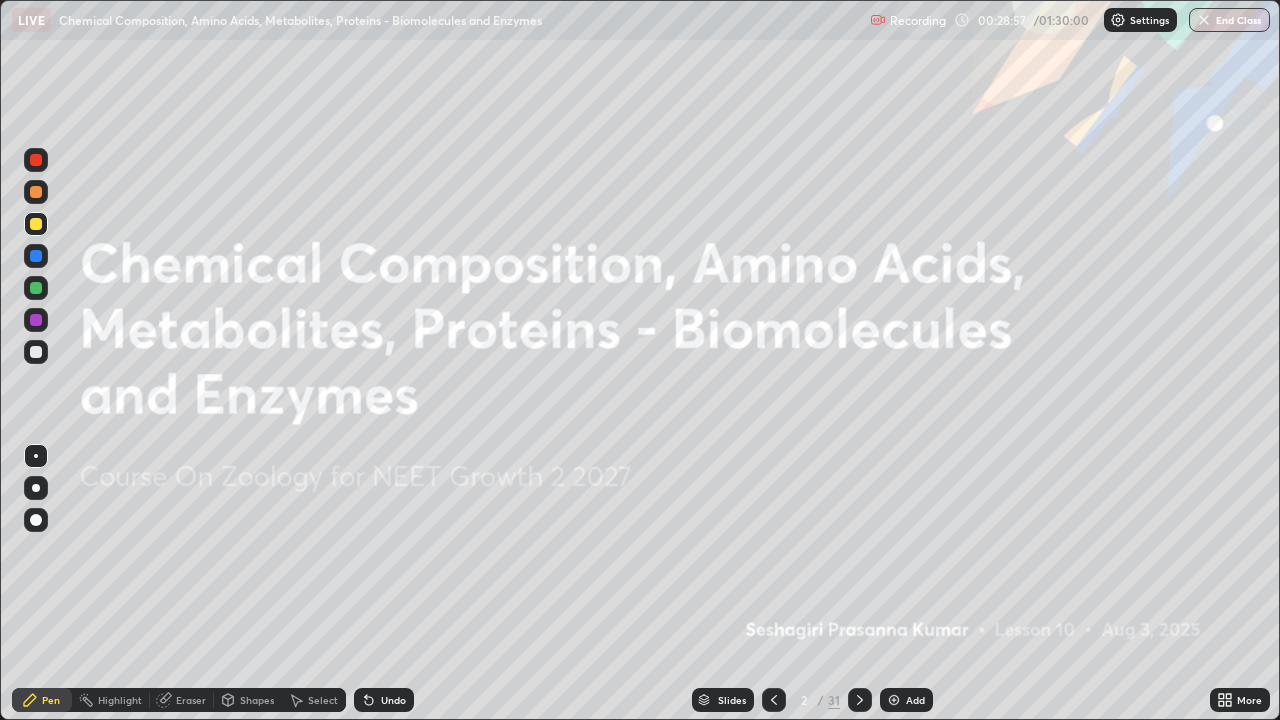 click at bounding box center [894, 700] 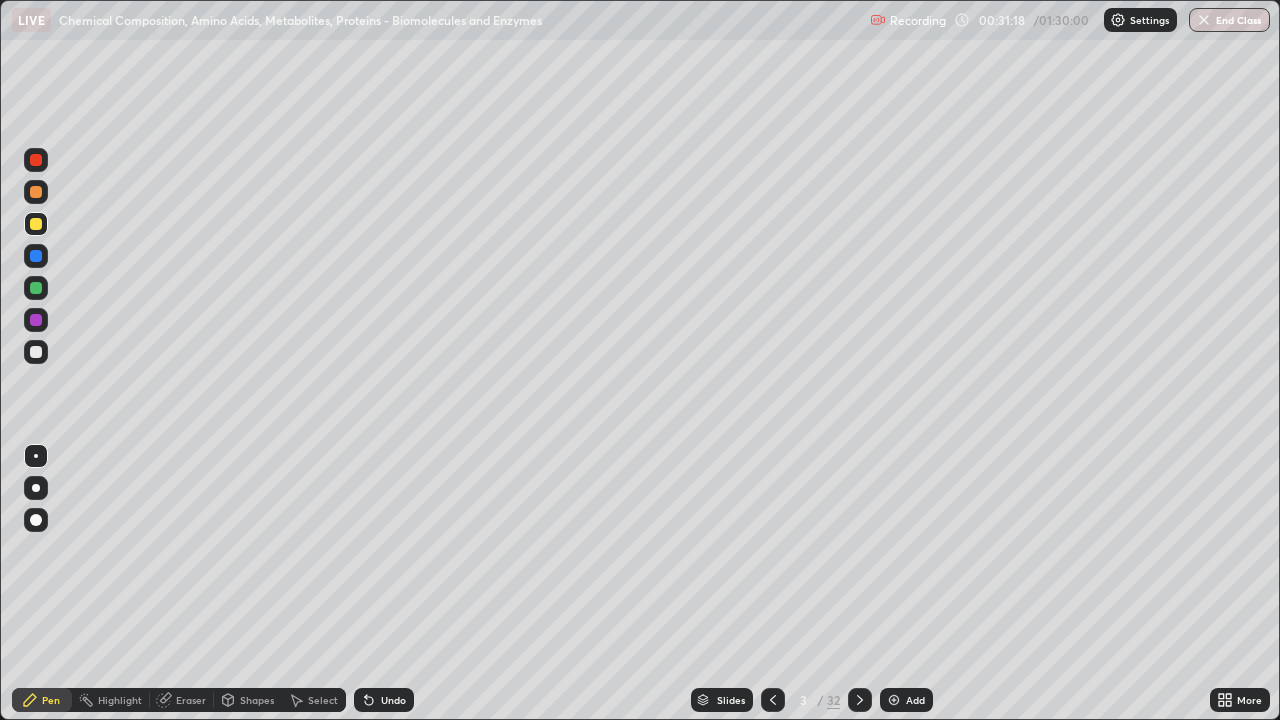 click at bounding box center (36, 256) 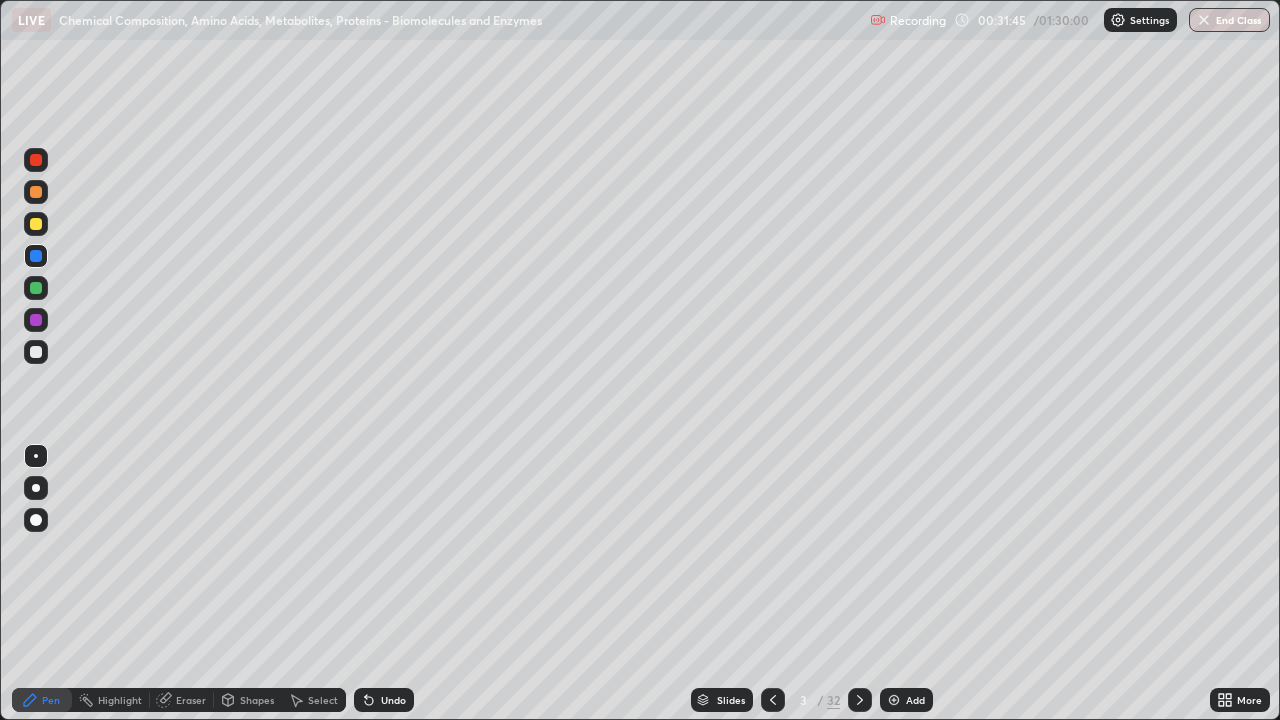 click at bounding box center [36, 320] 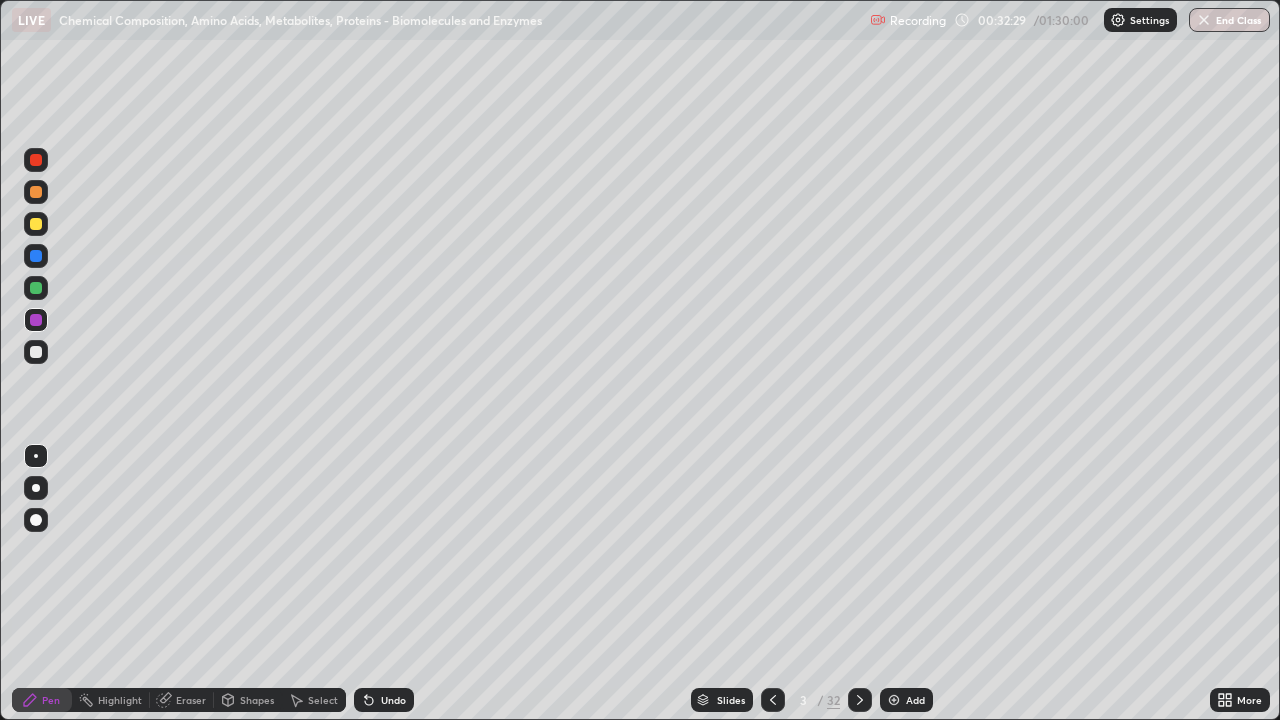 click at bounding box center (36, 256) 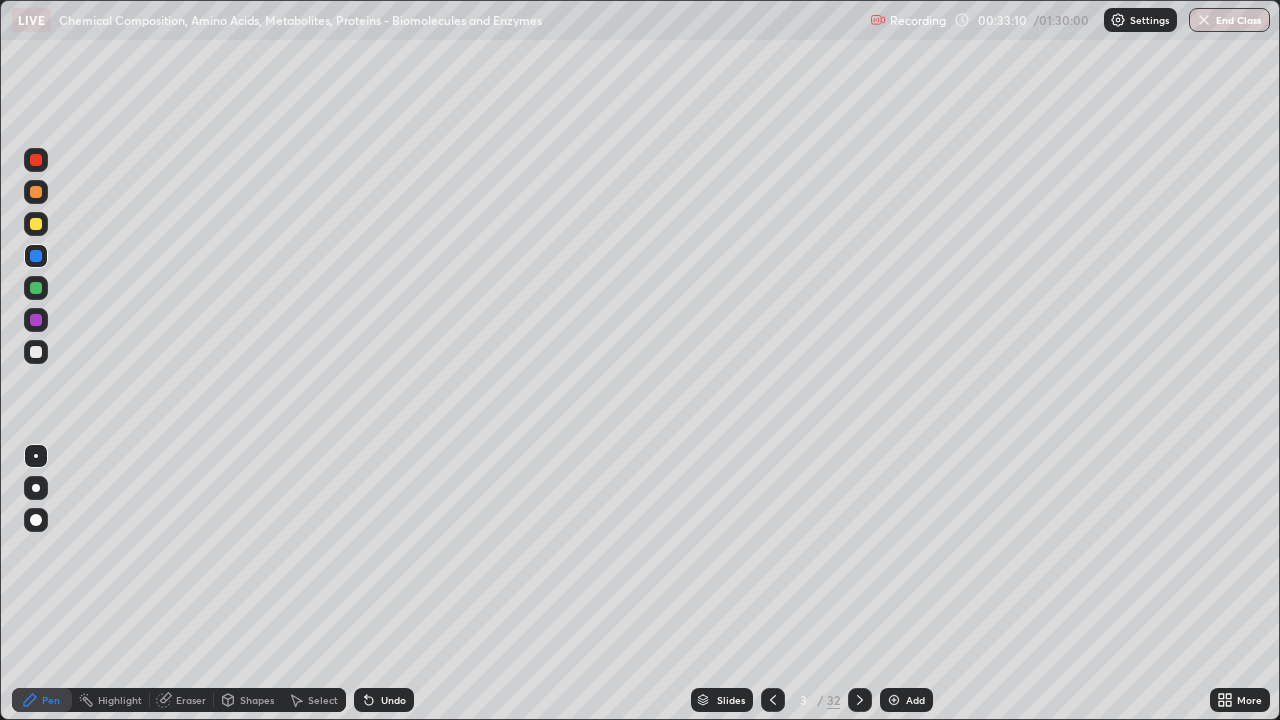click at bounding box center (36, 288) 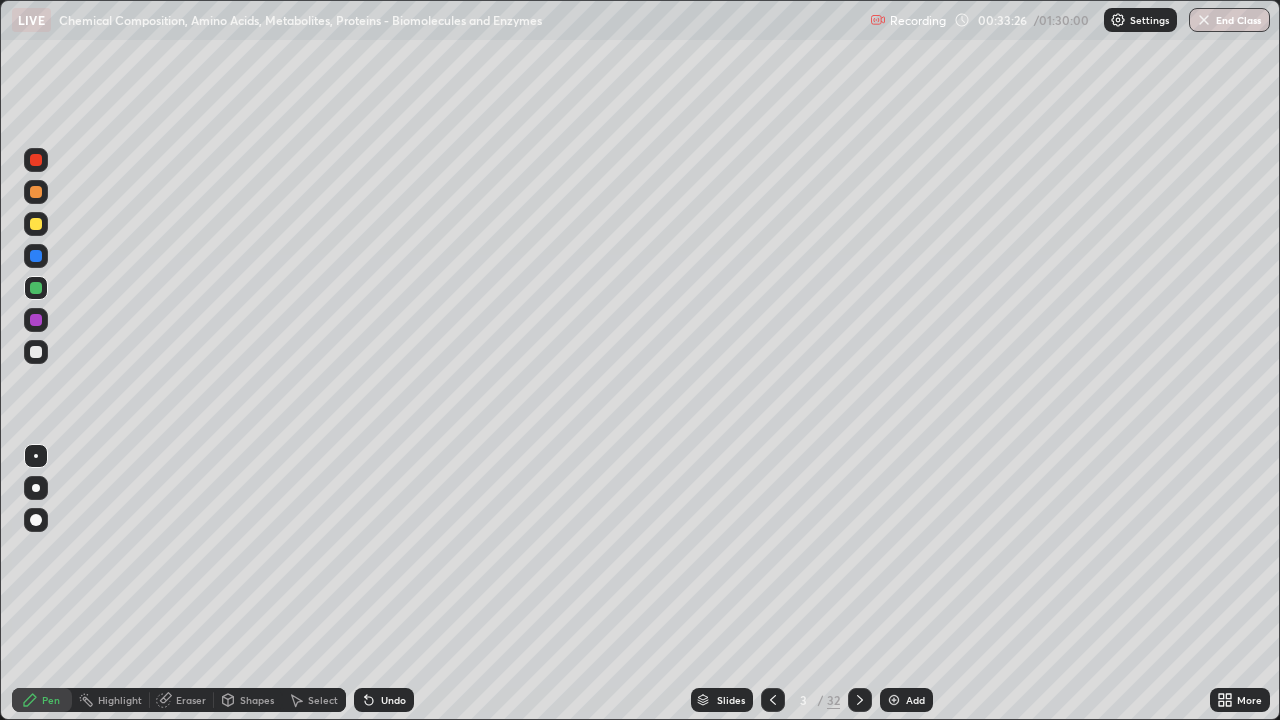 click at bounding box center [36, 320] 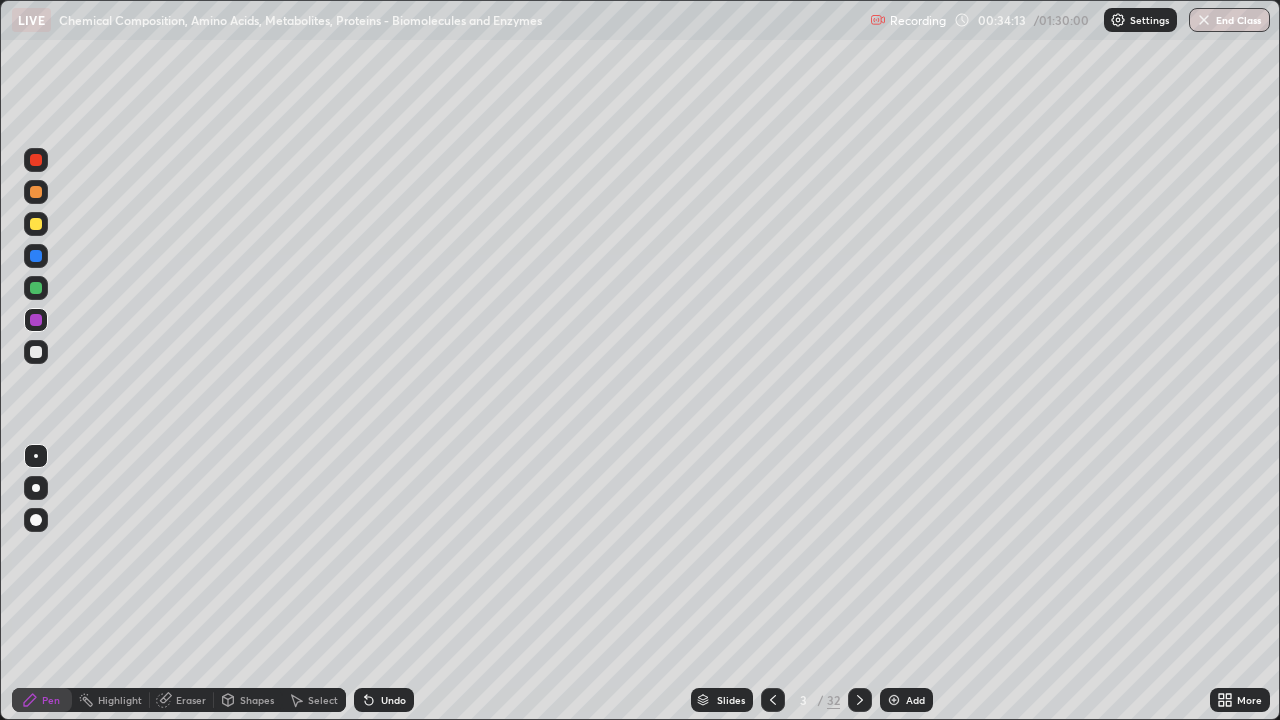 click at bounding box center [36, 352] 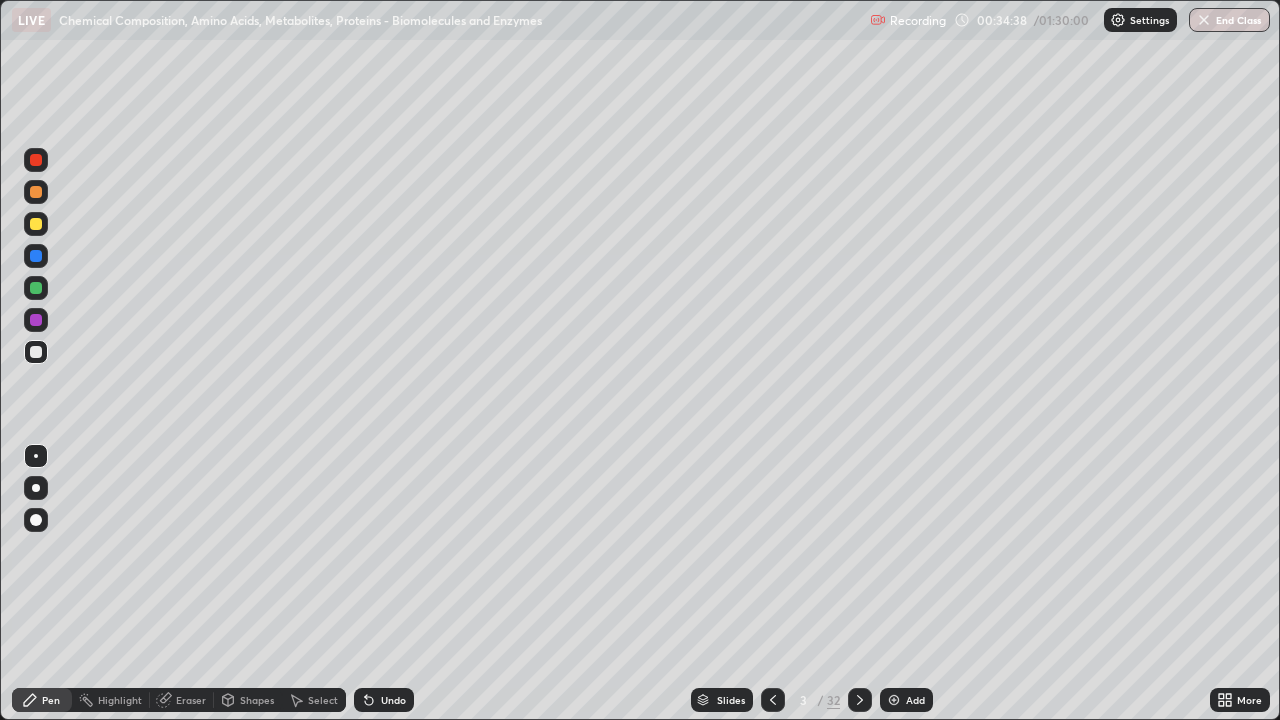 click at bounding box center (36, 224) 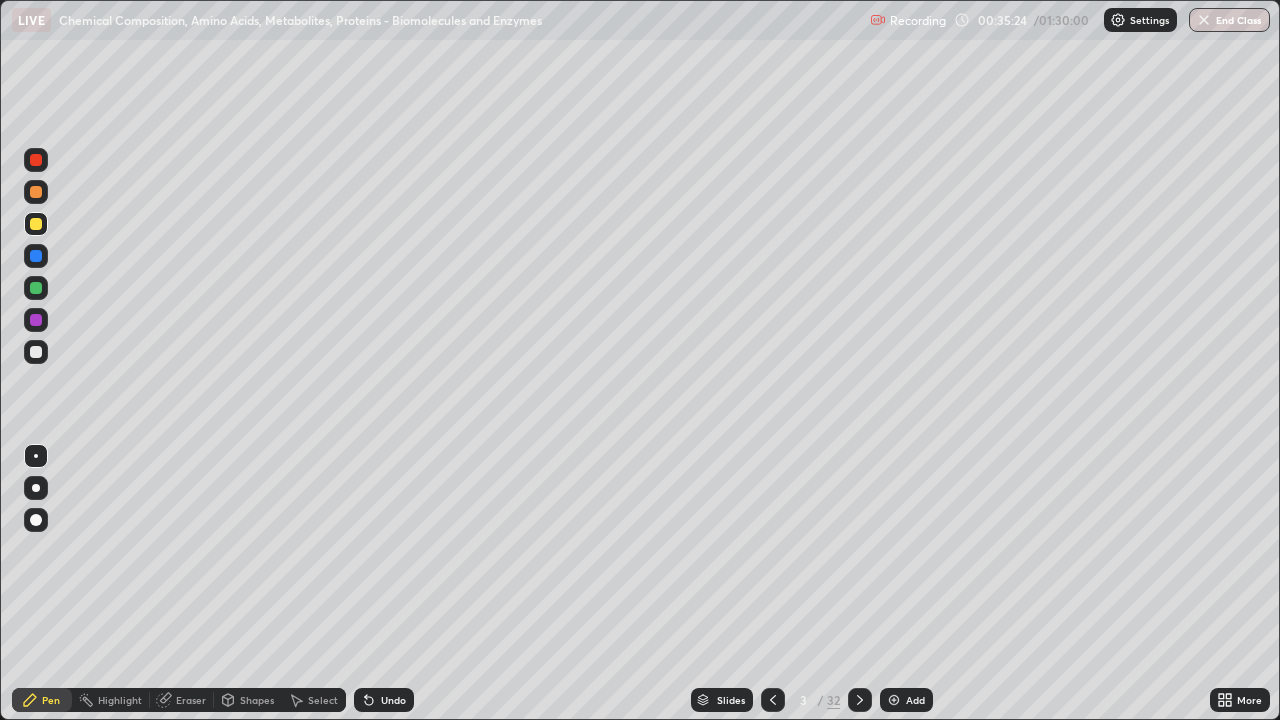 click at bounding box center (36, 288) 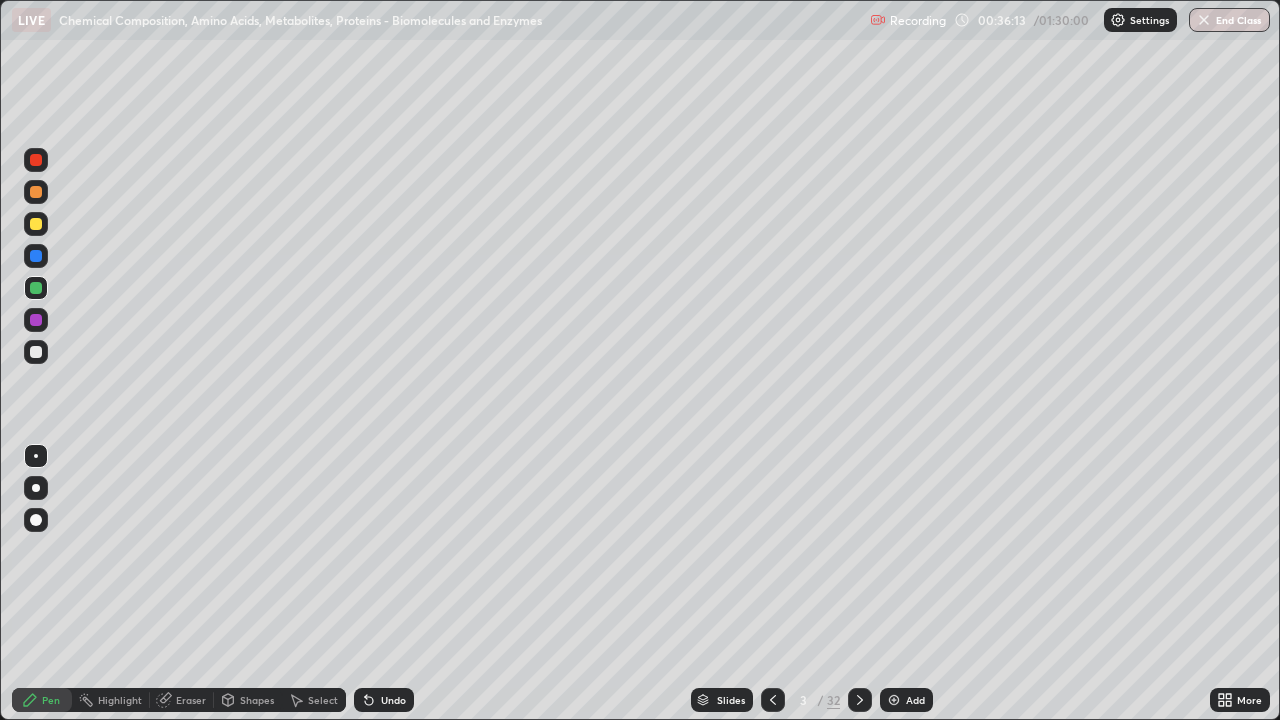 click at bounding box center [36, 352] 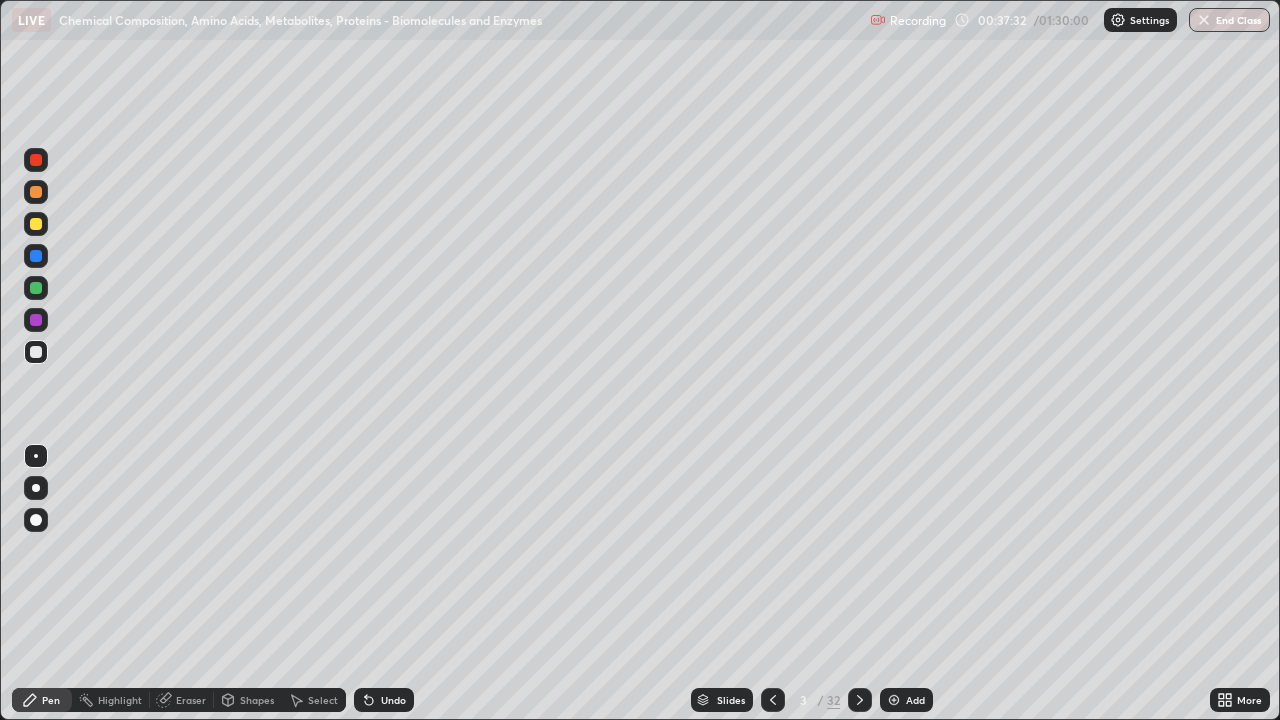 click at bounding box center (894, 700) 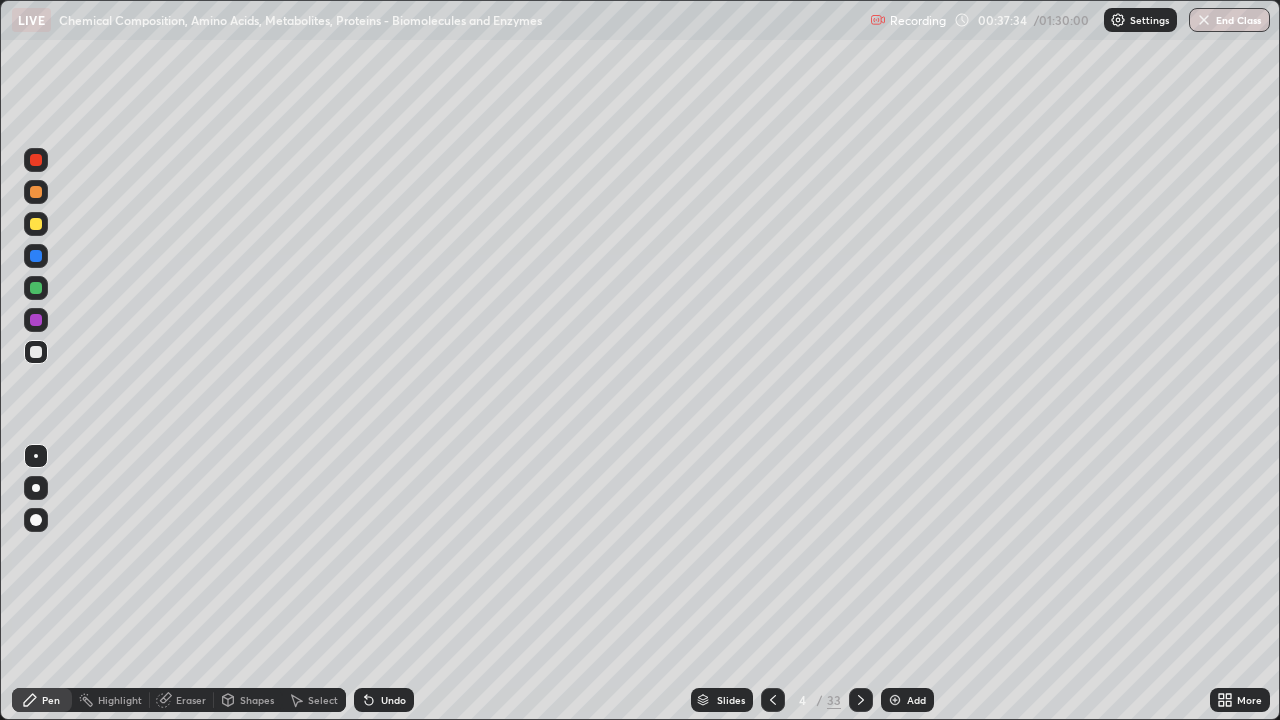 click at bounding box center (36, 224) 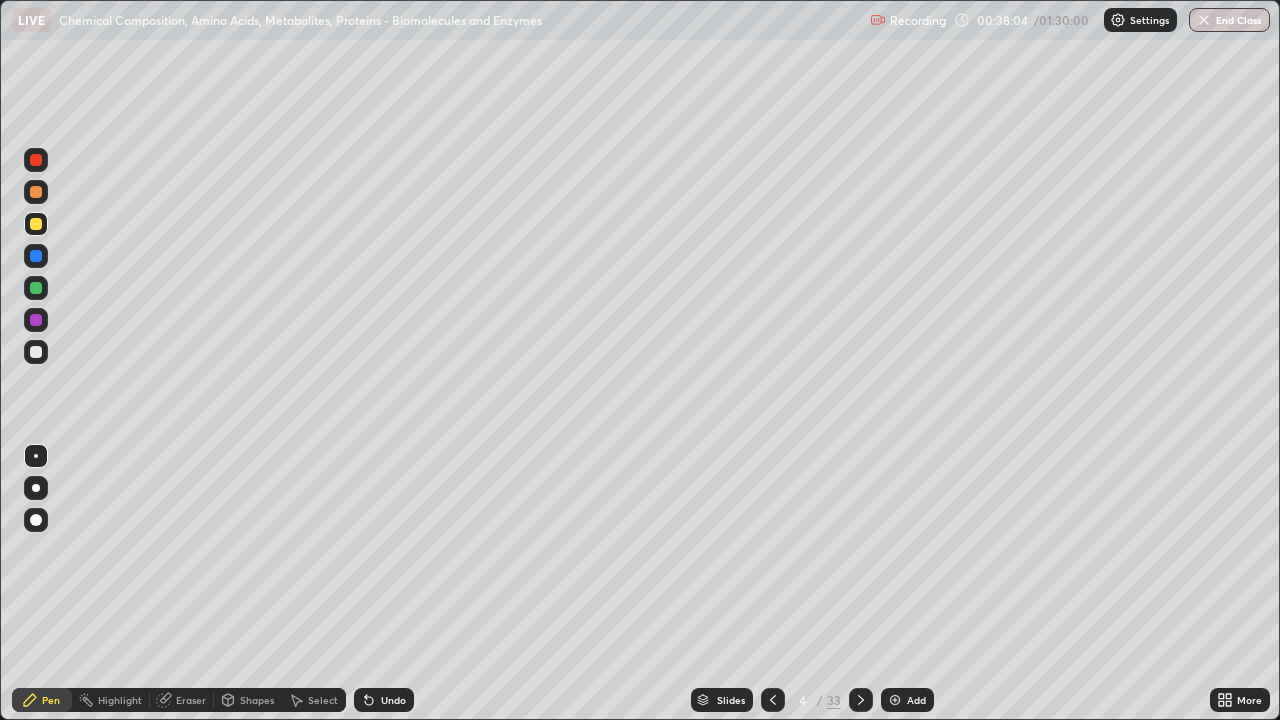 click at bounding box center (36, 288) 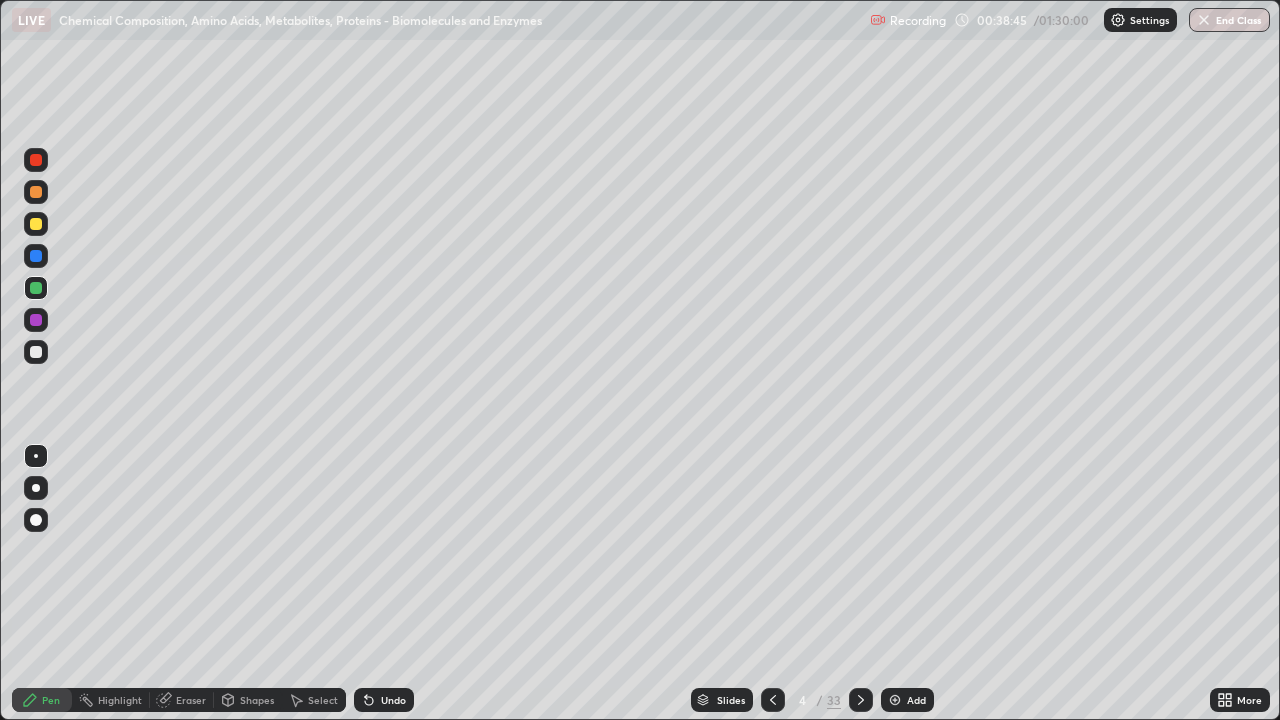 click on "Undo" at bounding box center [384, 700] 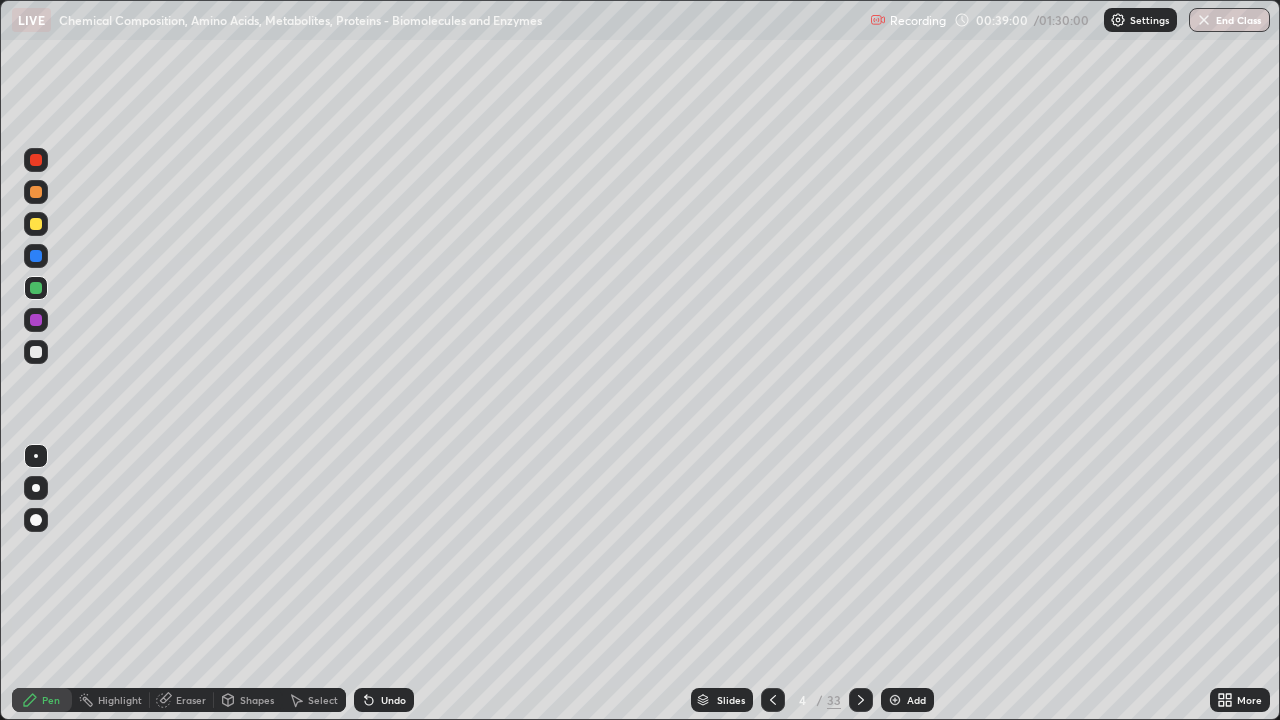 click at bounding box center (36, 256) 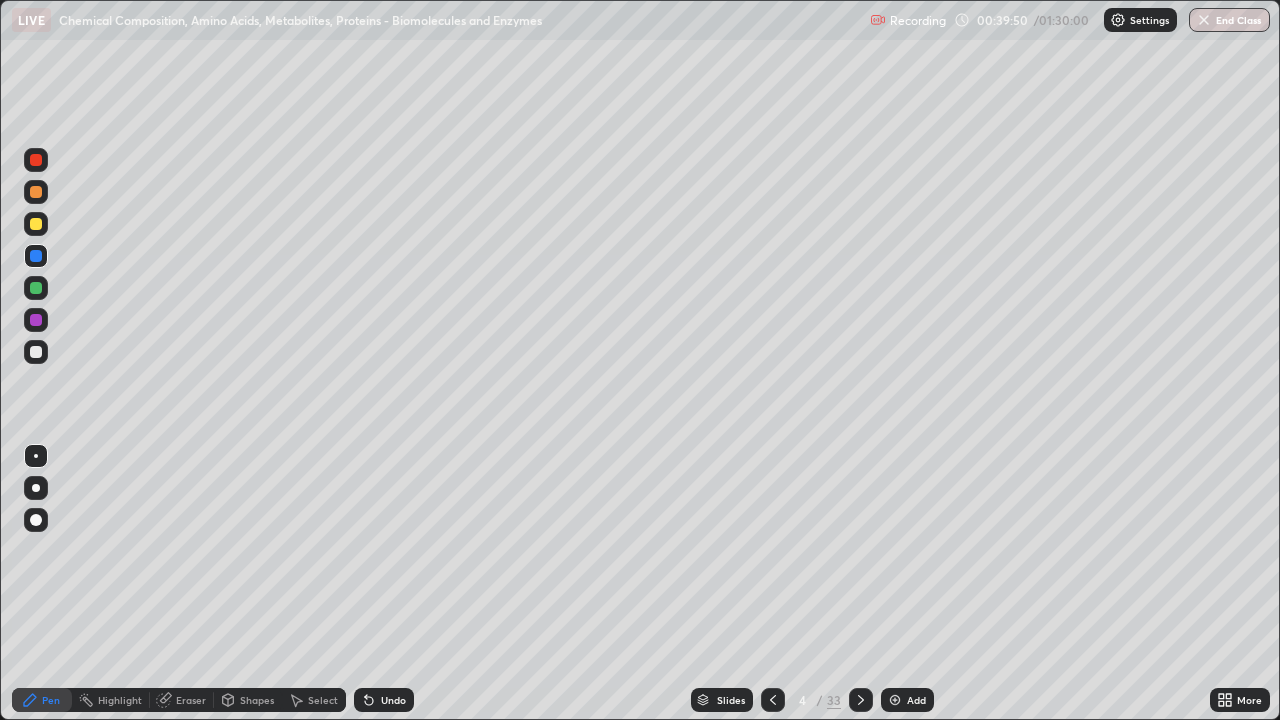 click on "Undo" at bounding box center [393, 700] 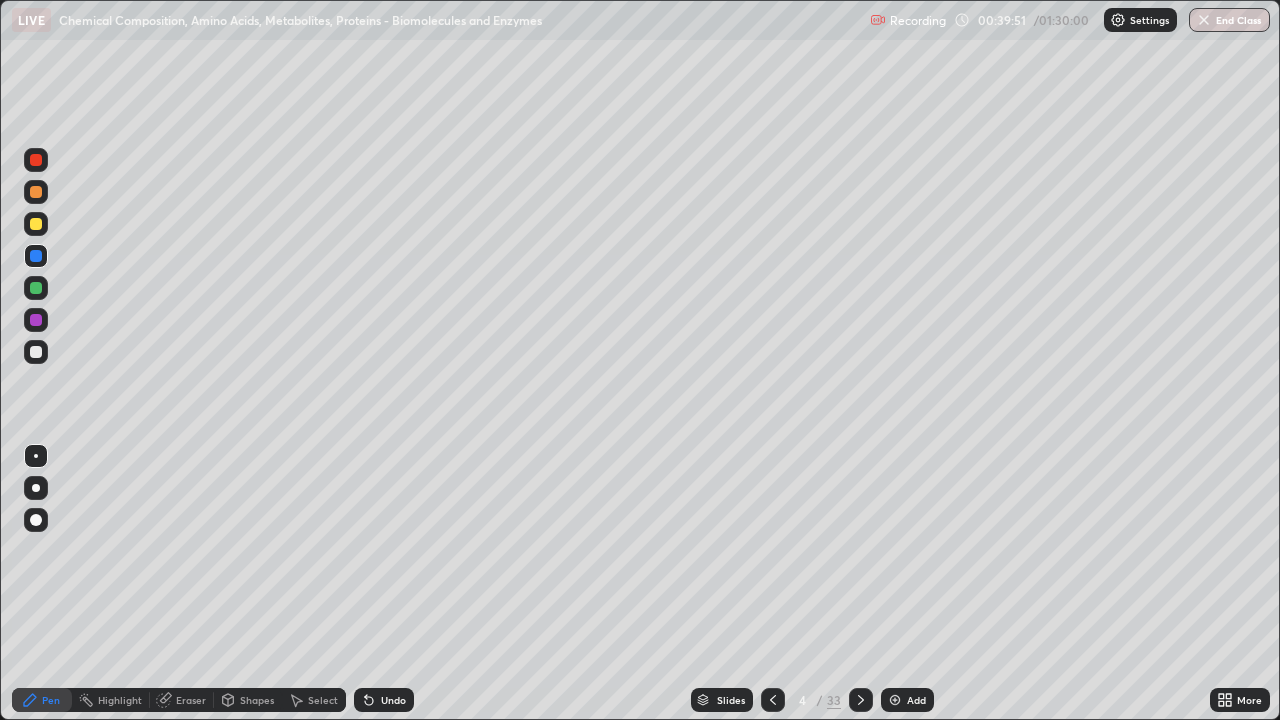 click on "Undo" at bounding box center [384, 700] 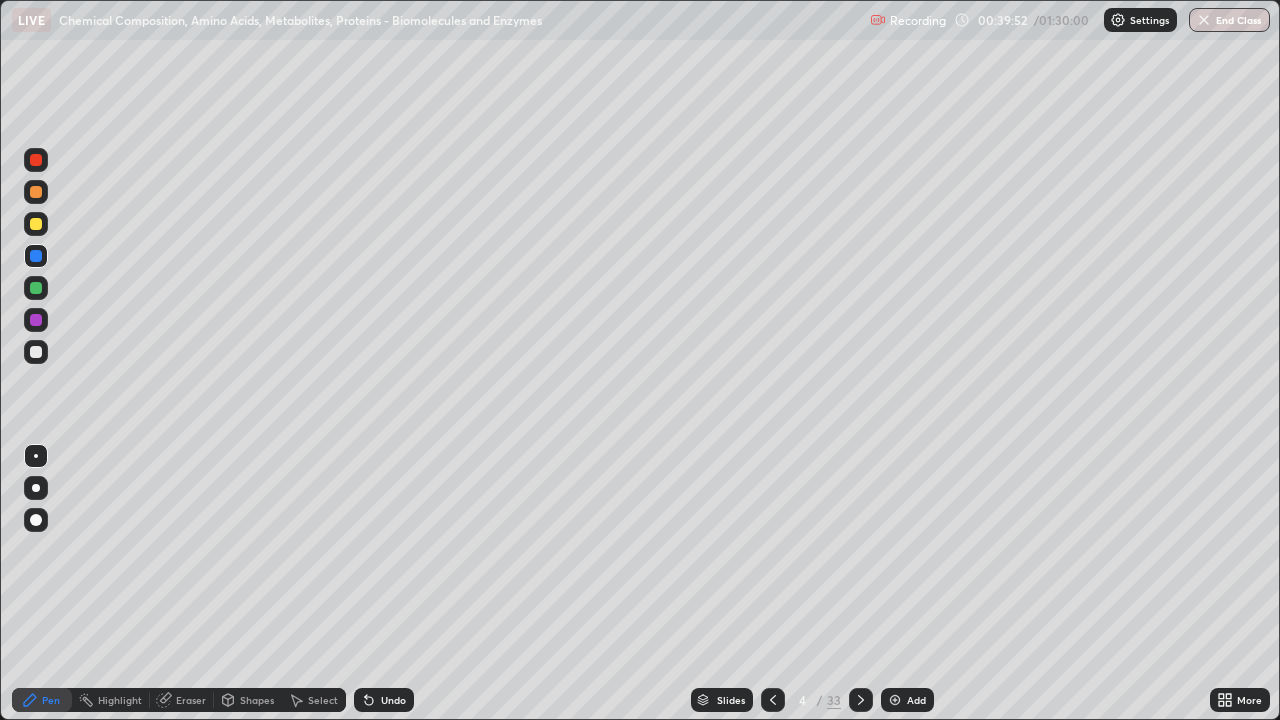 click on "Undo" at bounding box center (384, 700) 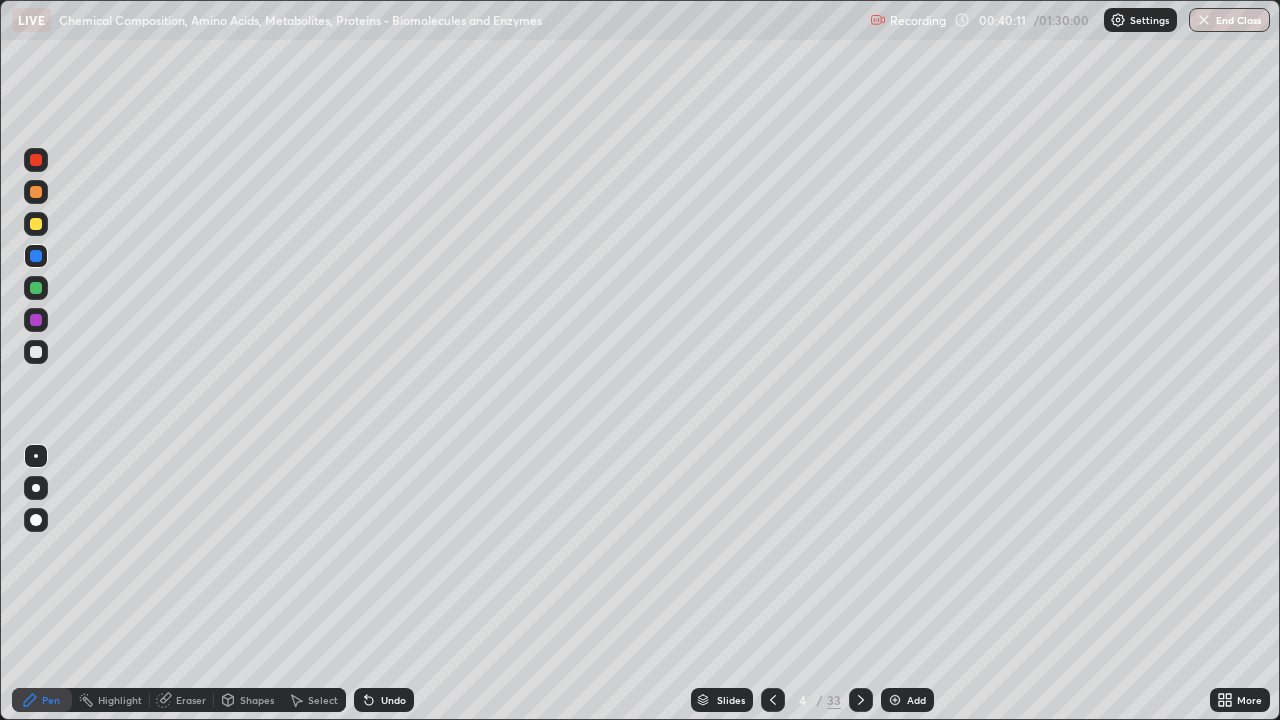 click on "Undo" at bounding box center (393, 700) 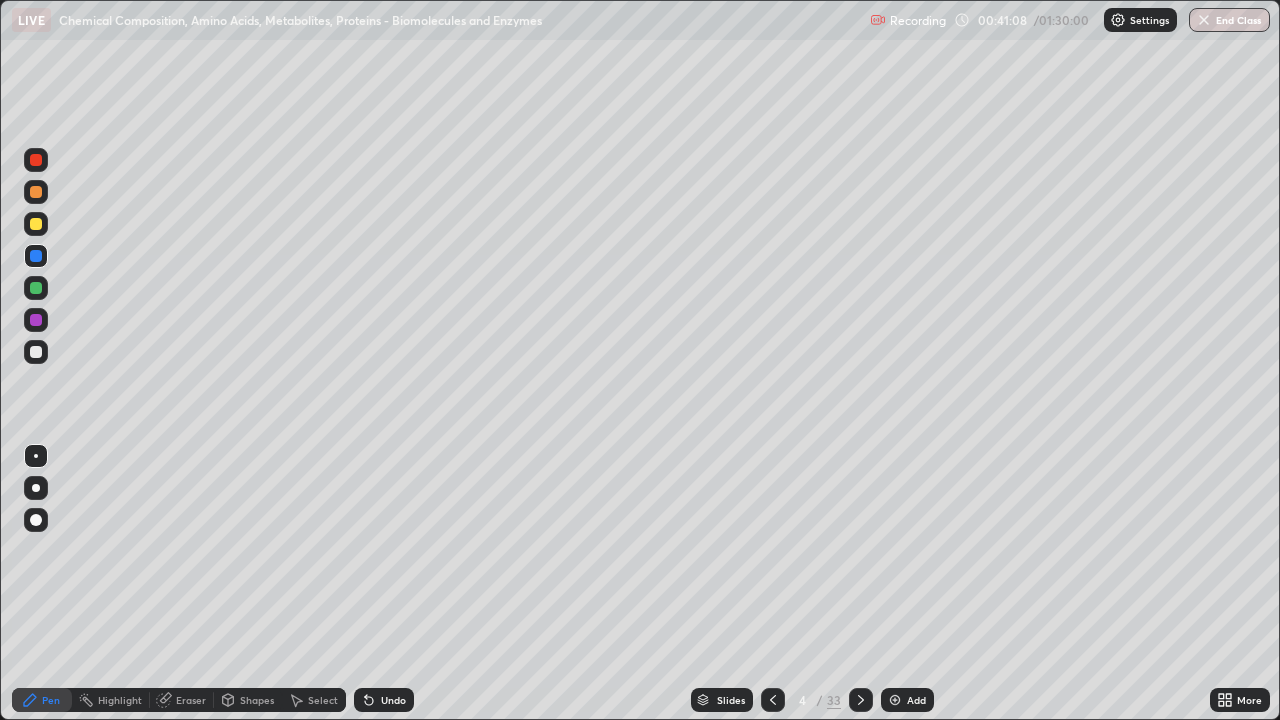 click at bounding box center (895, 700) 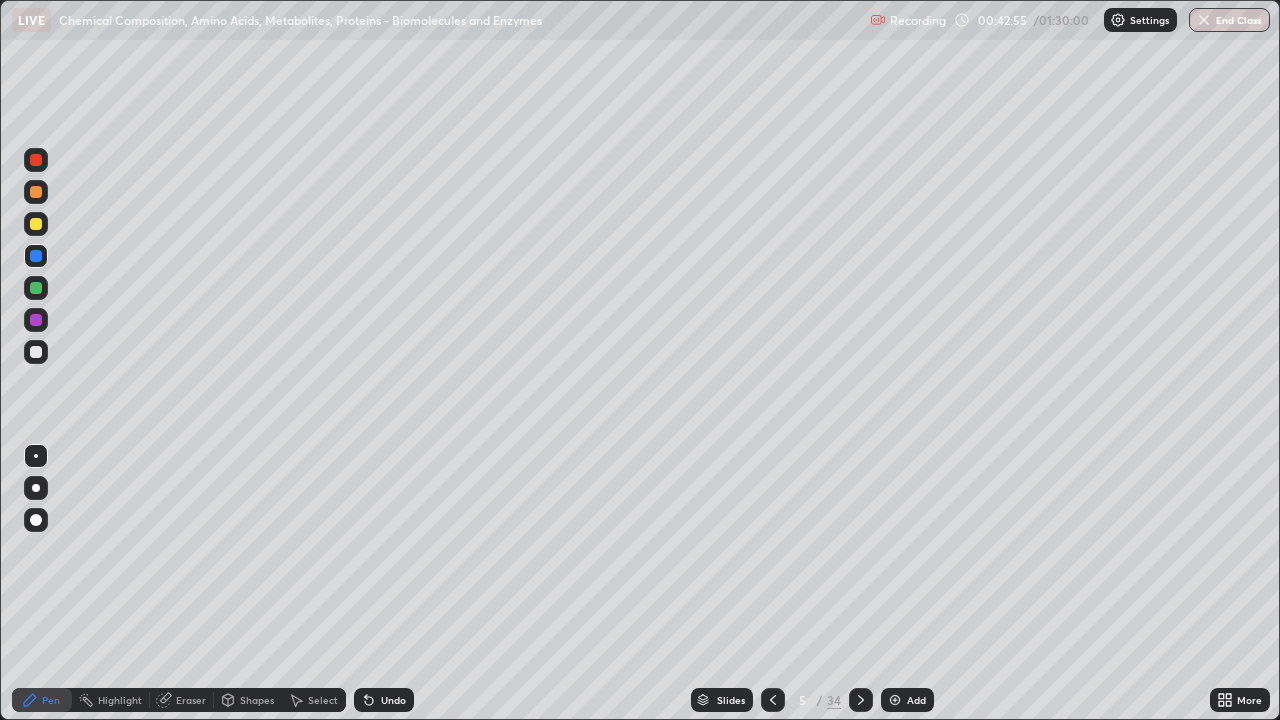 click on "Undo" at bounding box center (393, 700) 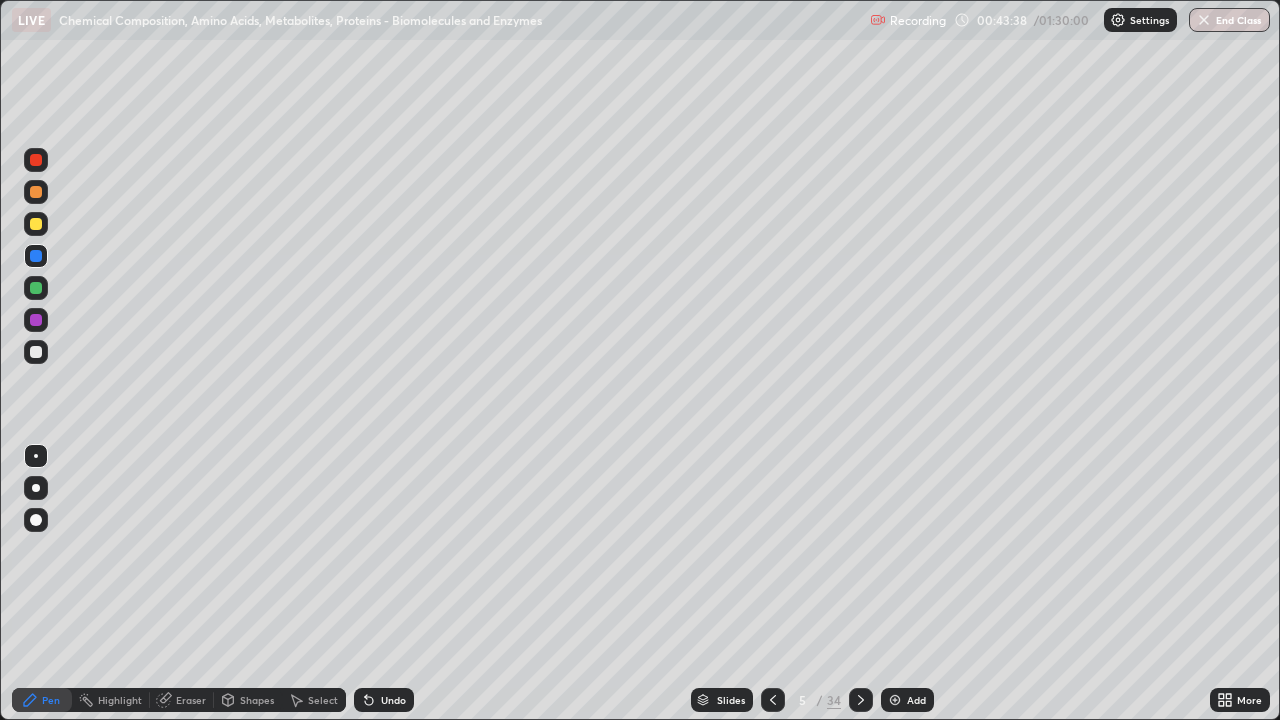 click 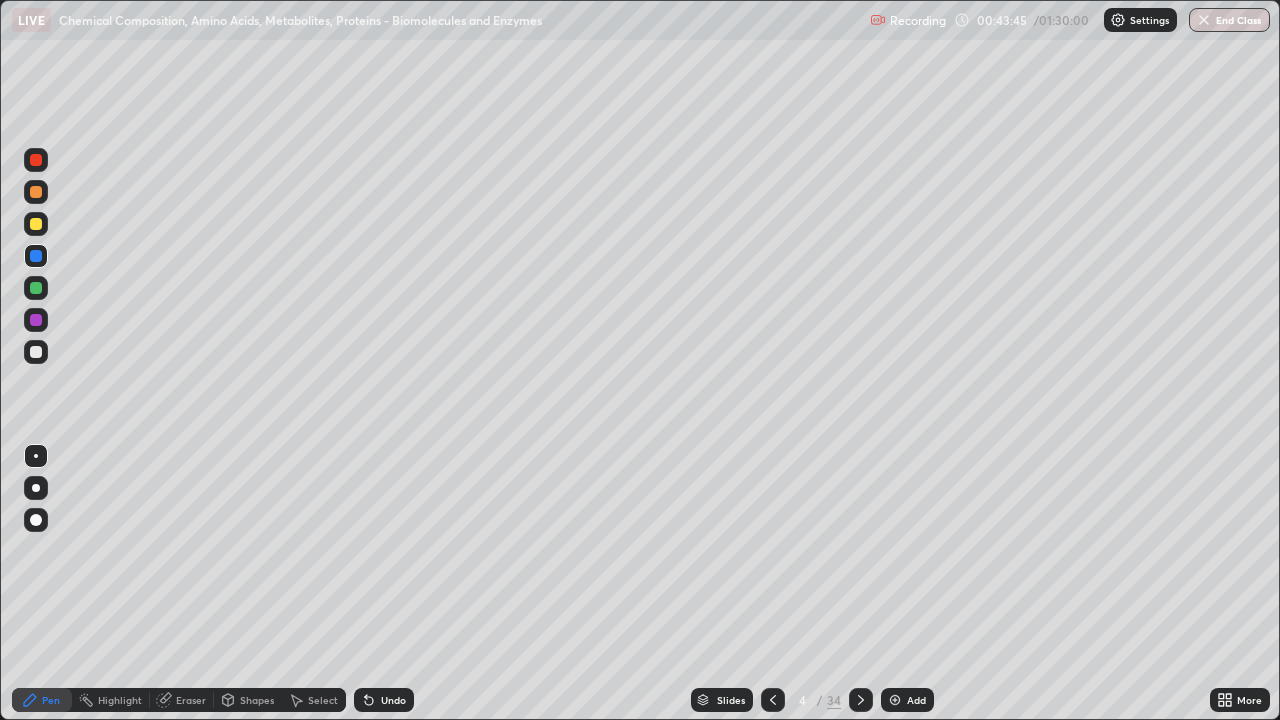 click 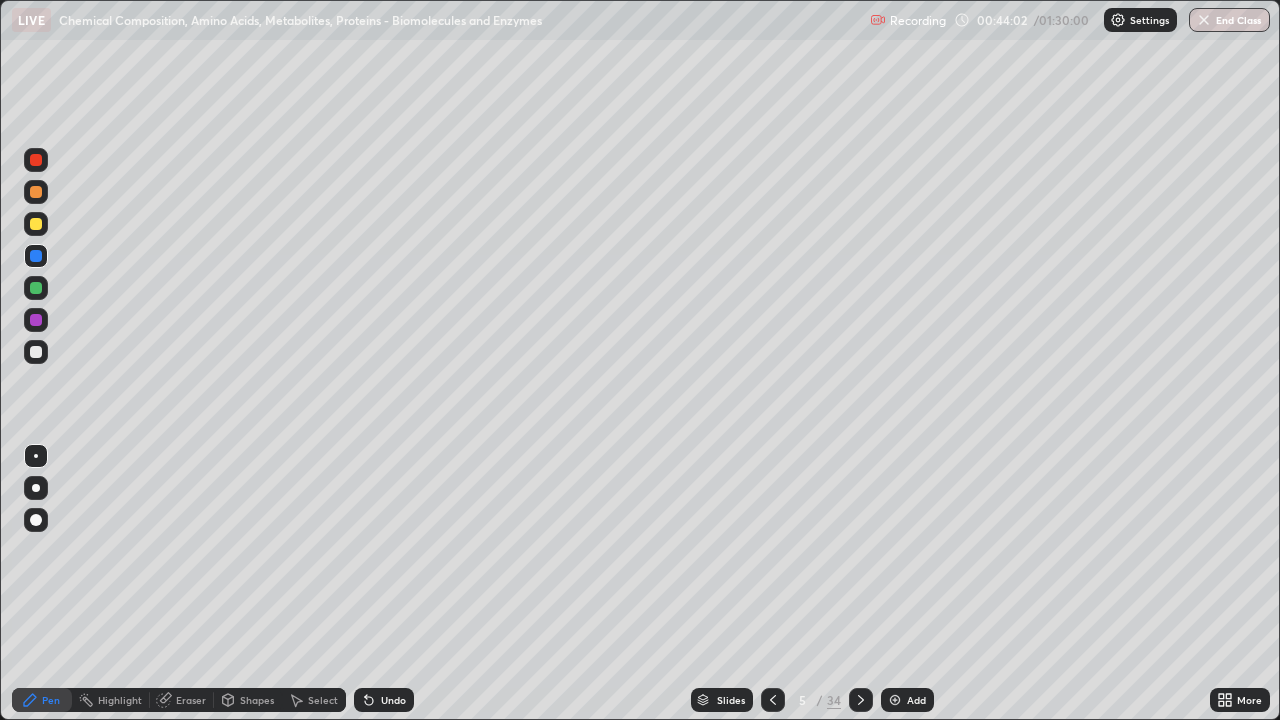 click on "Undo" at bounding box center [384, 700] 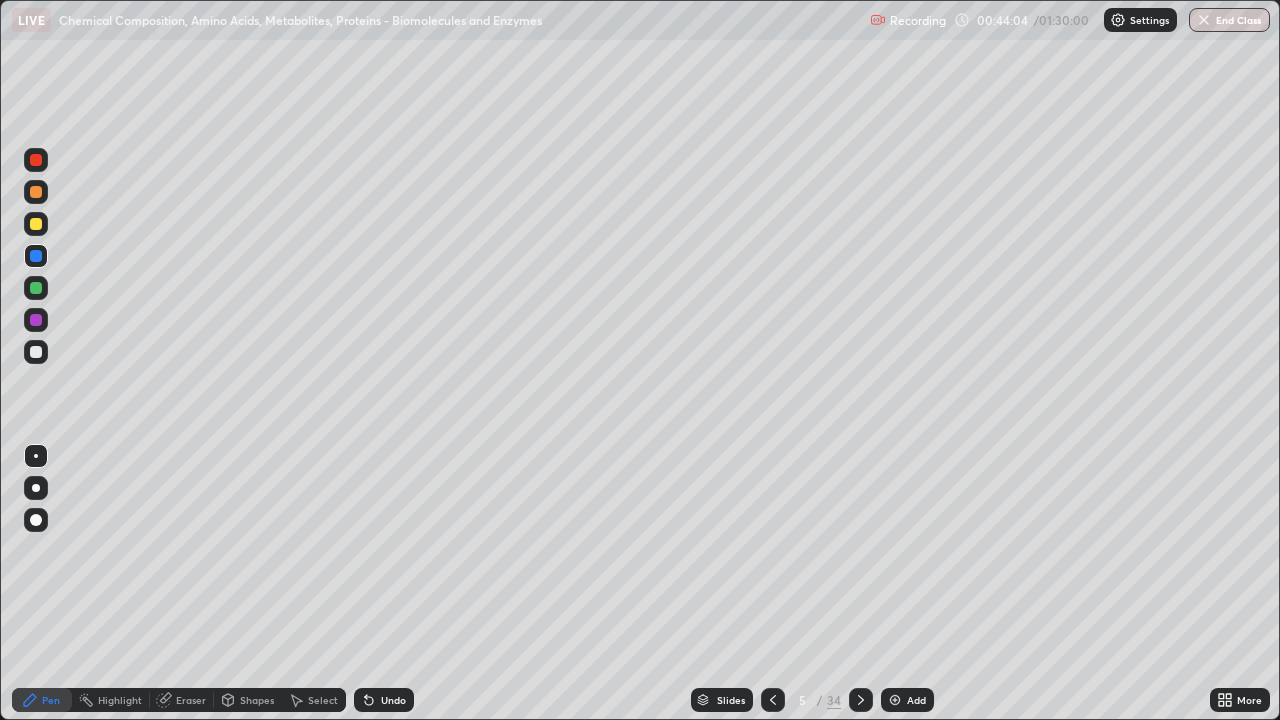 click at bounding box center [773, 700] 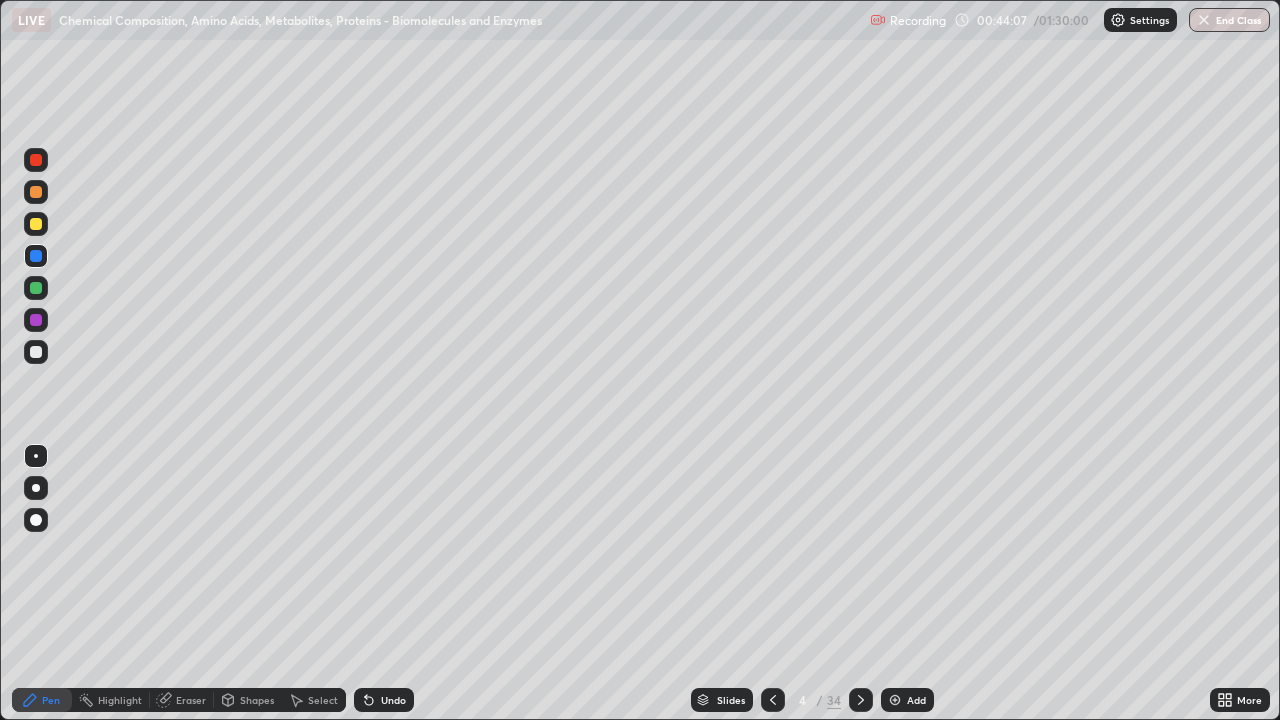 click at bounding box center [36, 224] 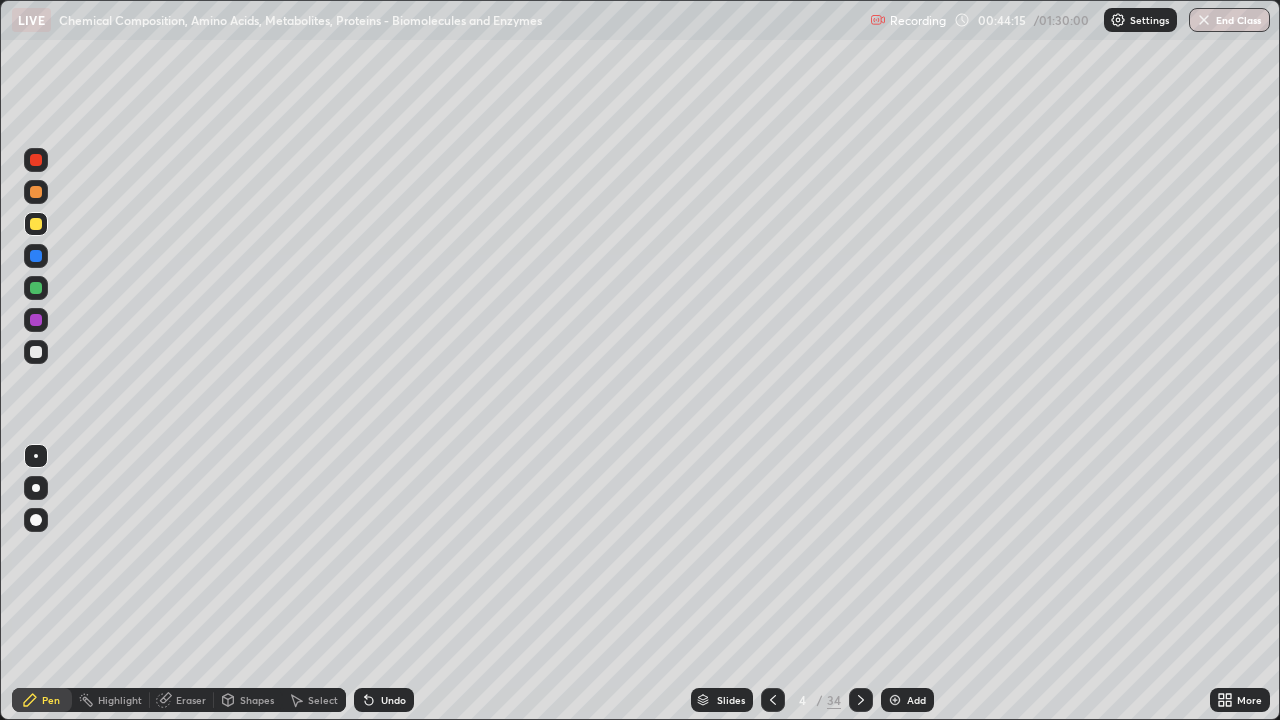 click 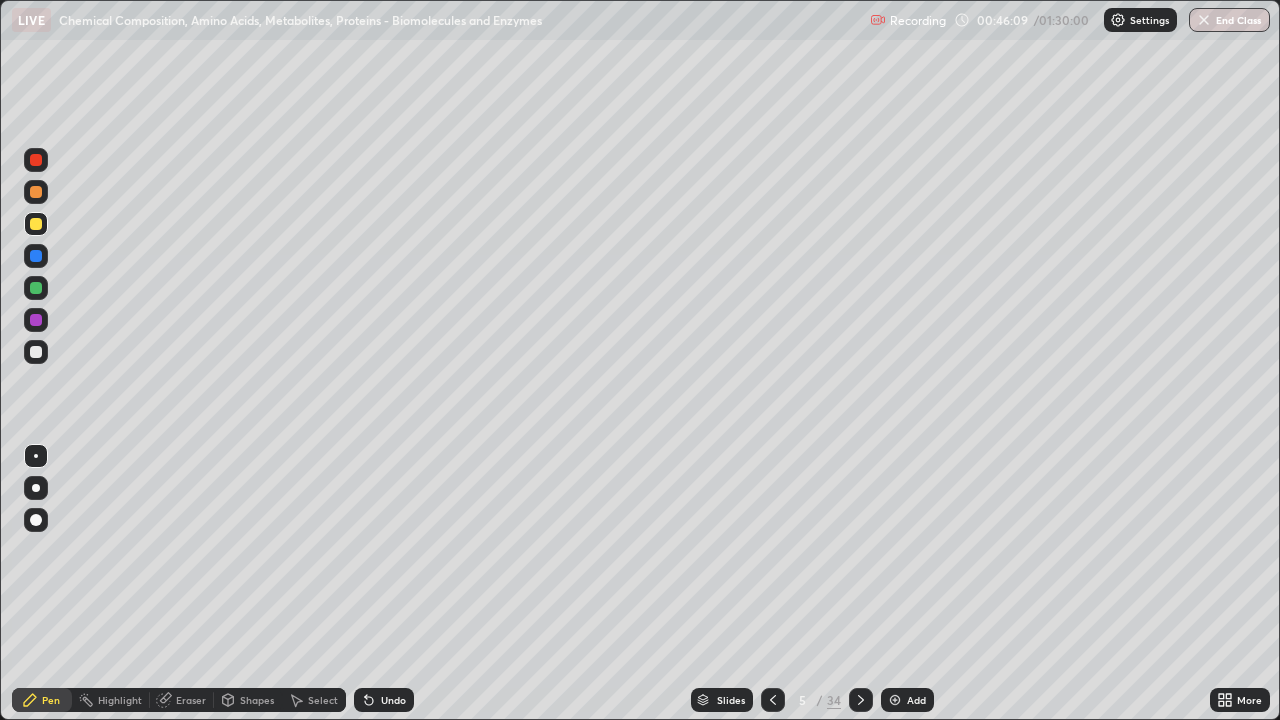 click 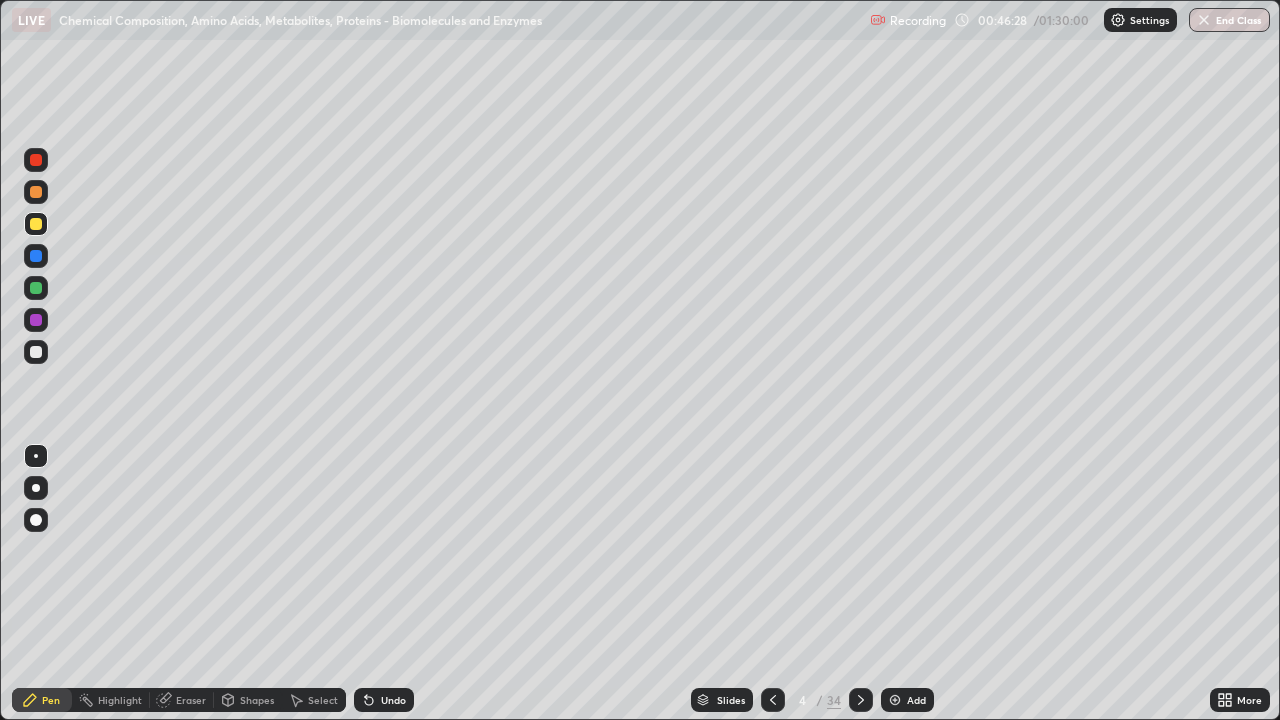 click at bounding box center (36, 320) 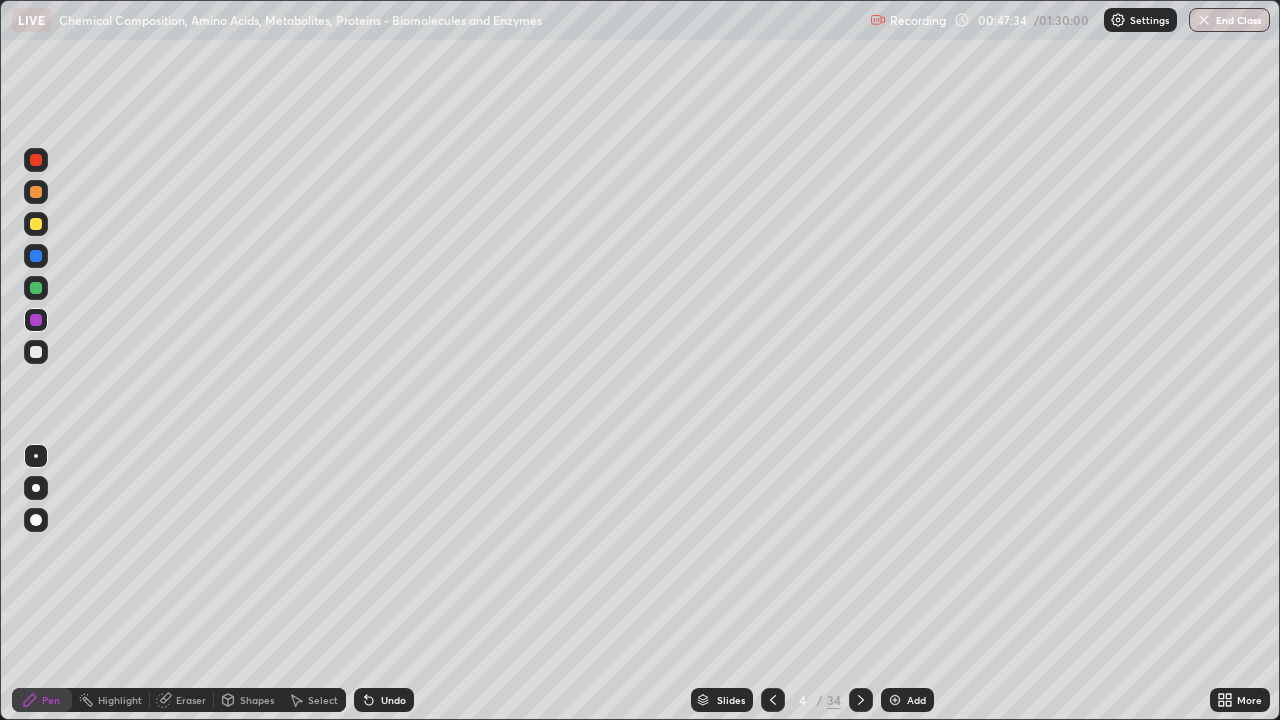 click at bounding box center (36, 224) 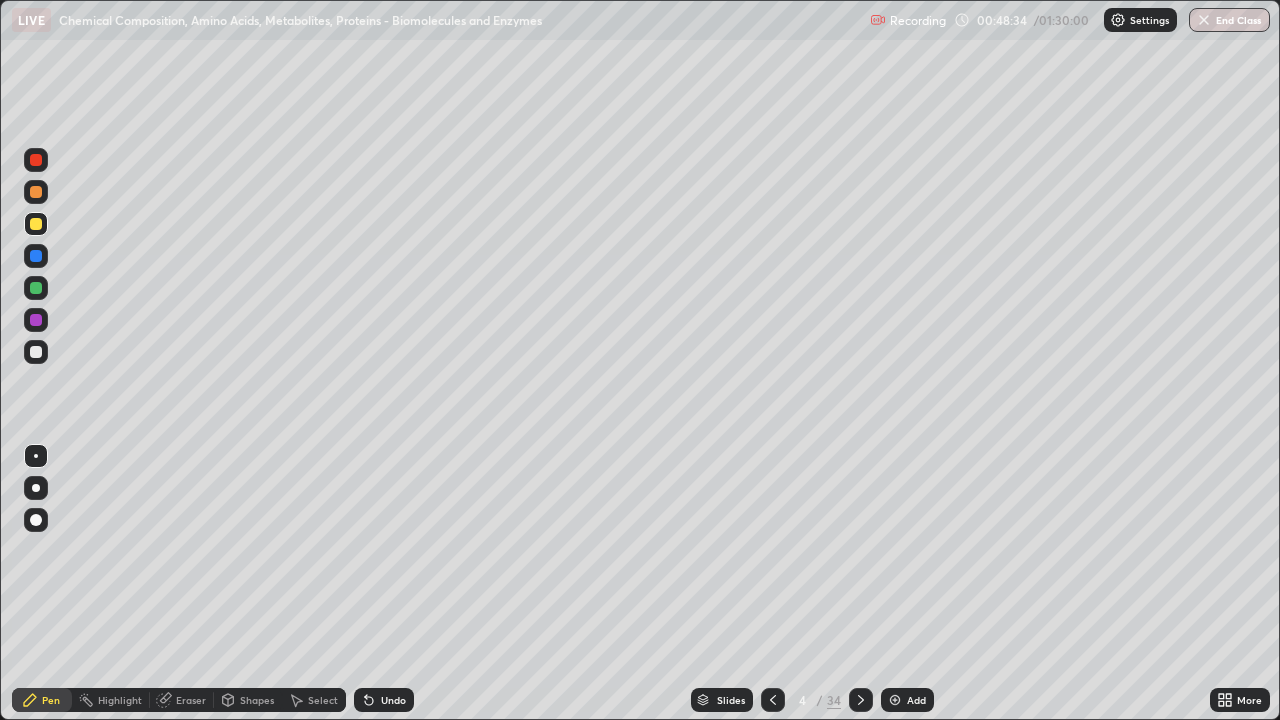 click at bounding box center (36, 256) 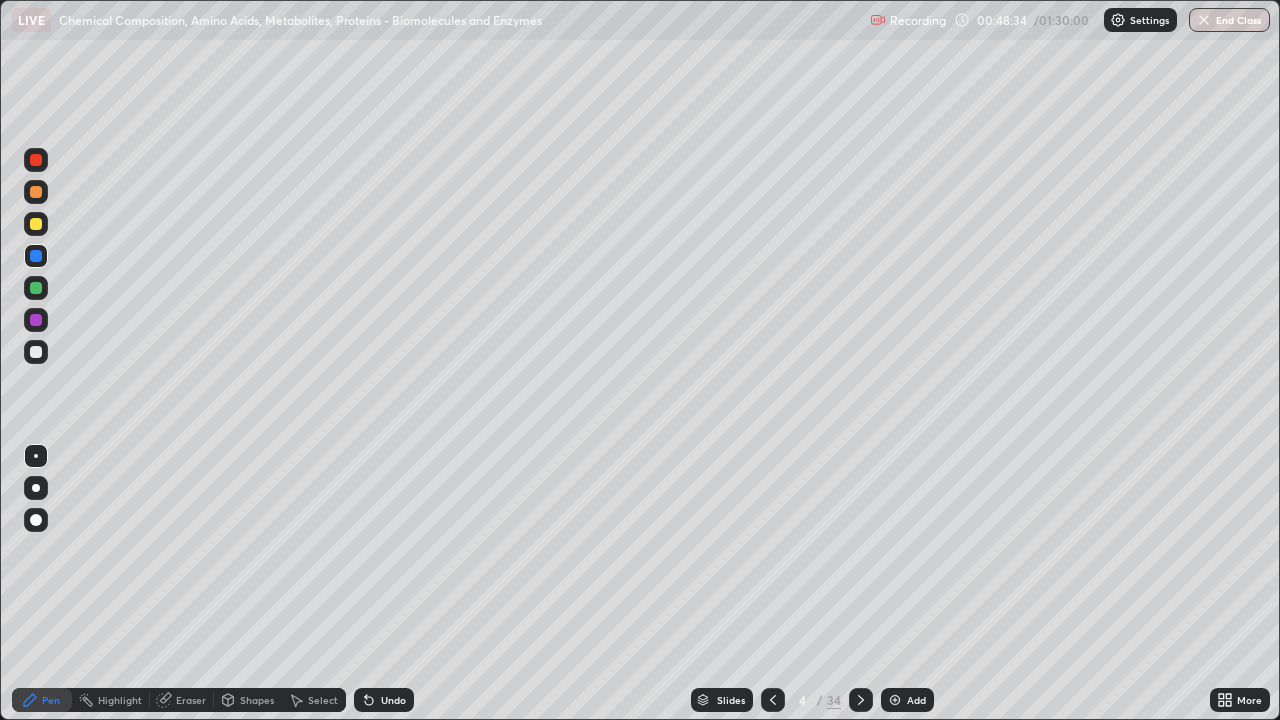 click at bounding box center (36, 288) 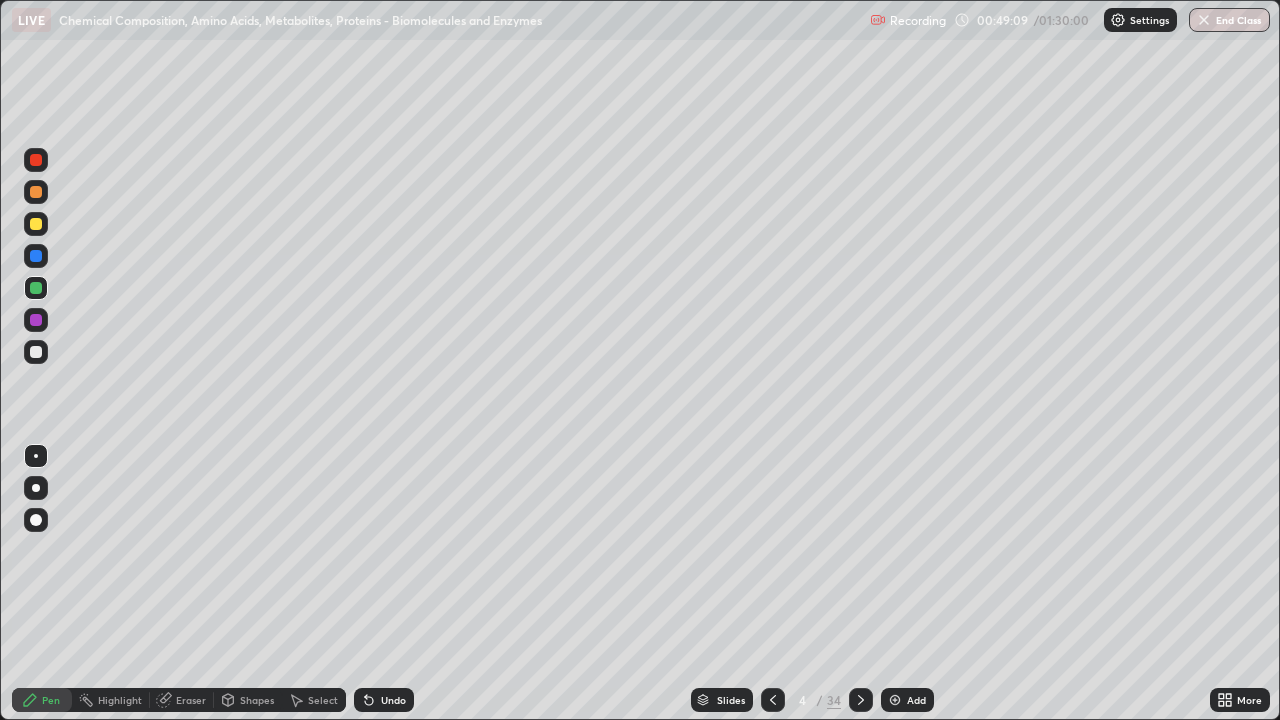 click at bounding box center [36, 320] 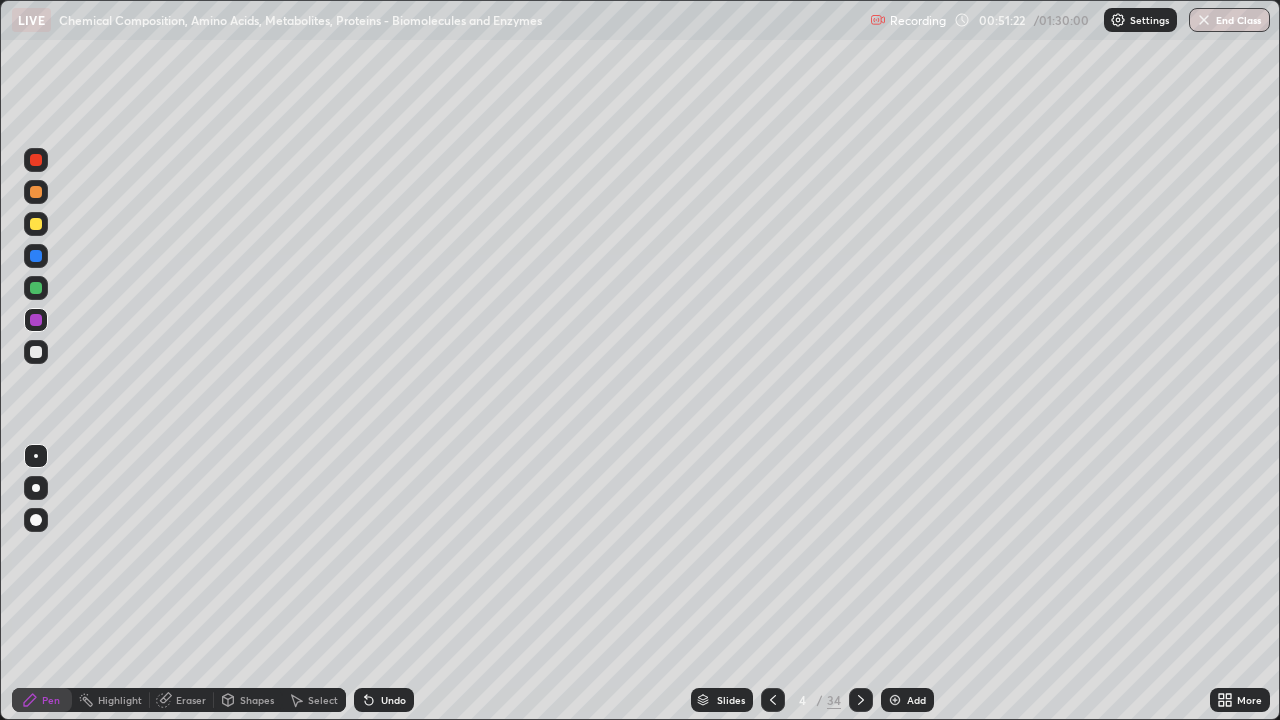 click 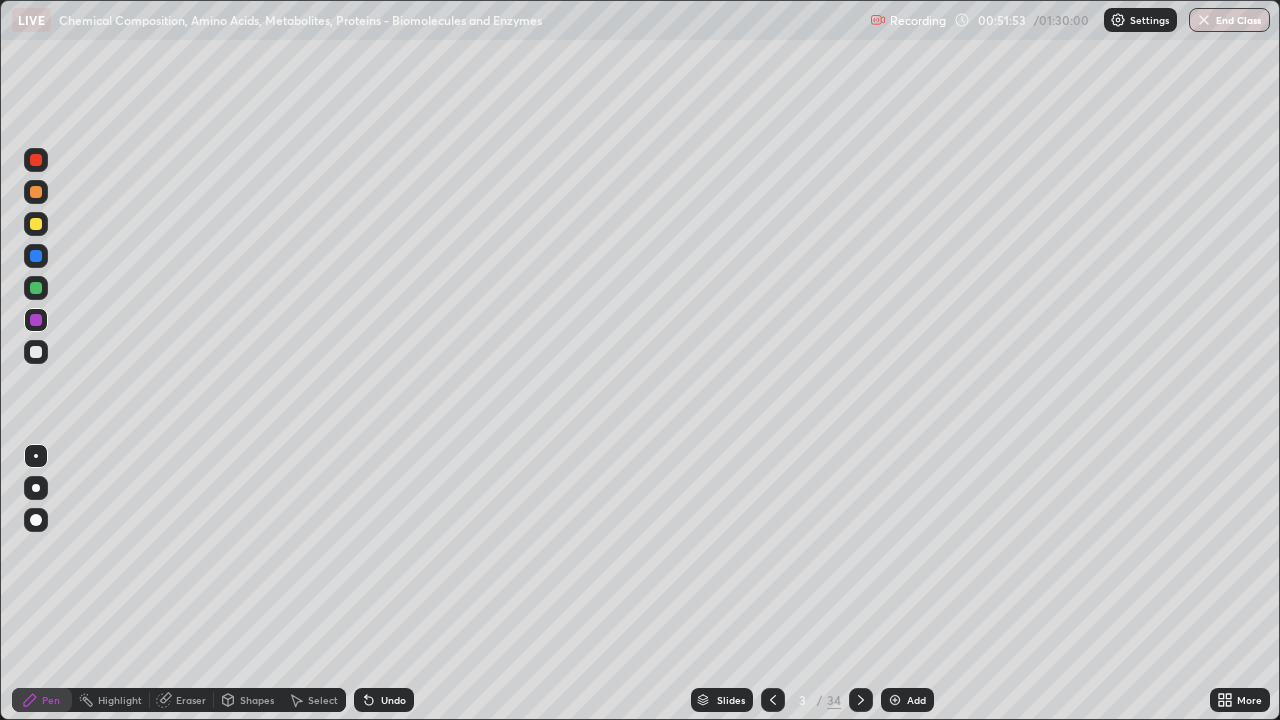 click 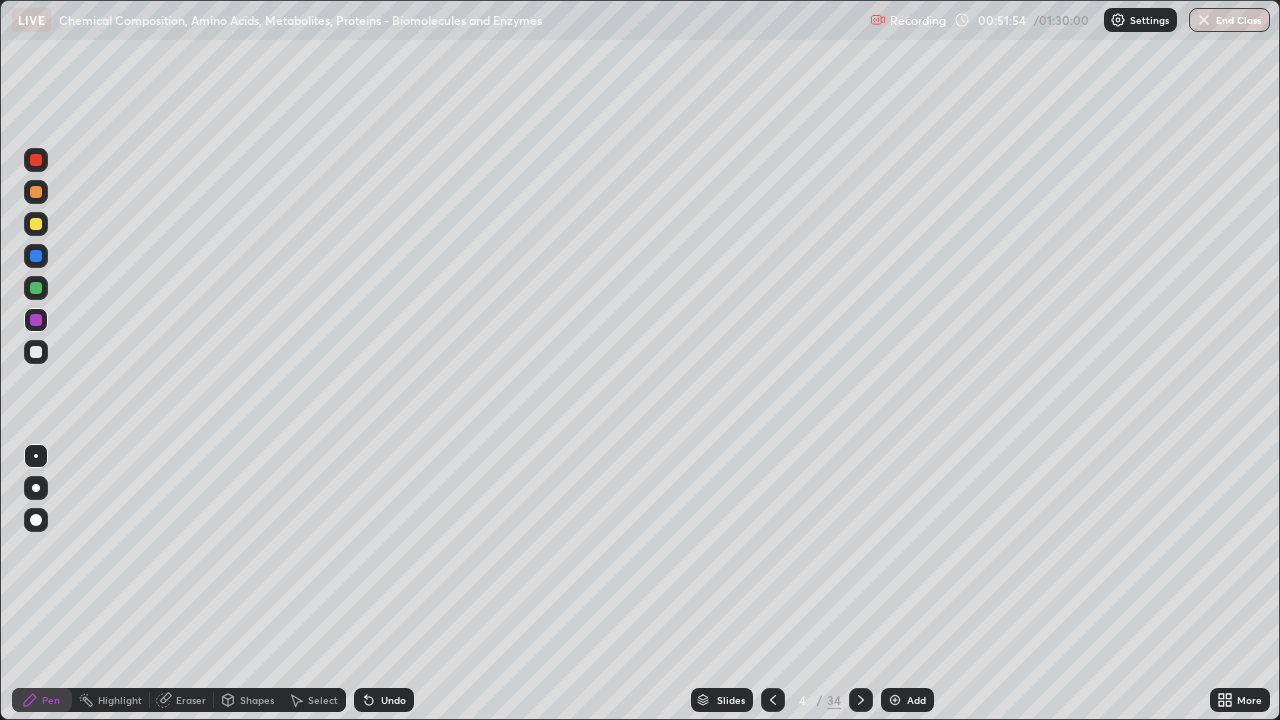 click on "Add" at bounding box center (907, 700) 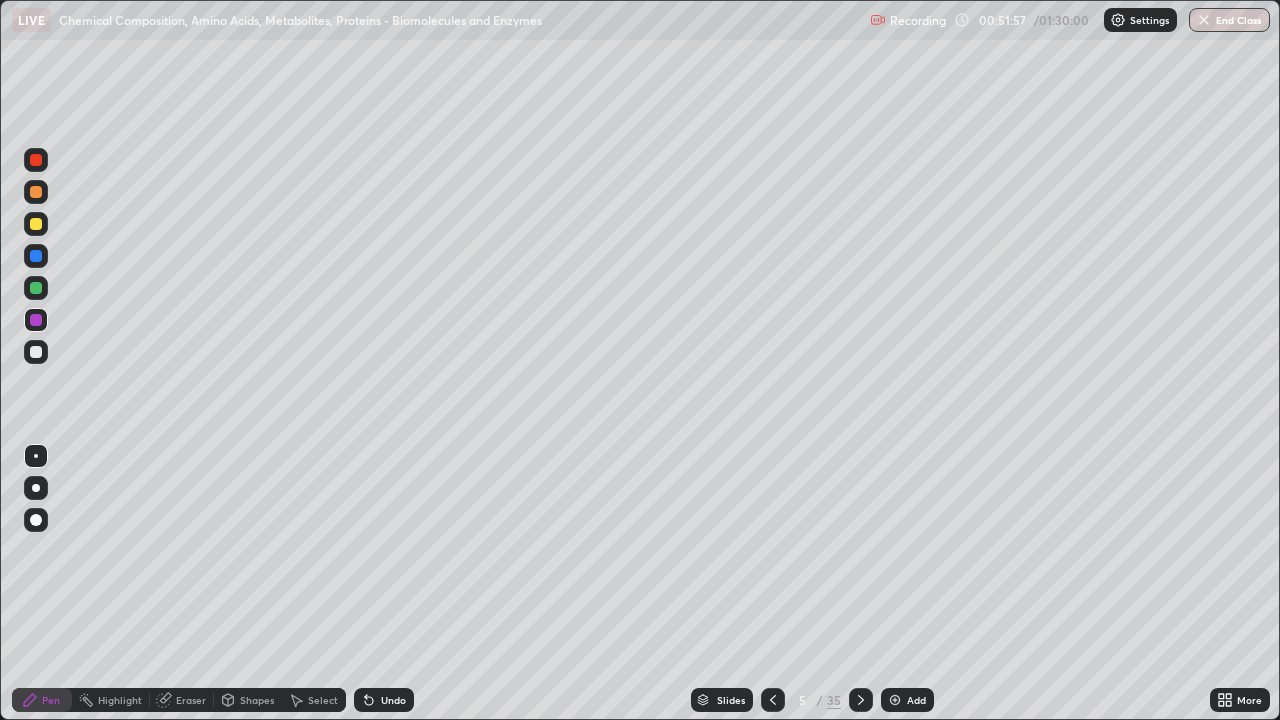 click at bounding box center (36, 224) 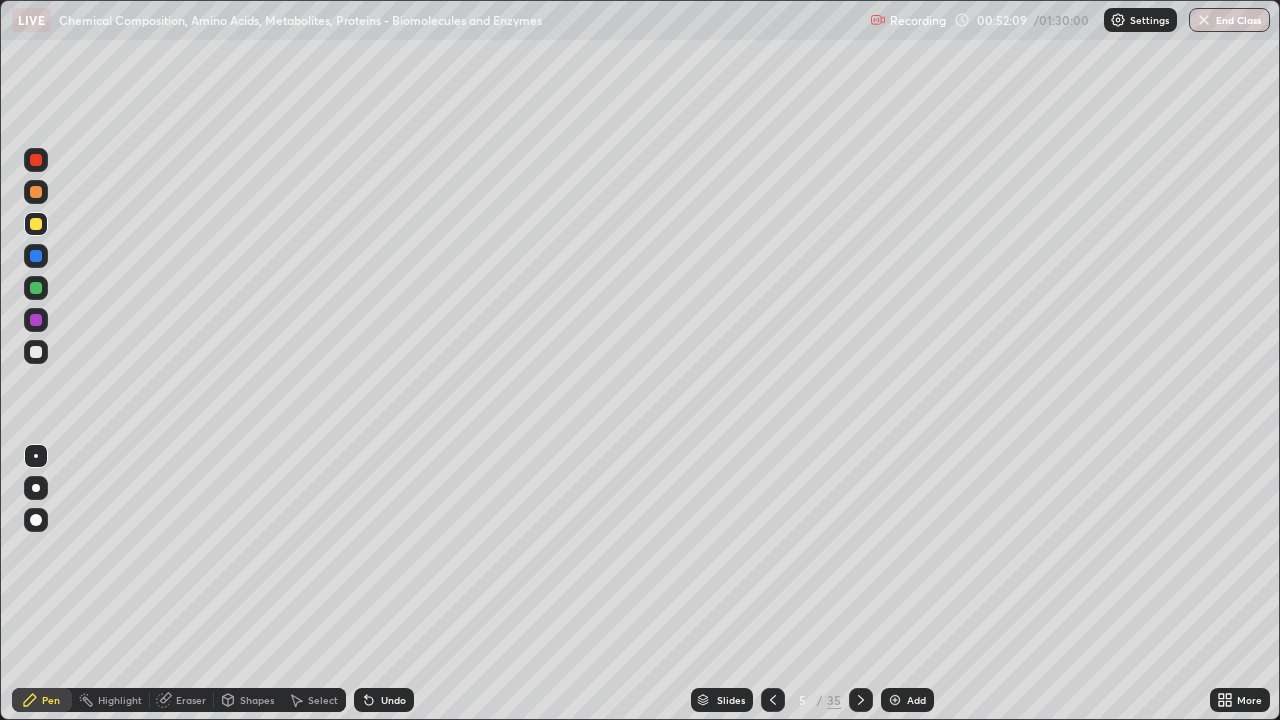 click on "Undo" at bounding box center [393, 700] 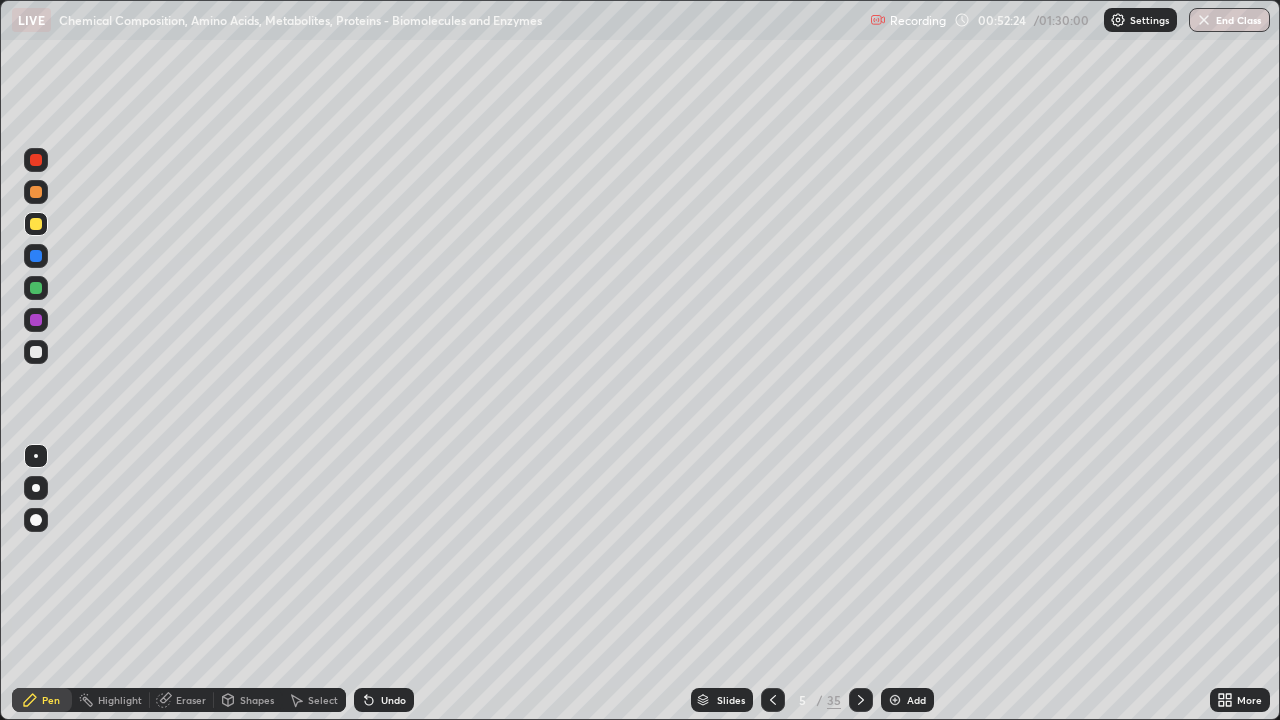 click 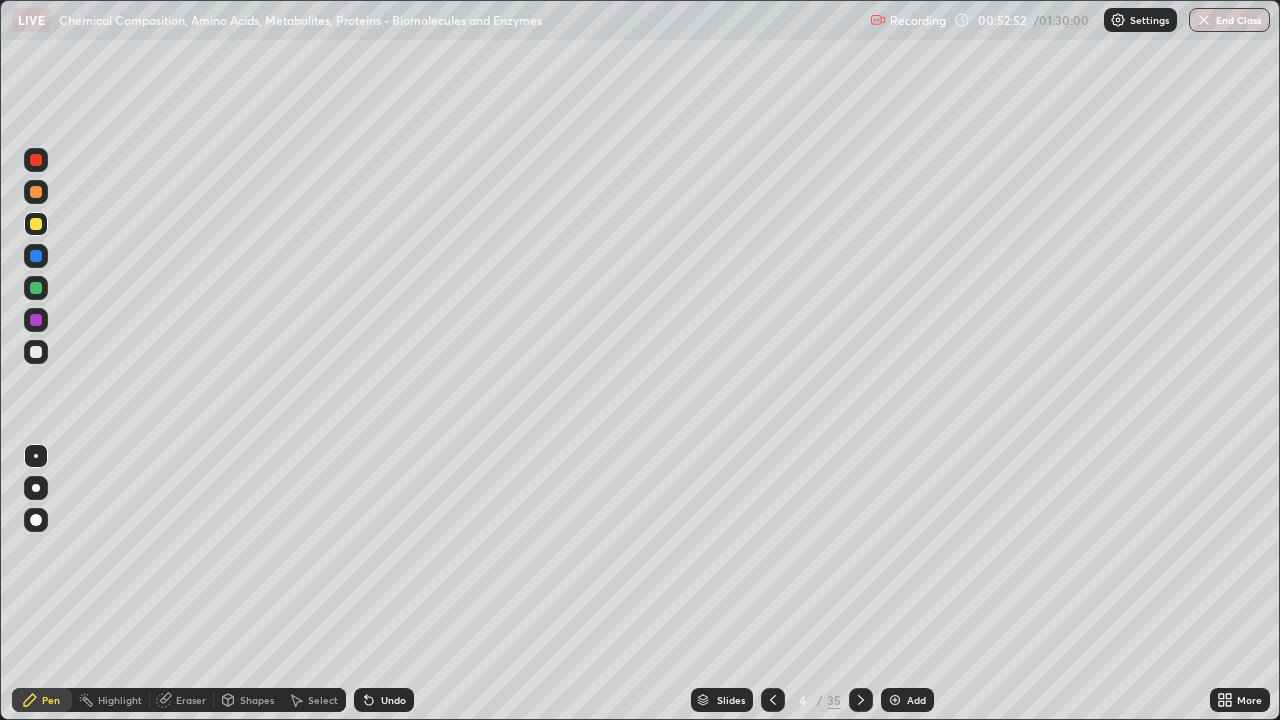 click 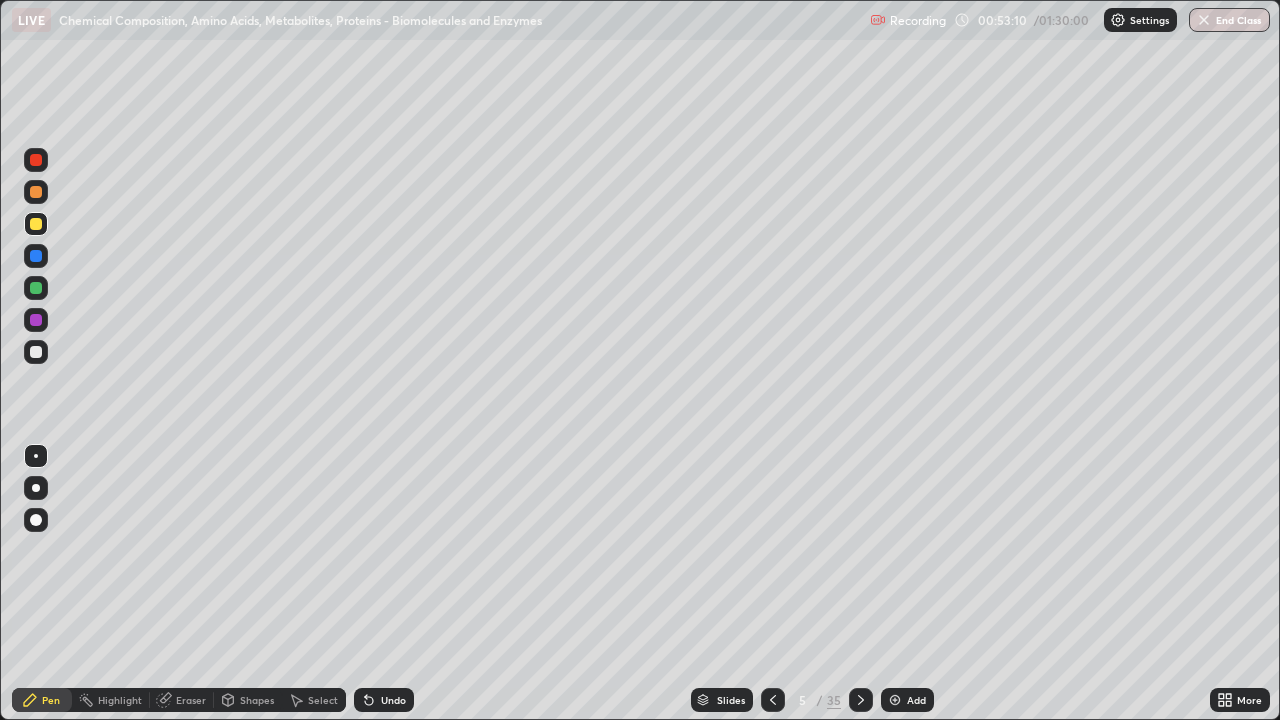 click at bounding box center (36, 256) 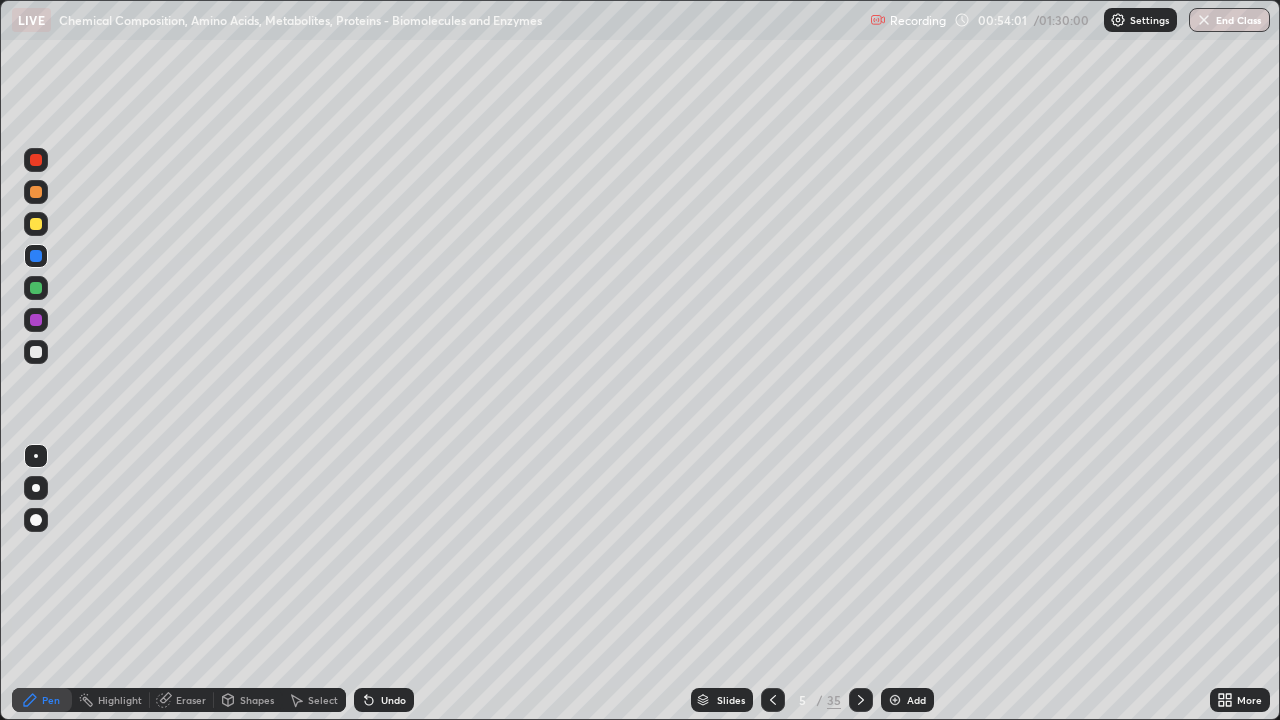 click at bounding box center [36, 224] 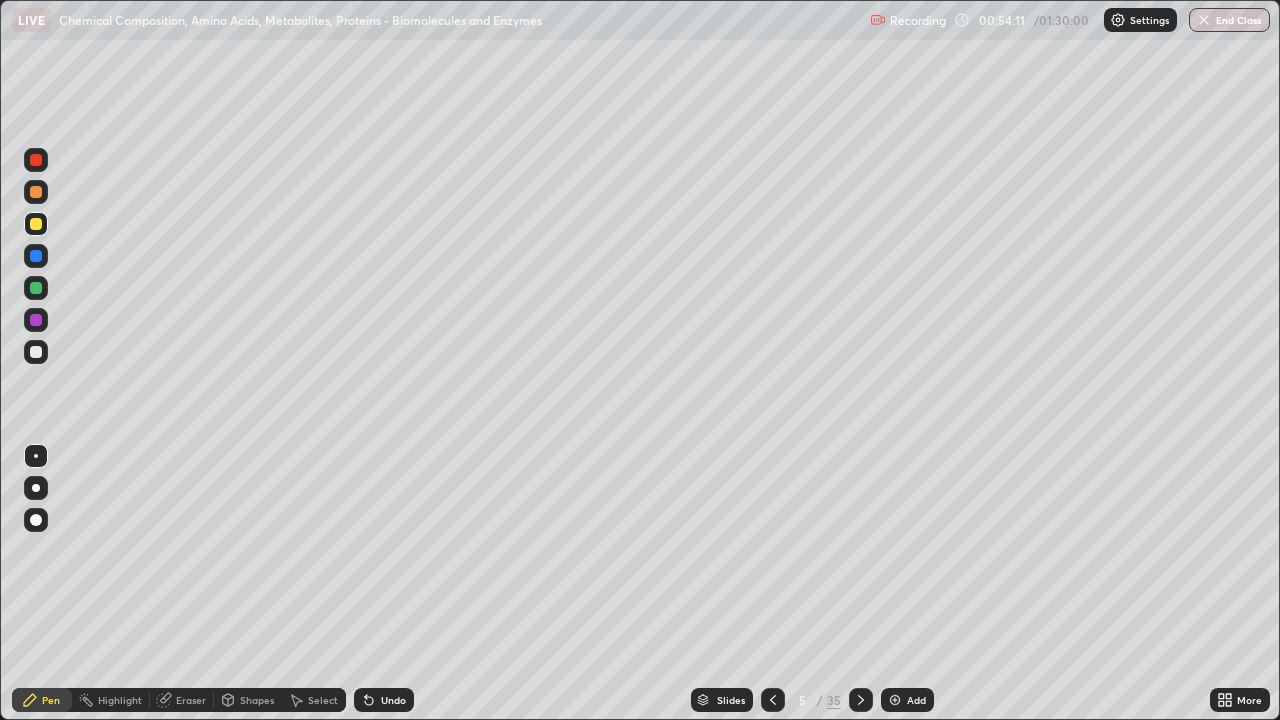 click at bounding box center [36, 256] 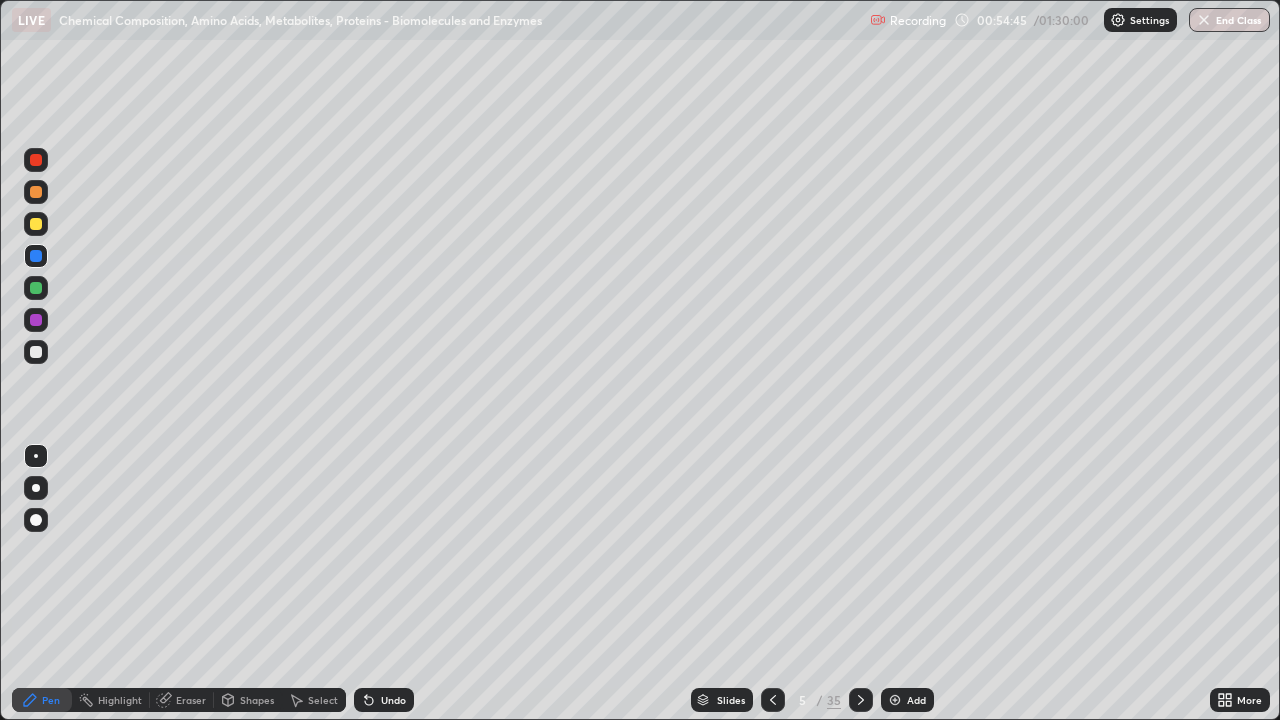 click at bounding box center [36, 224] 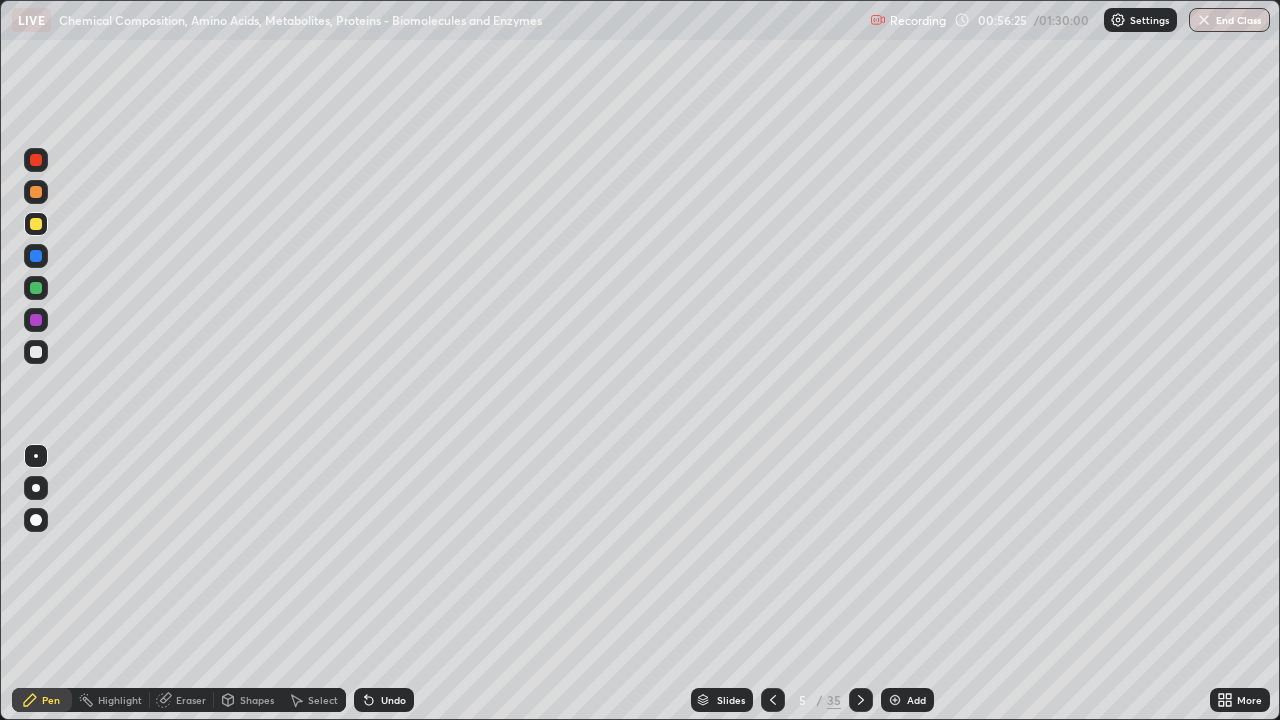 click on "Slides" at bounding box center (722, 700) 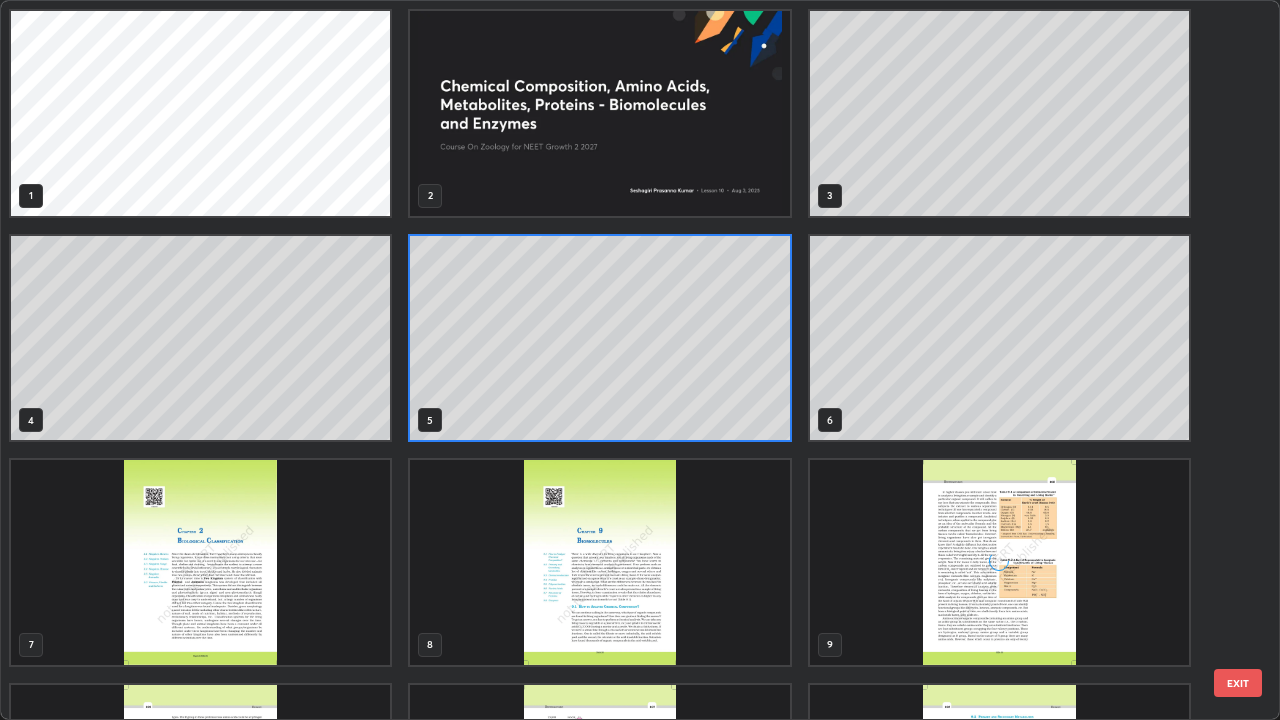 scroll, scrollTop: 7, scrollLeft: 11, axis: both 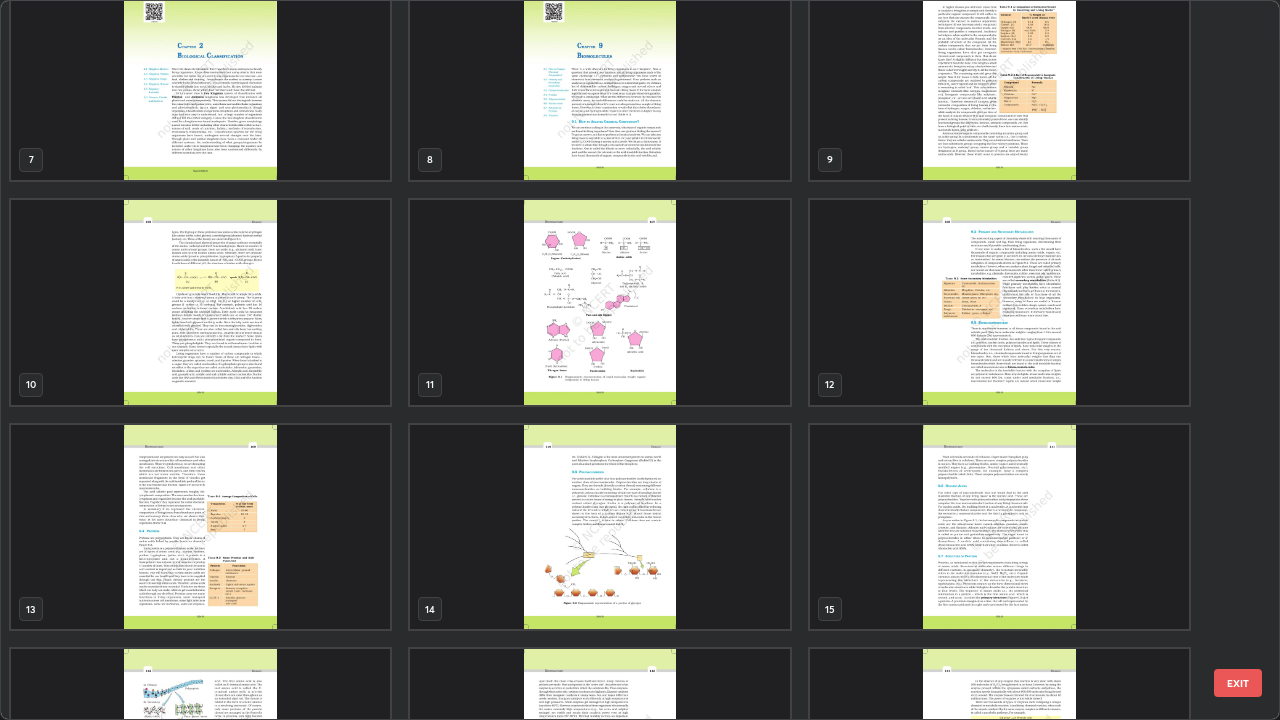 click at bounding box center (999, 77) 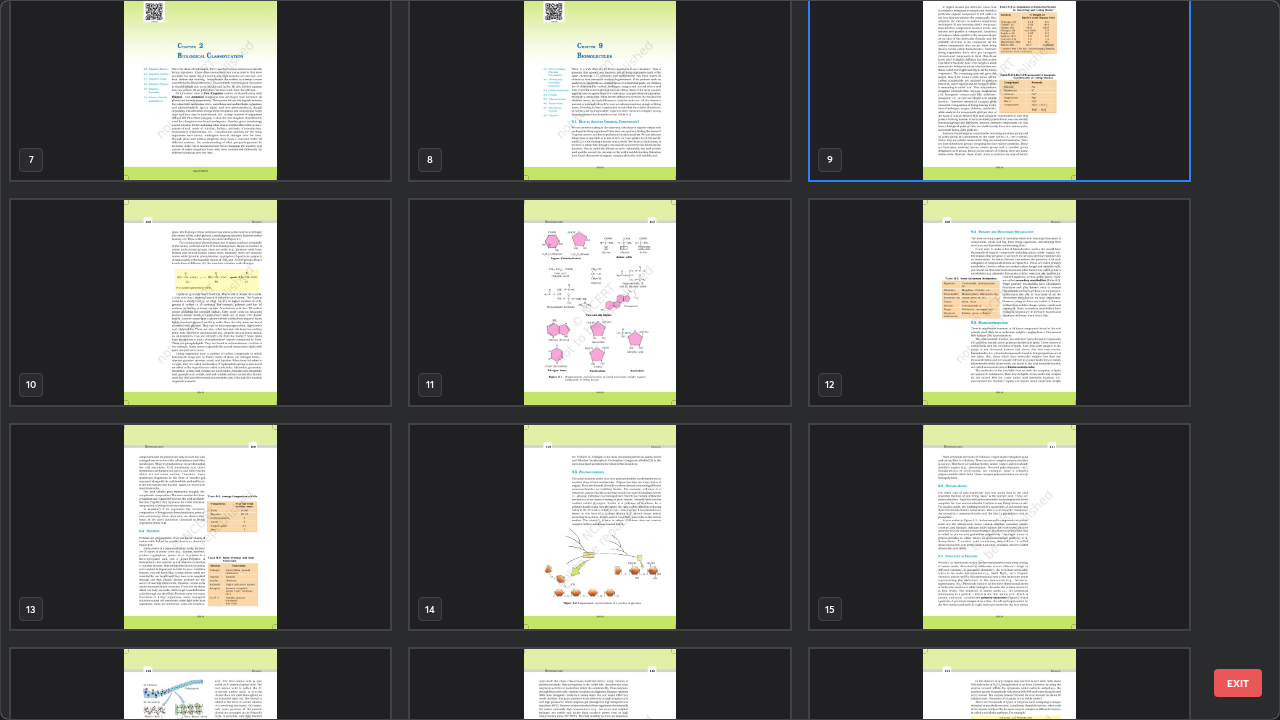 scroll, scrollTop: 449, scrollLeft: 0, axis: vertical 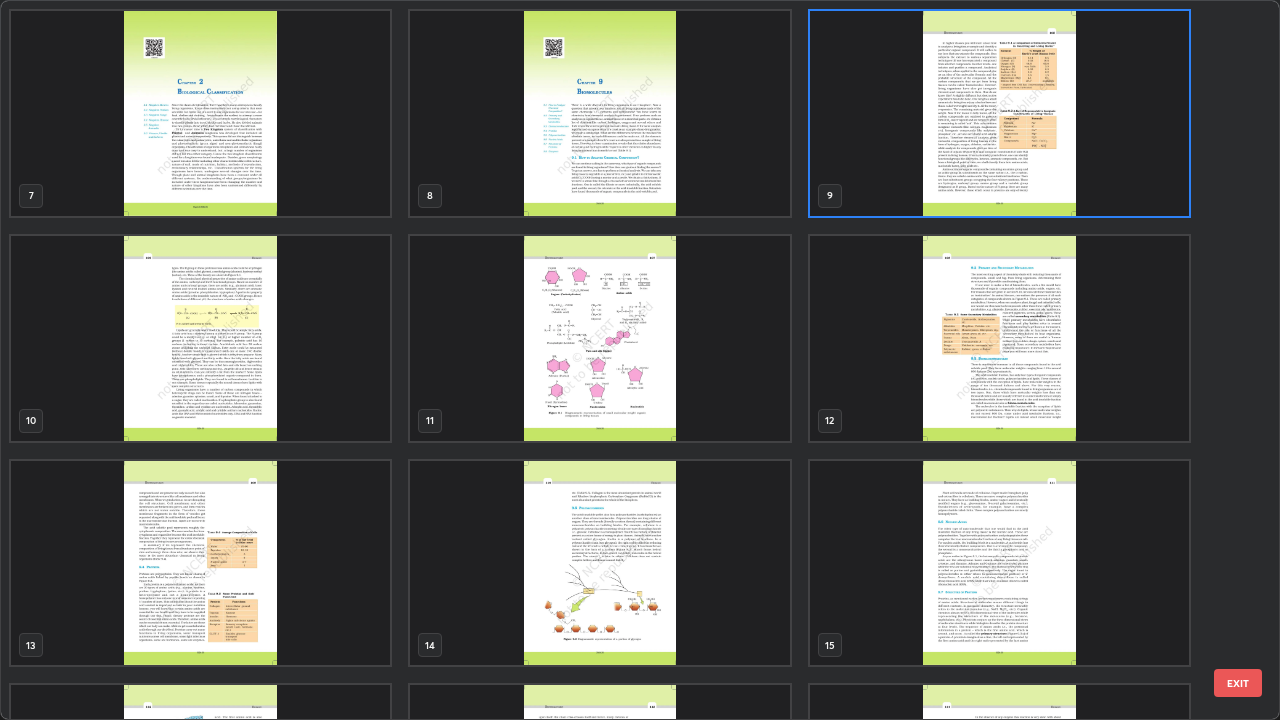 click at bounding box center [999, 113] 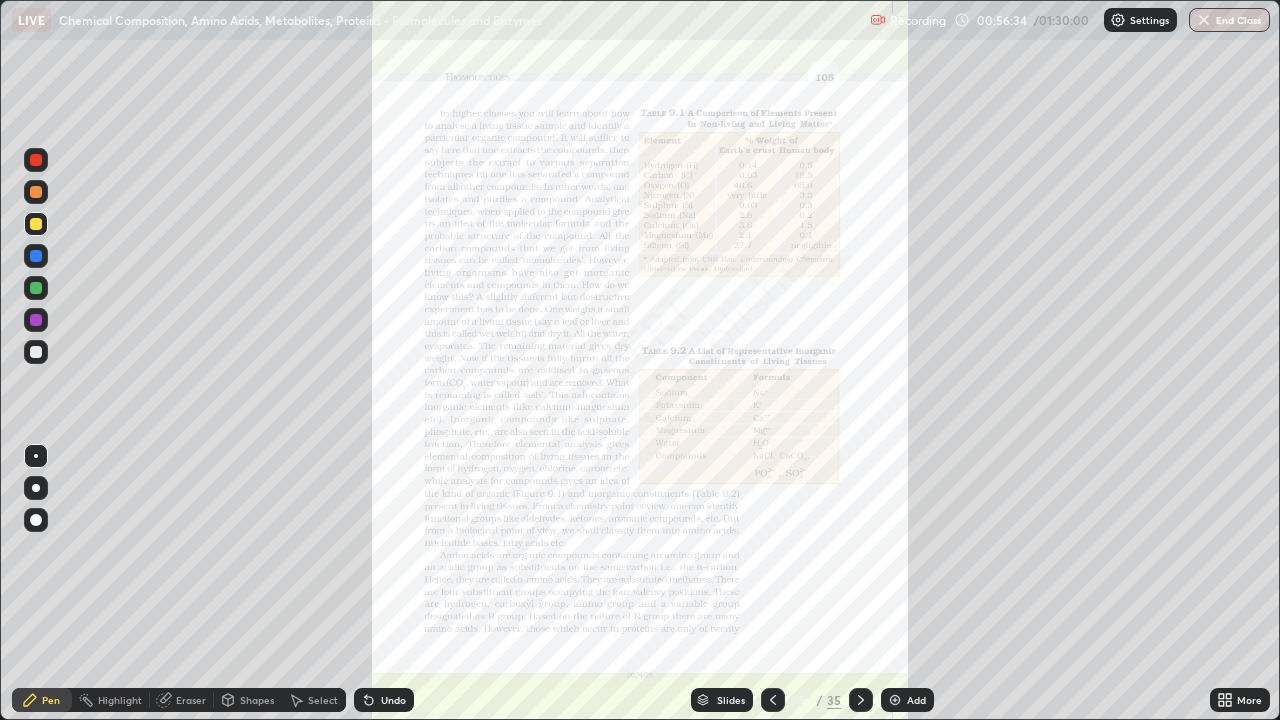 click 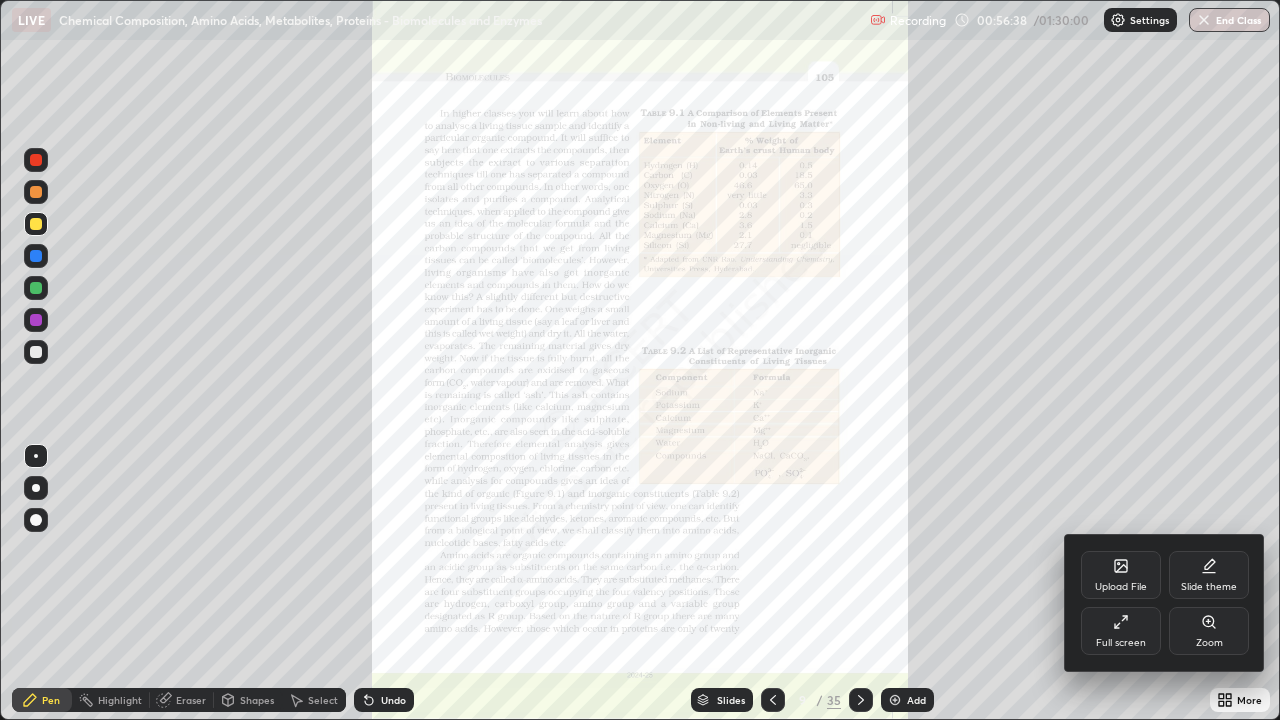 click on "Zoom" at bounding box center (1209, 631) 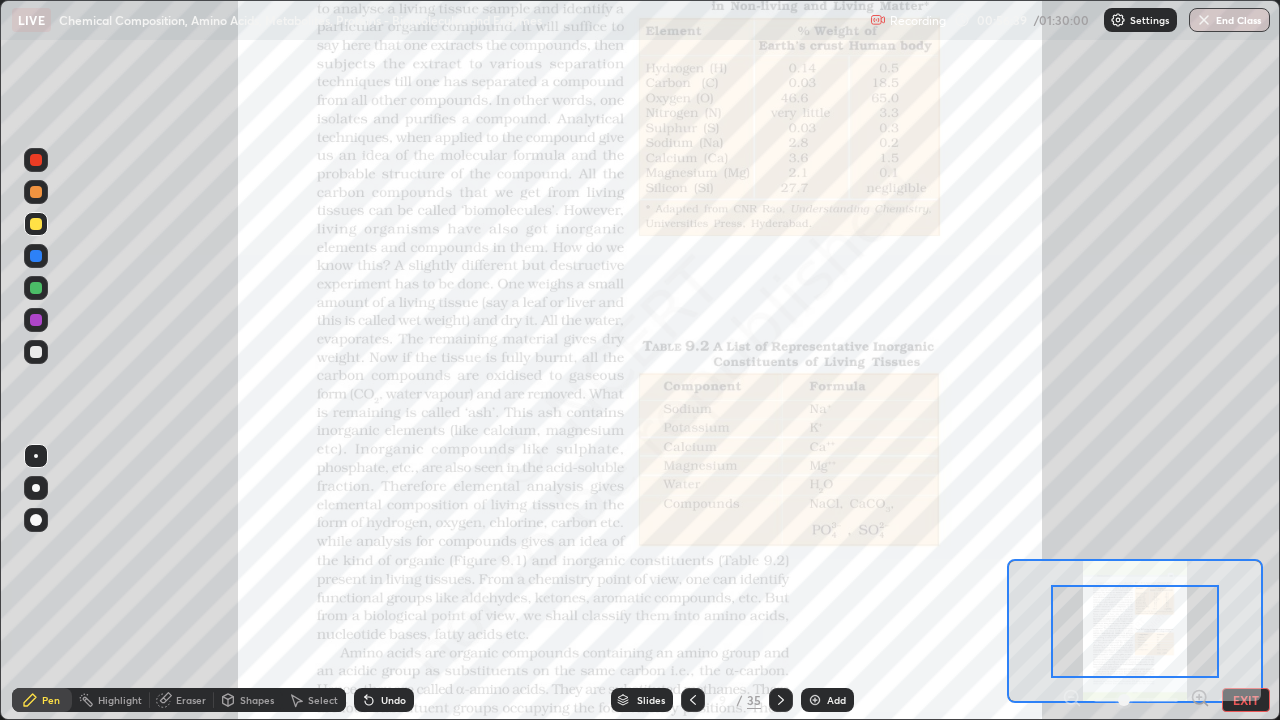 click on "Pen Highlight Eraser Shapes Select Undo Slides 9 / 35 Add EXIT" at bounding box center [640, 700] 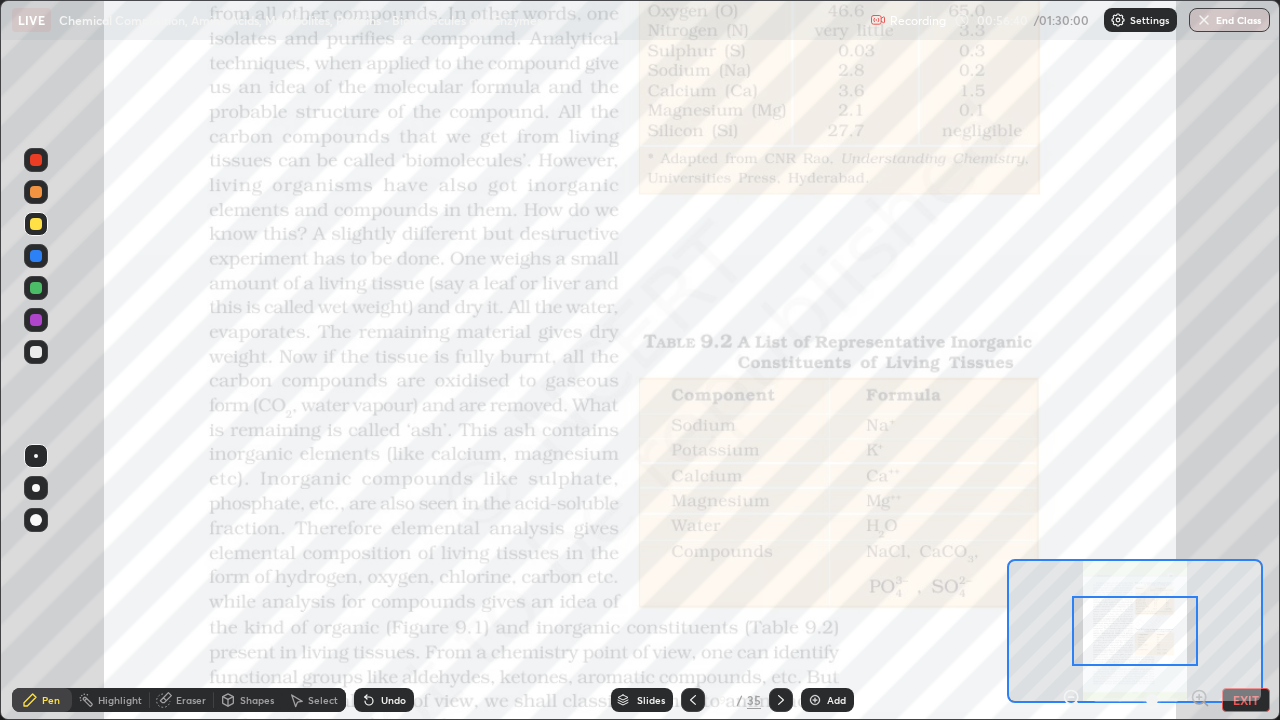 click 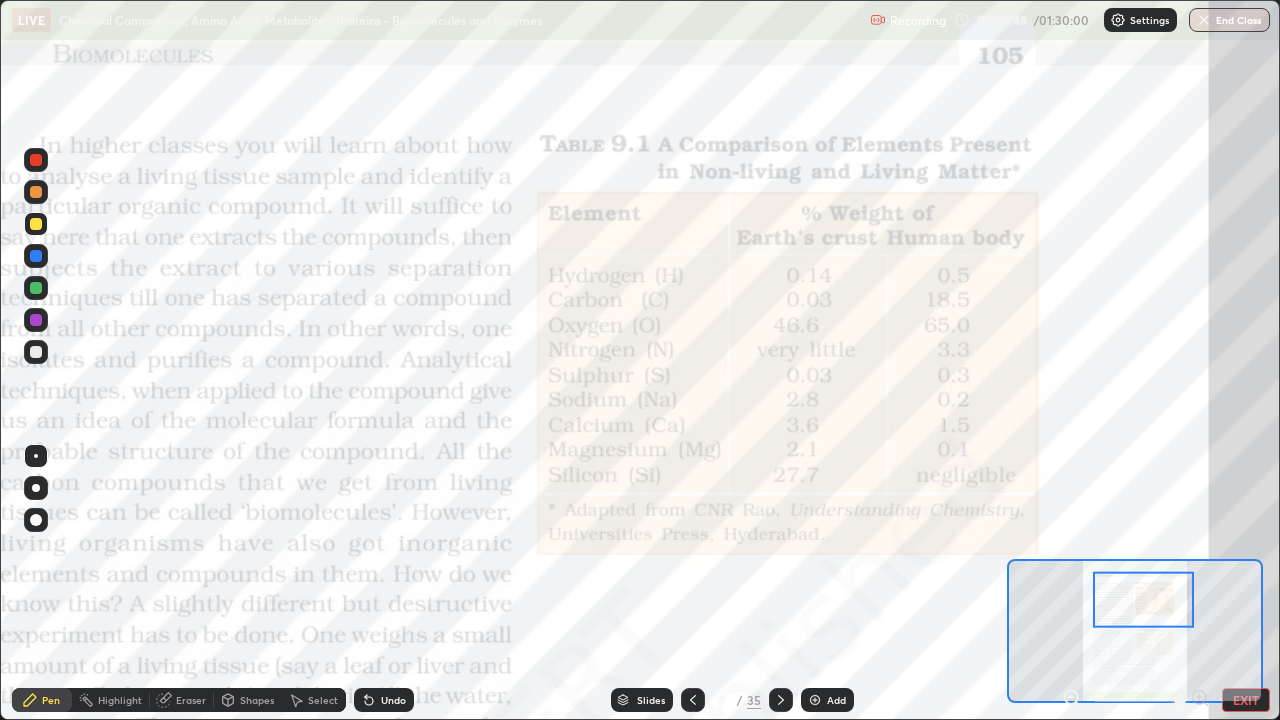 click at bounding box center (36, 320) 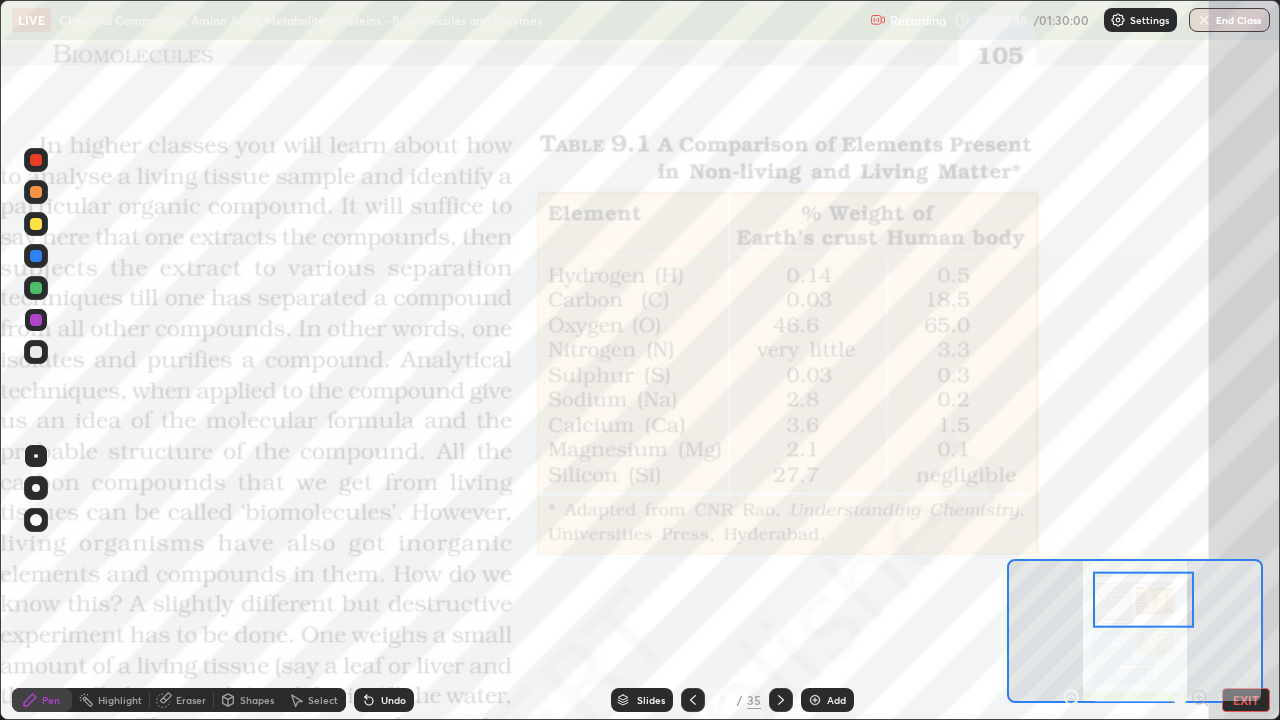 click at bounding box center [36, 288] 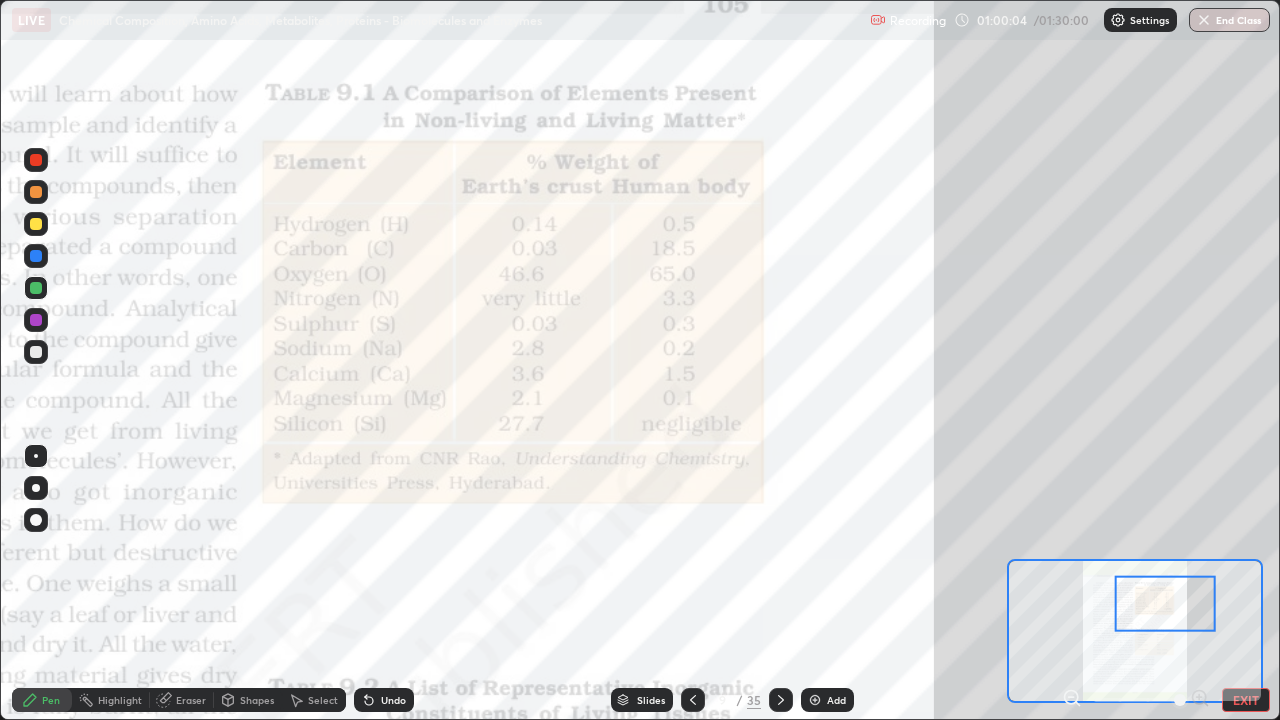 click on "EXIT" at bounding box center [1246, 700] 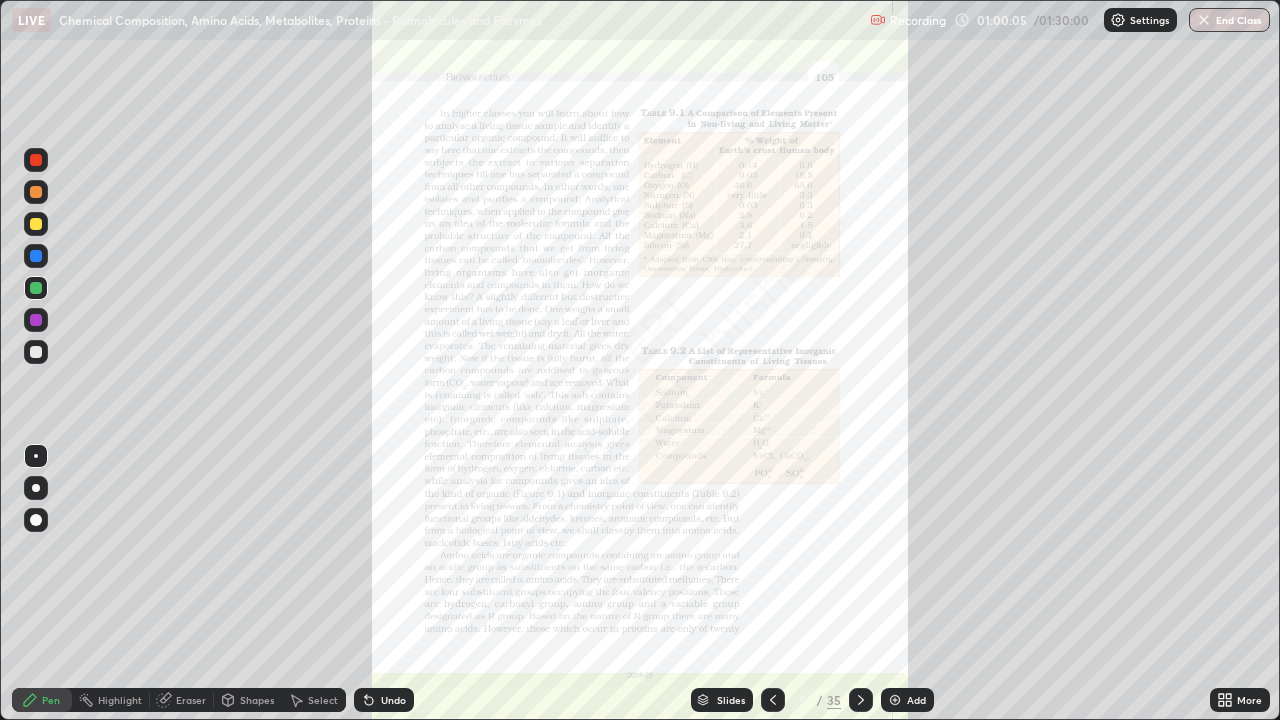 click 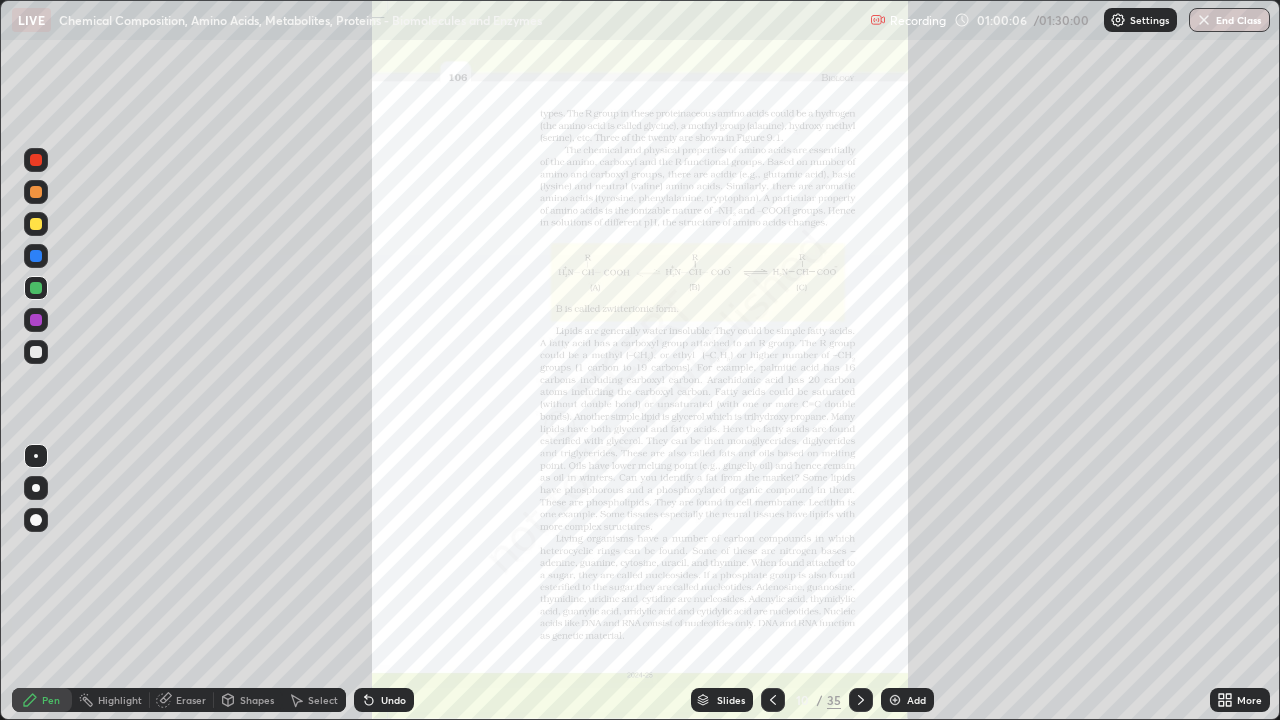 click 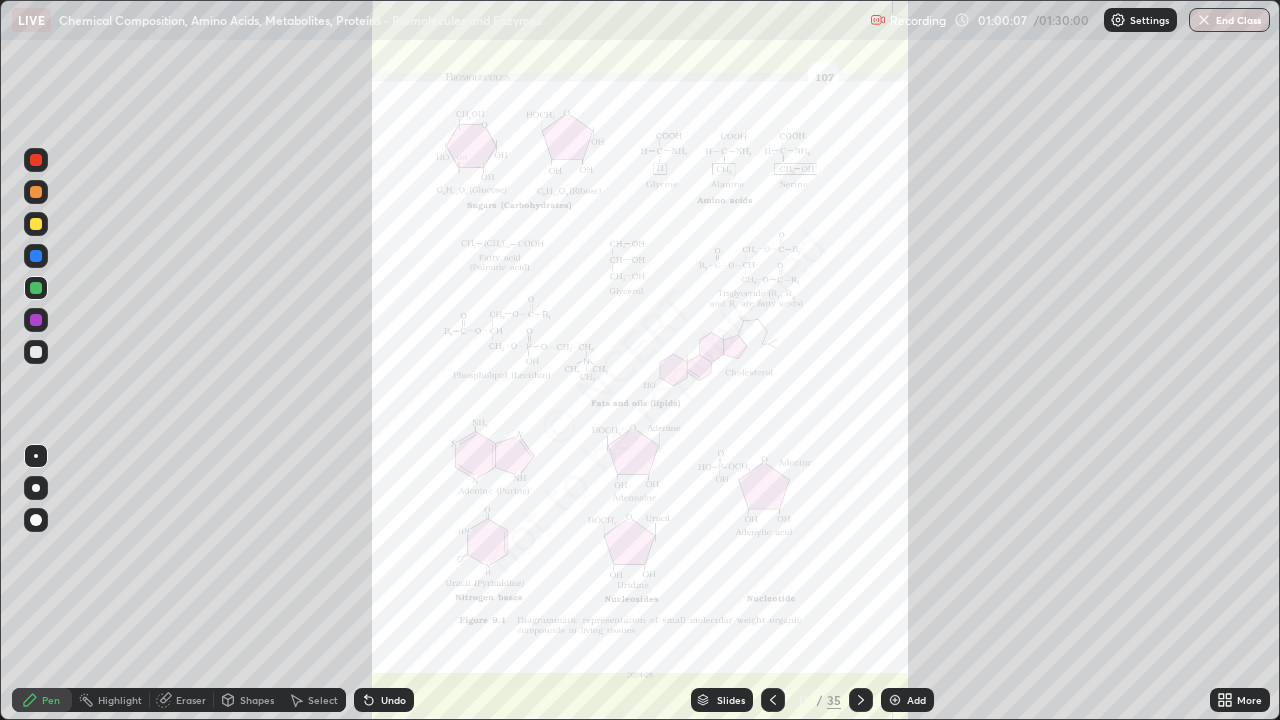 click 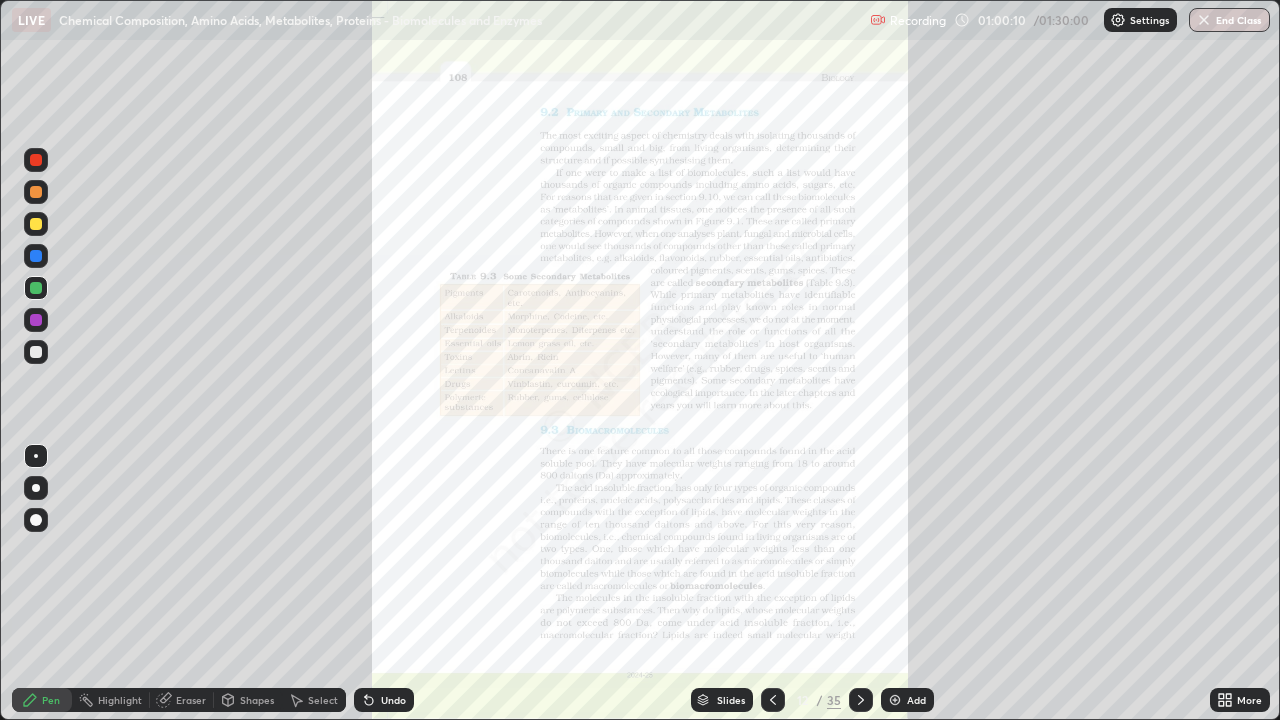 click on "More" at bounding box center (1240, 700) 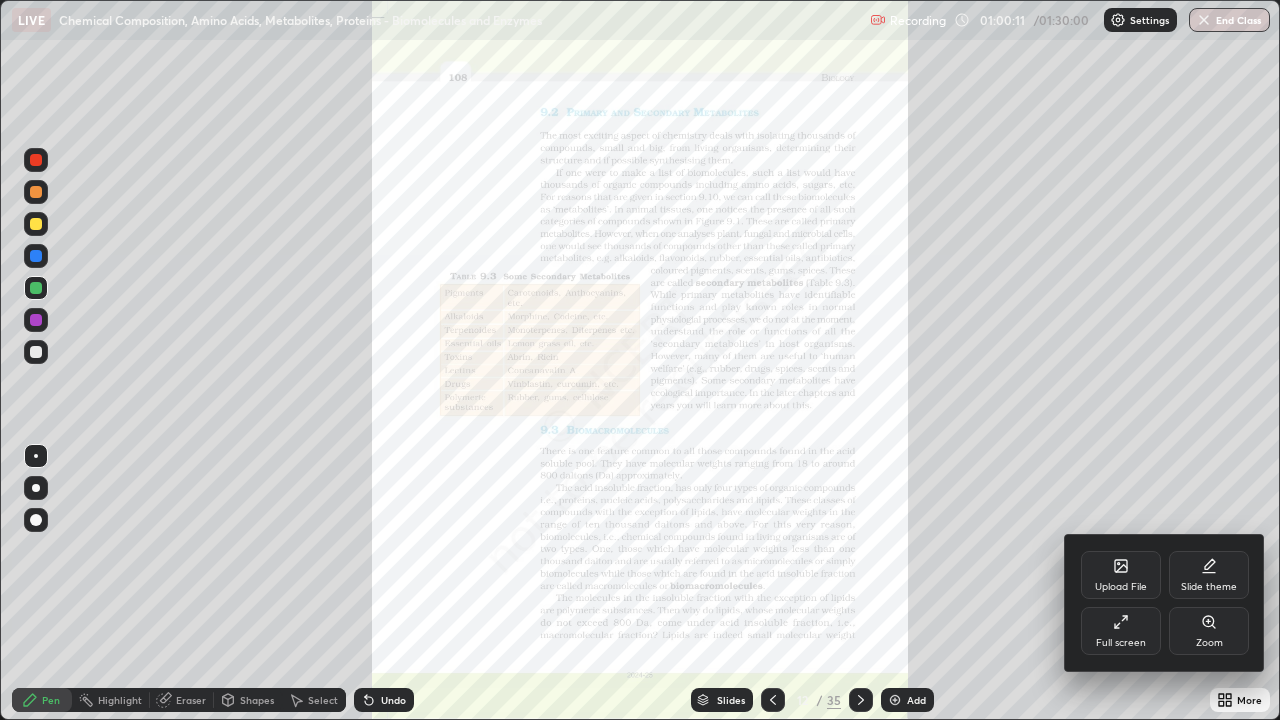 click on "Zoom" at bounding box center [1209, 631] 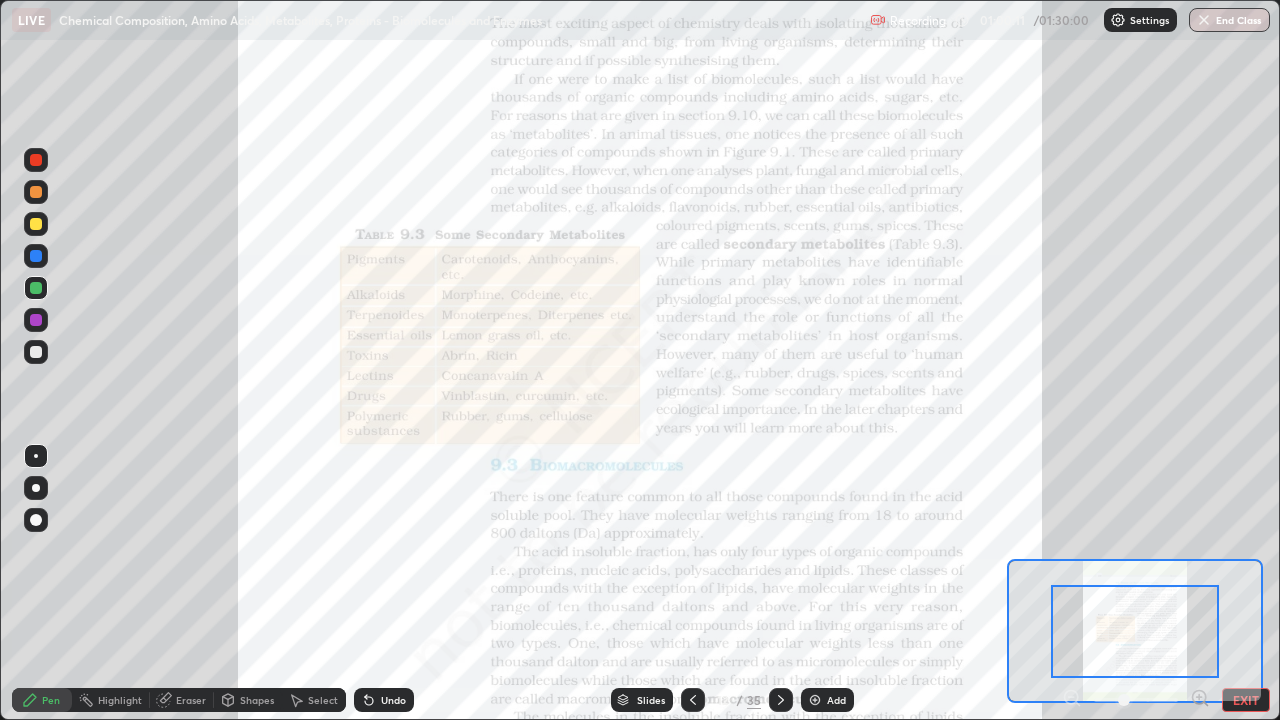 click 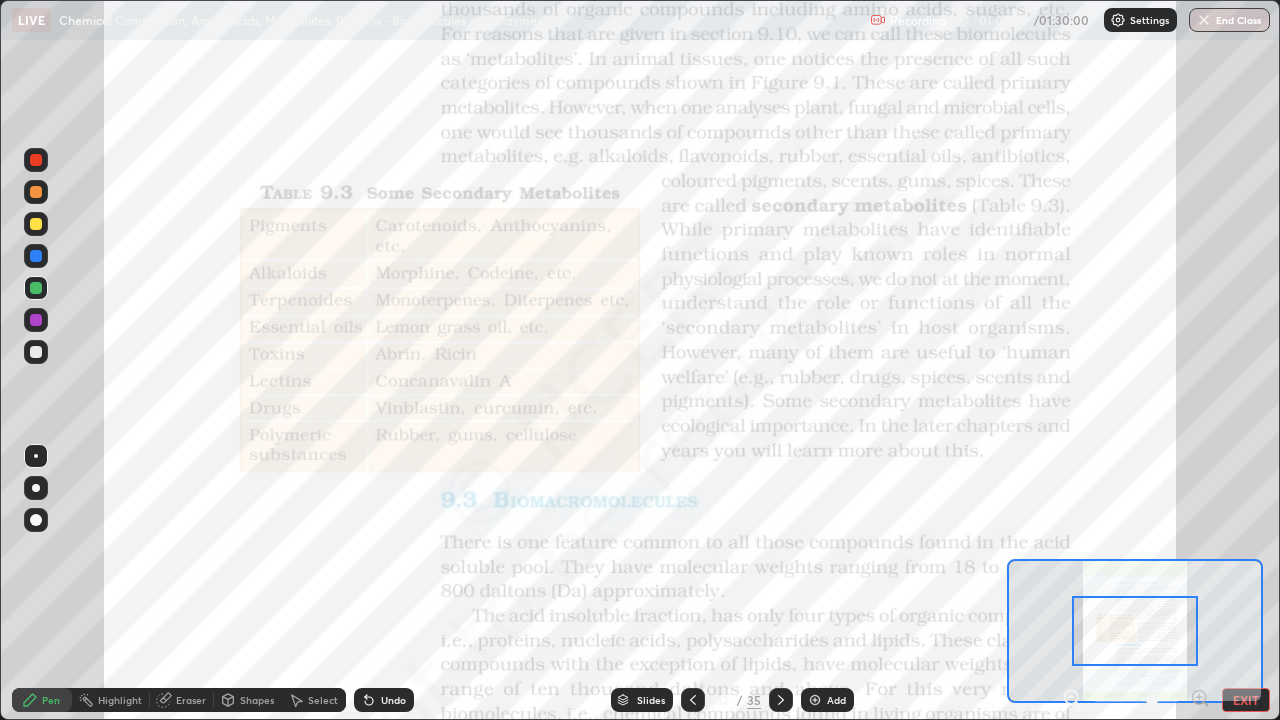 click 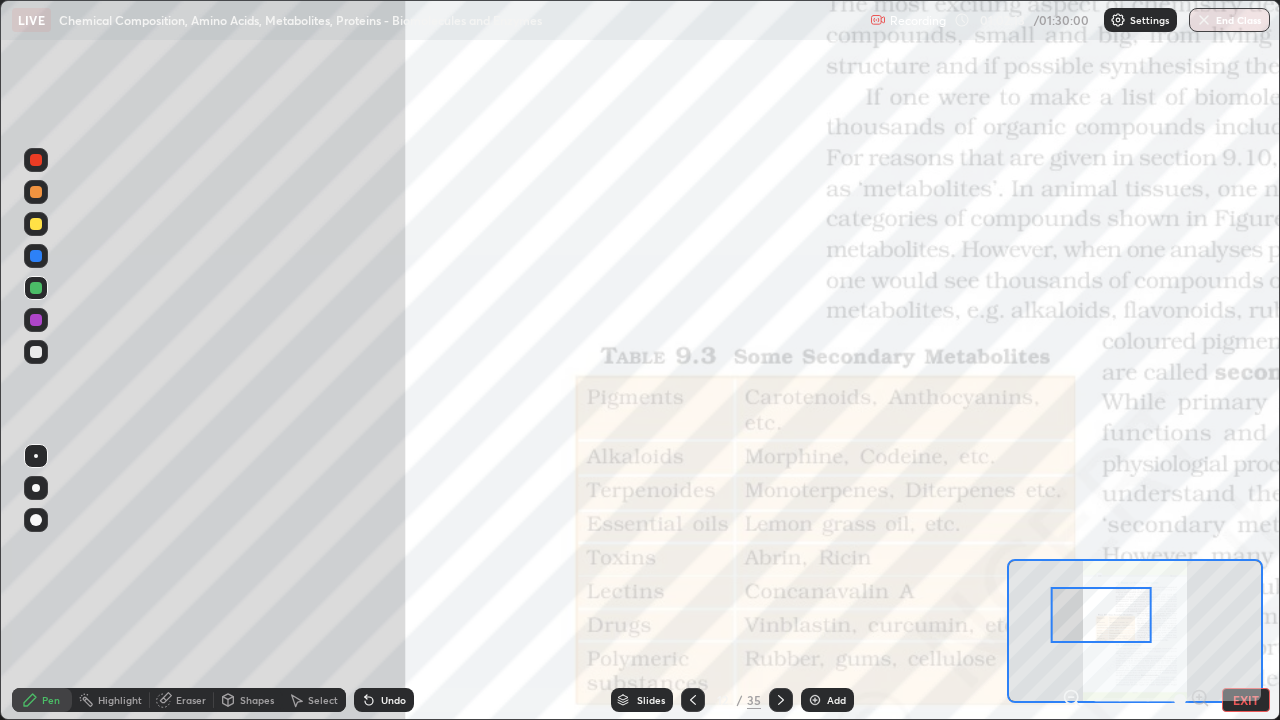 click on "EXIT" at bounding box center (1246, 700) 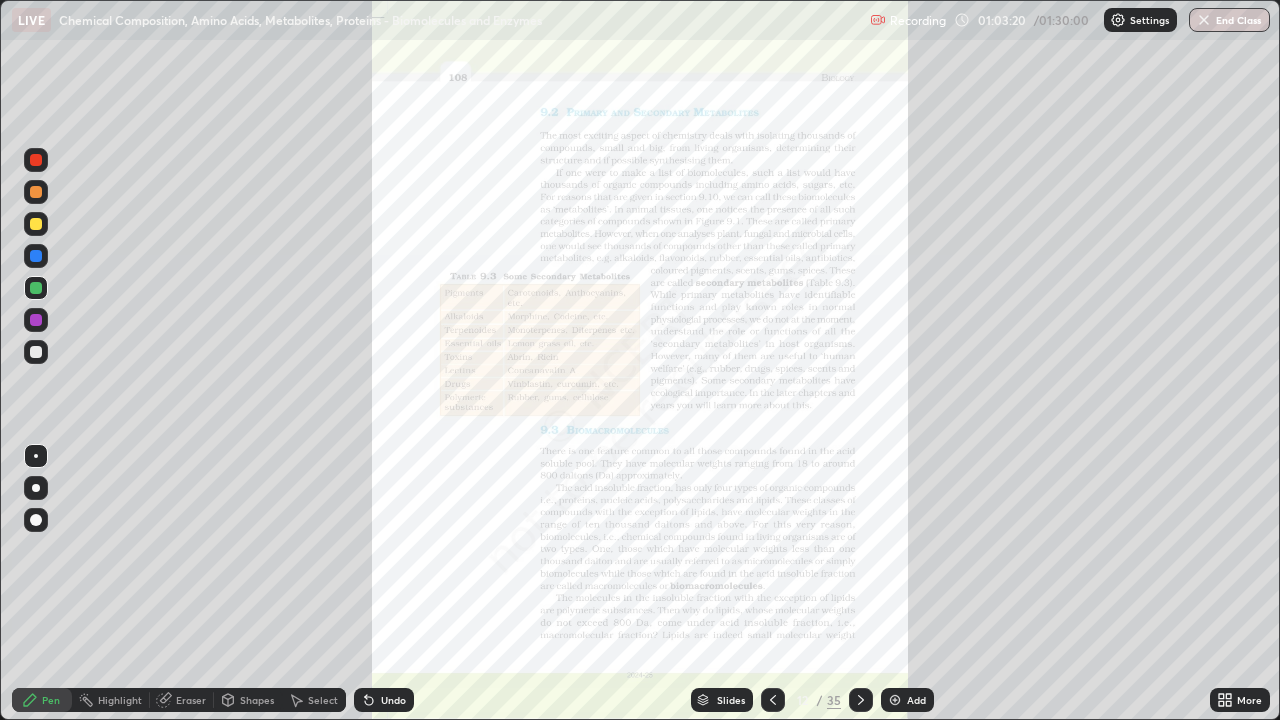 click on "More" at bounding box center [1240, 700] 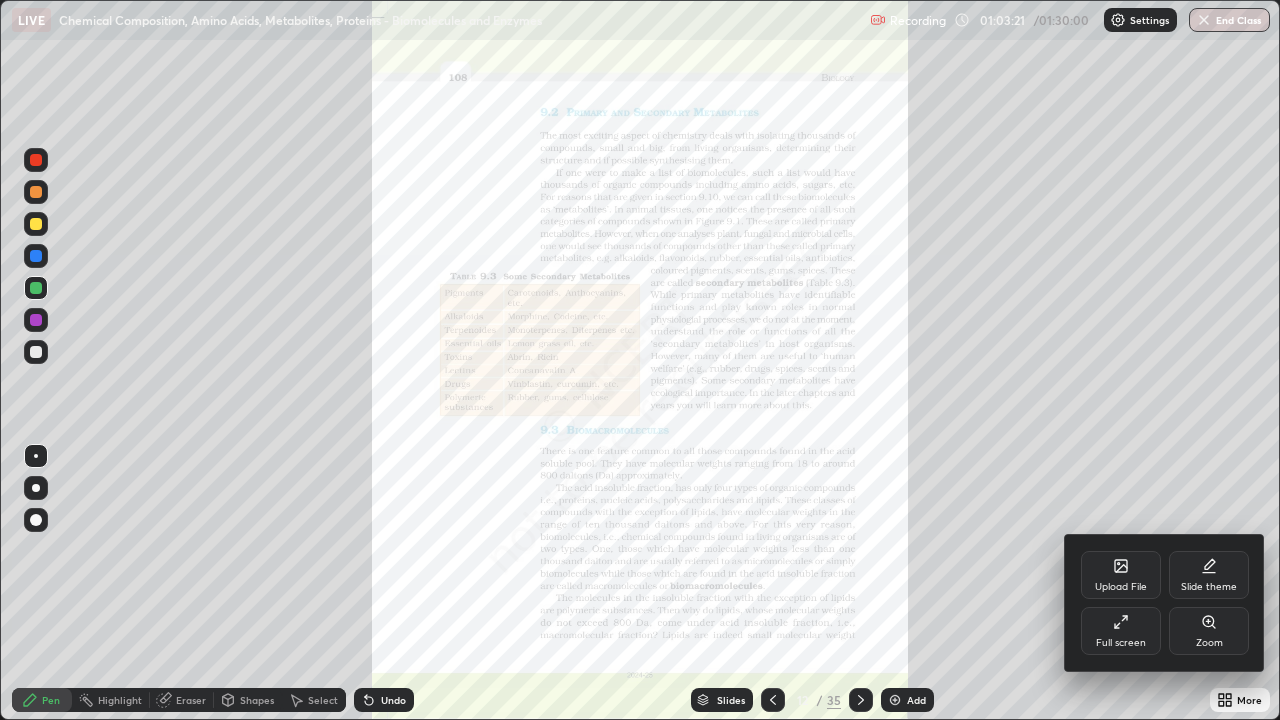 click on "Zoom" at bounding box center [1209, 631] 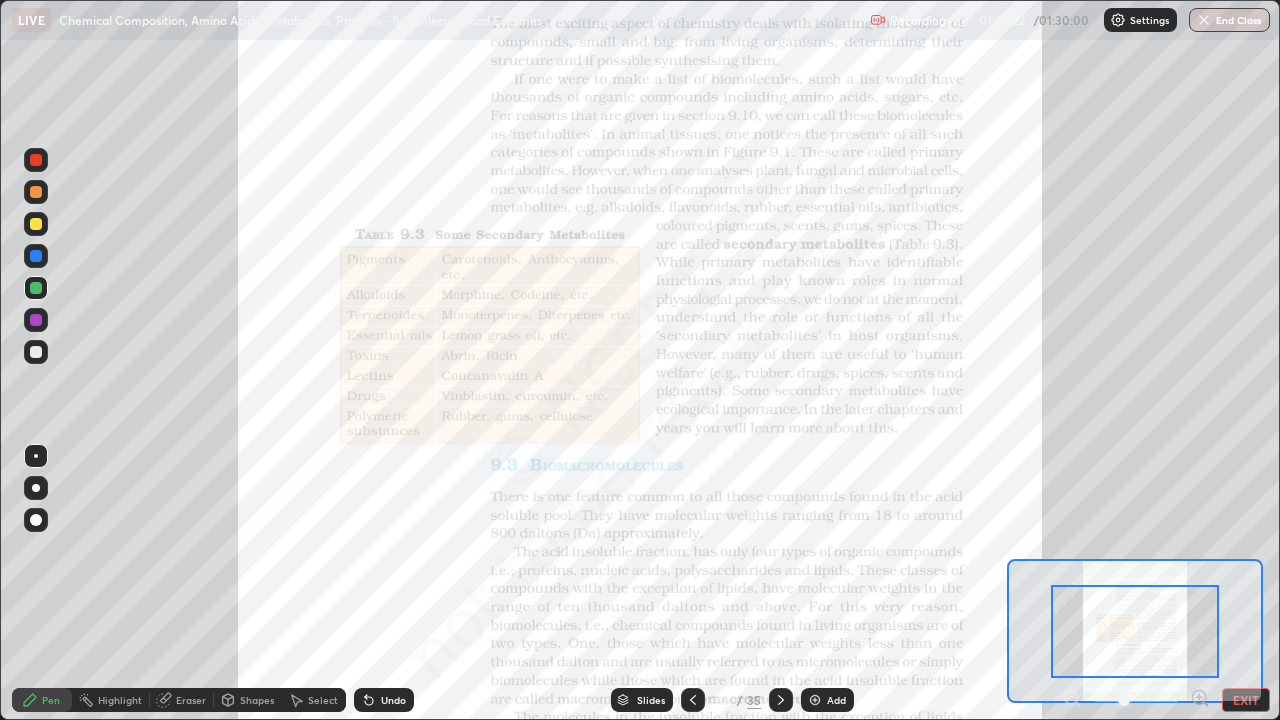 click 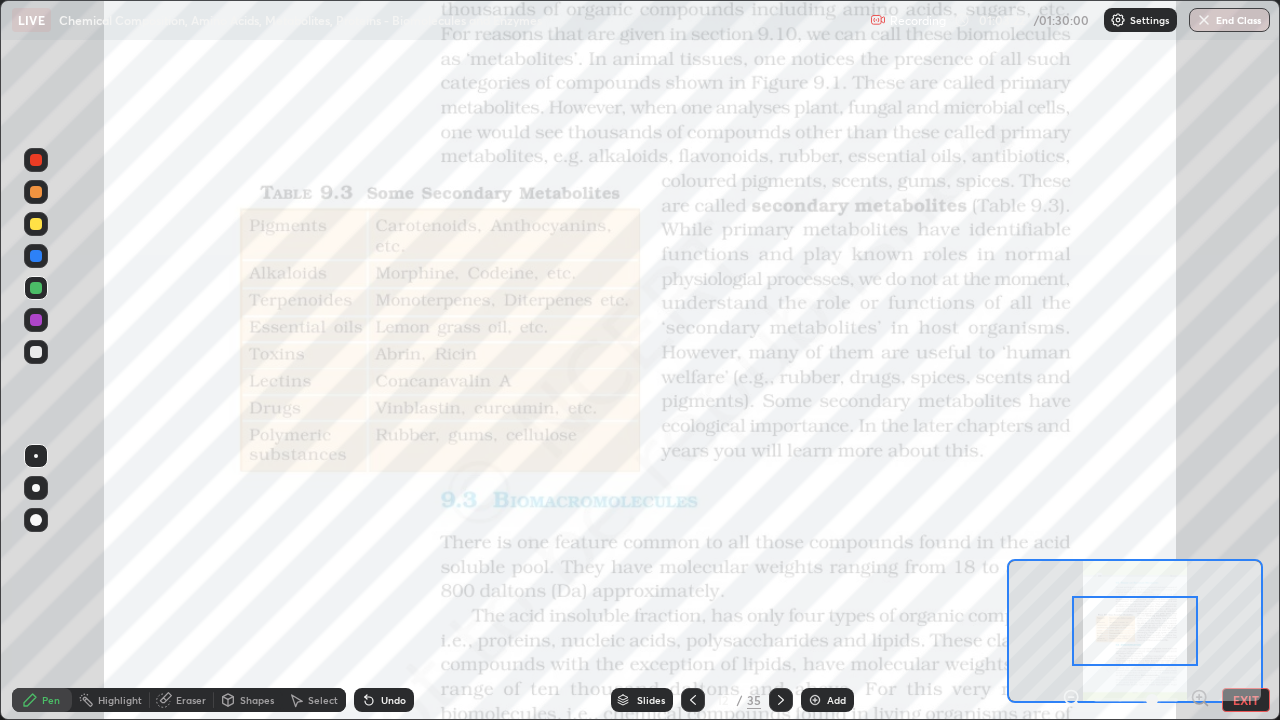 click 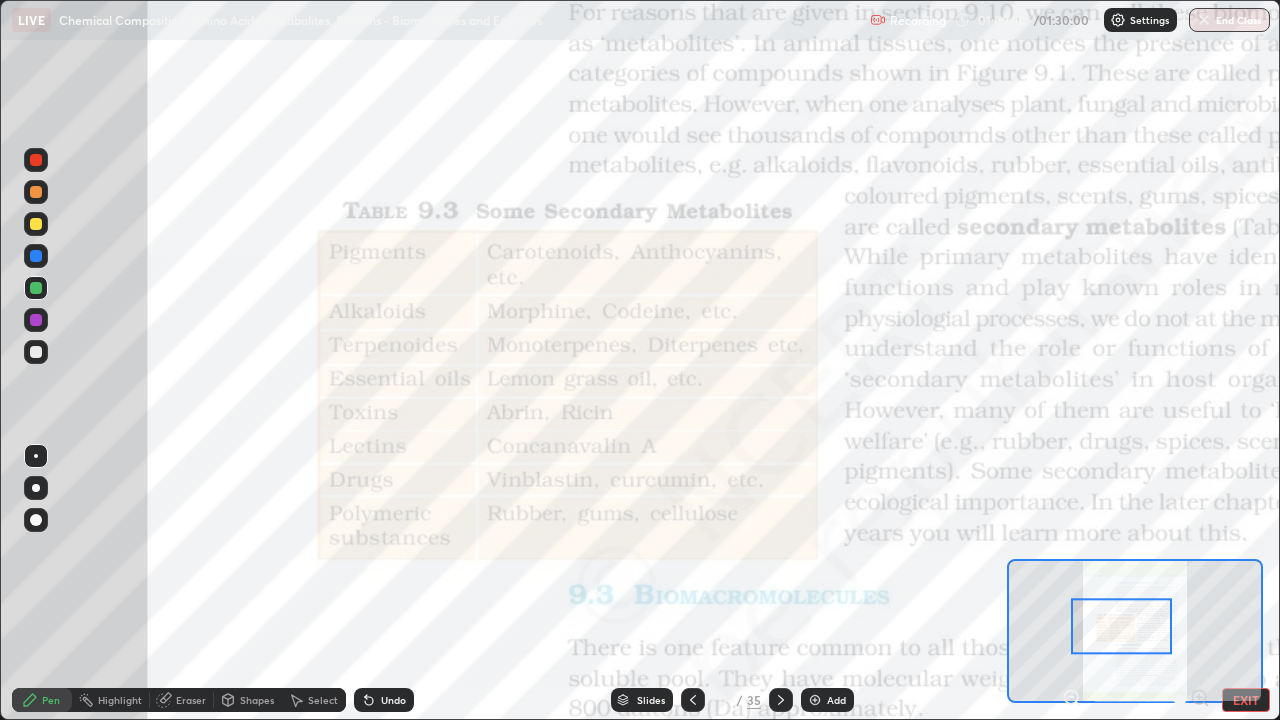 click at bounding box center [36, 288] 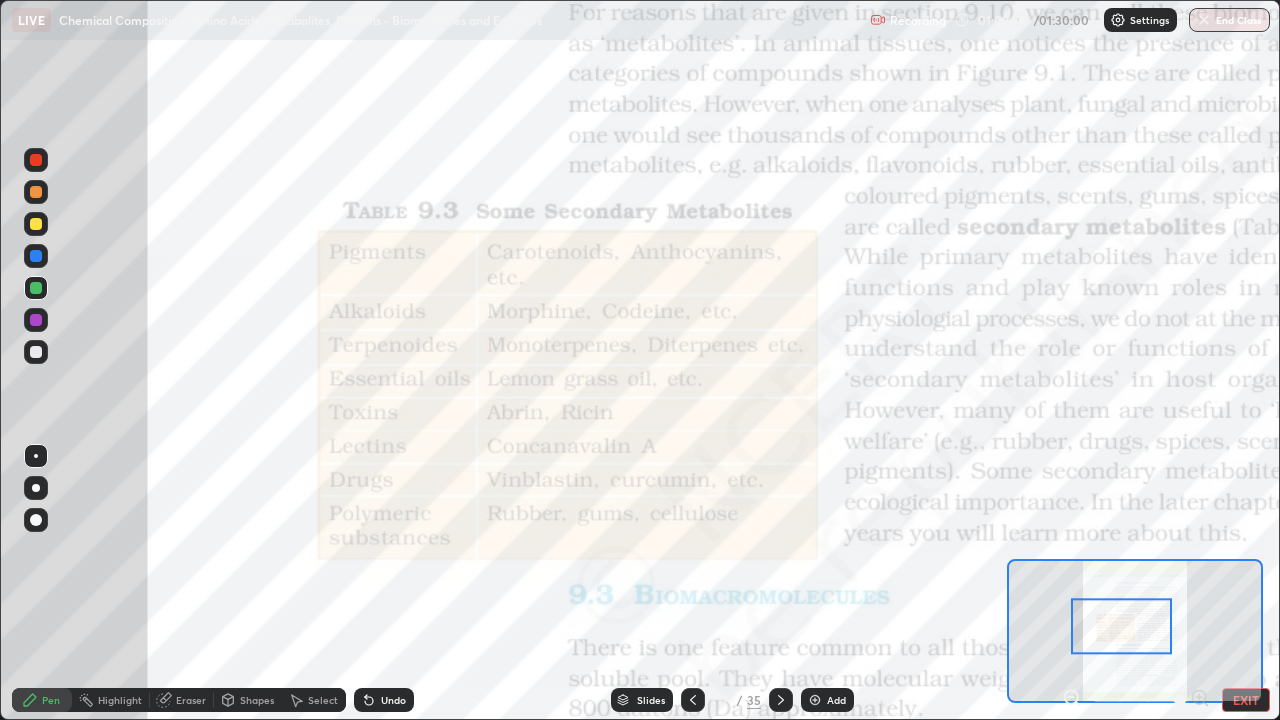 click at bounding box center [36, 320] 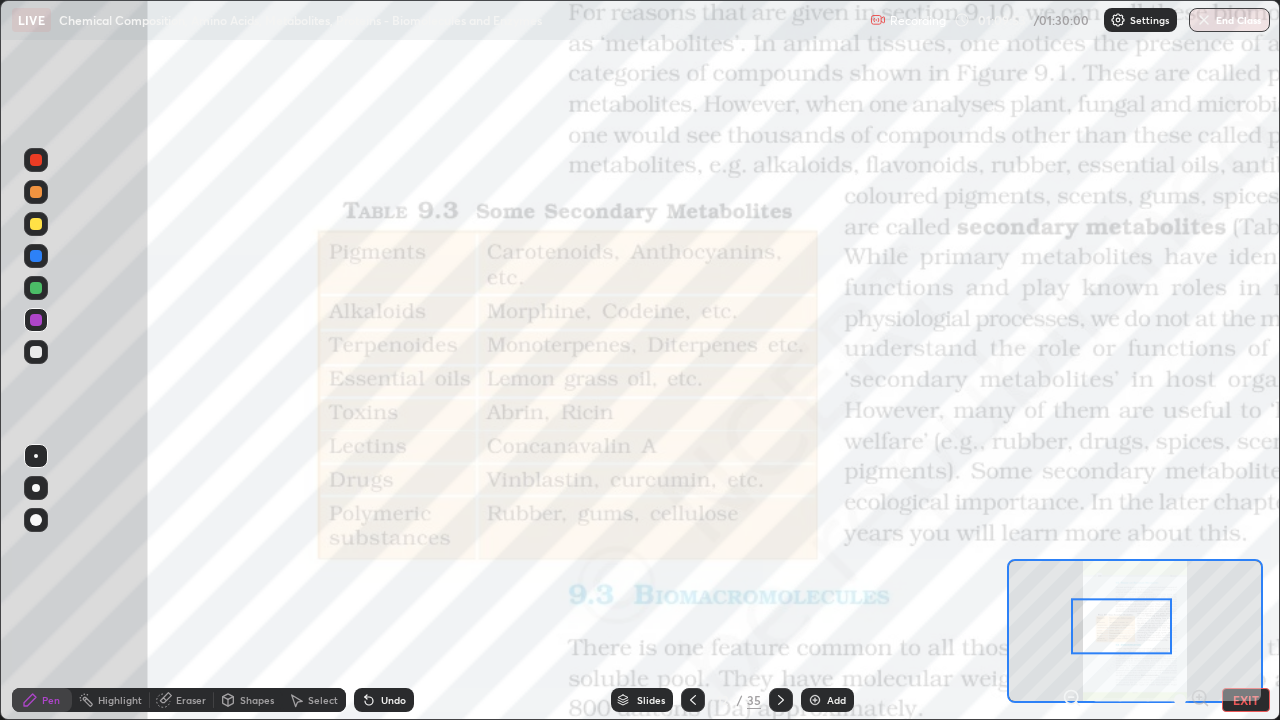 click at bounding box center [36, 256] 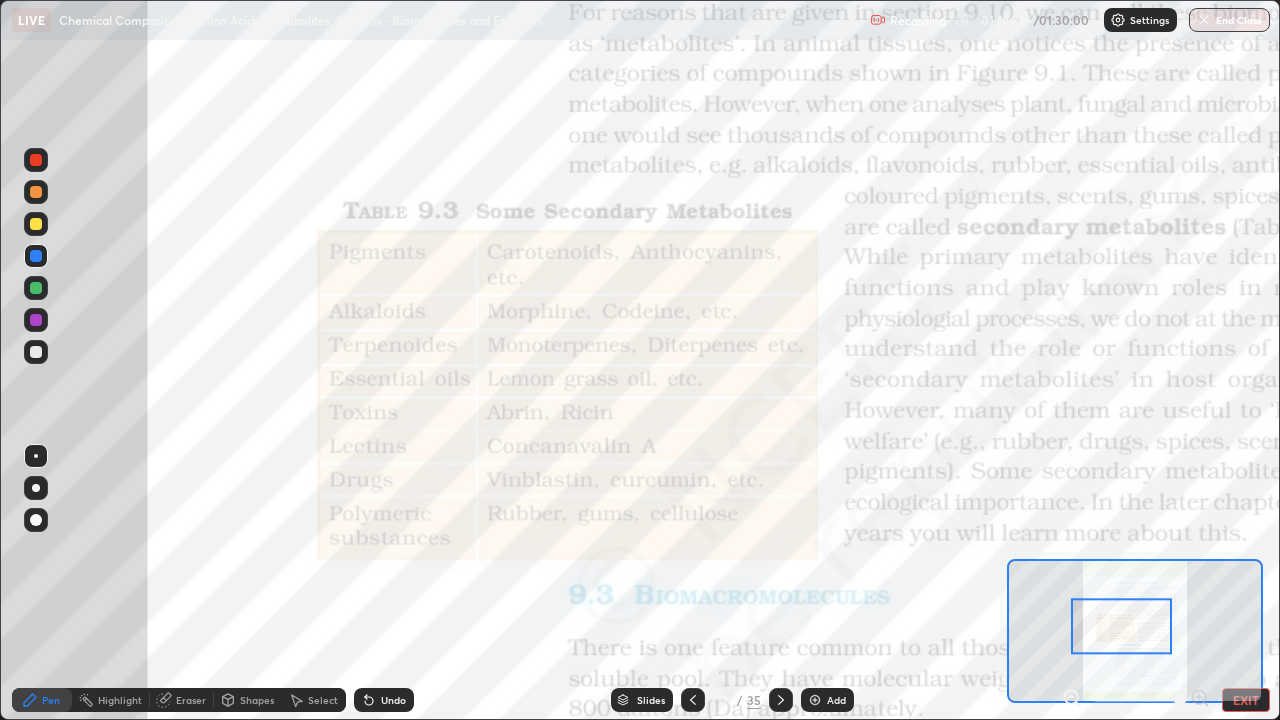 click on "EXIT" at bounding box center (1246, 700) 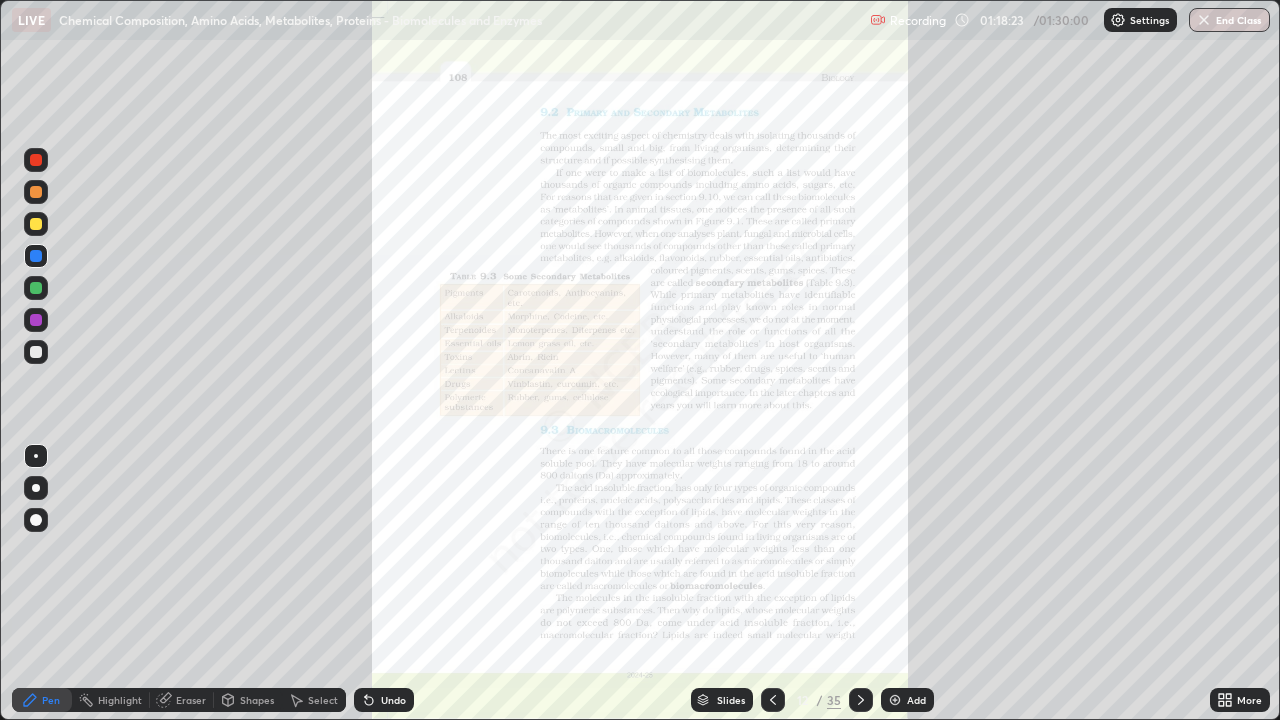click 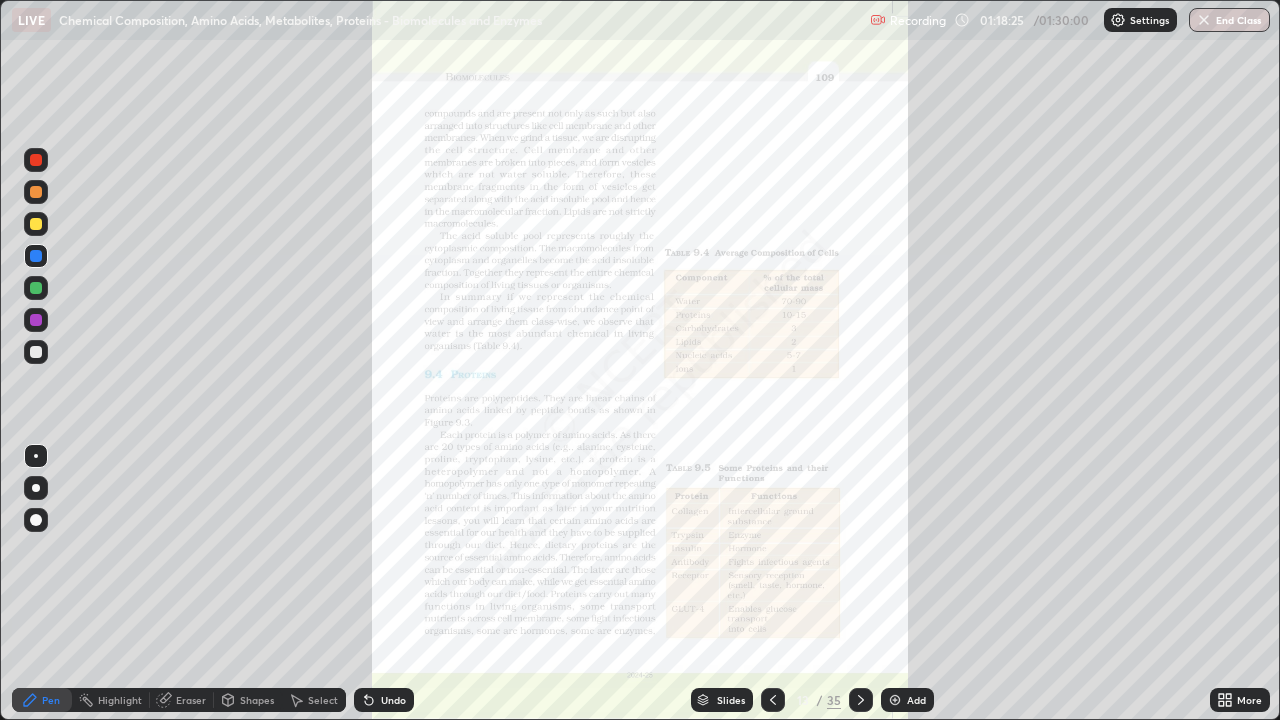 click on "More" at bounding box center [1249, 700] 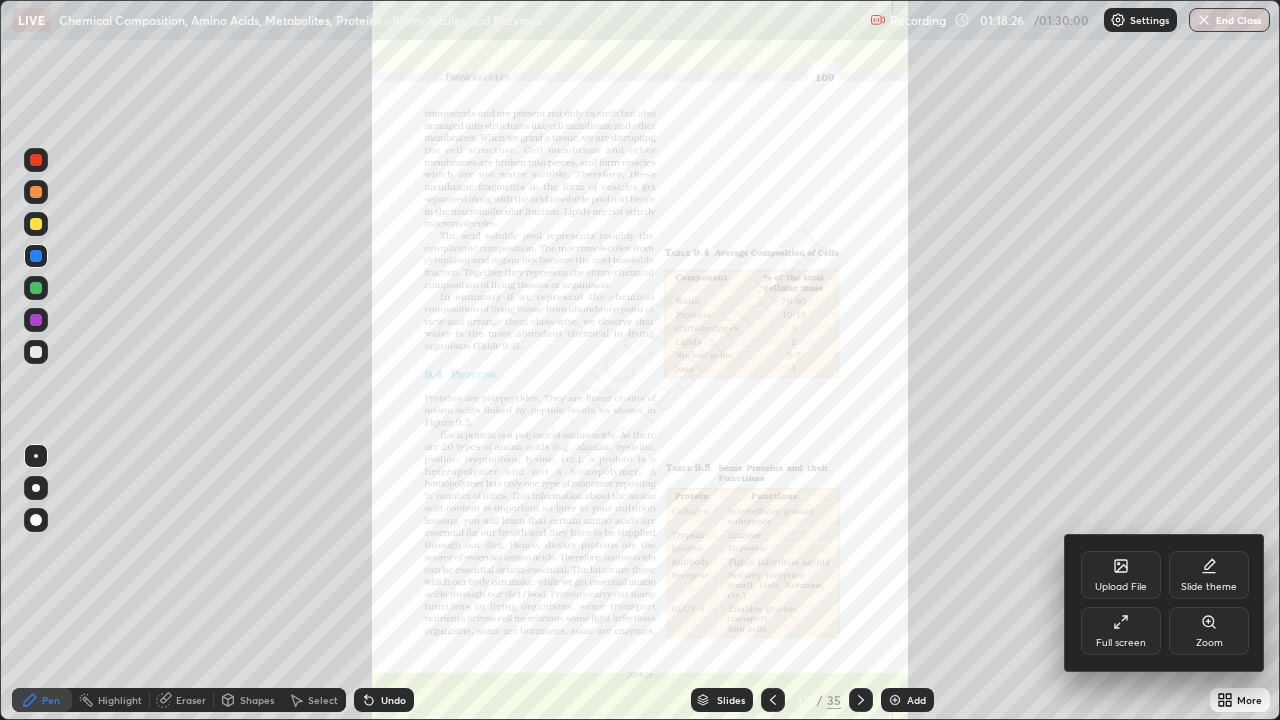 click on "Zoom" at bounding box center [1209, 631] 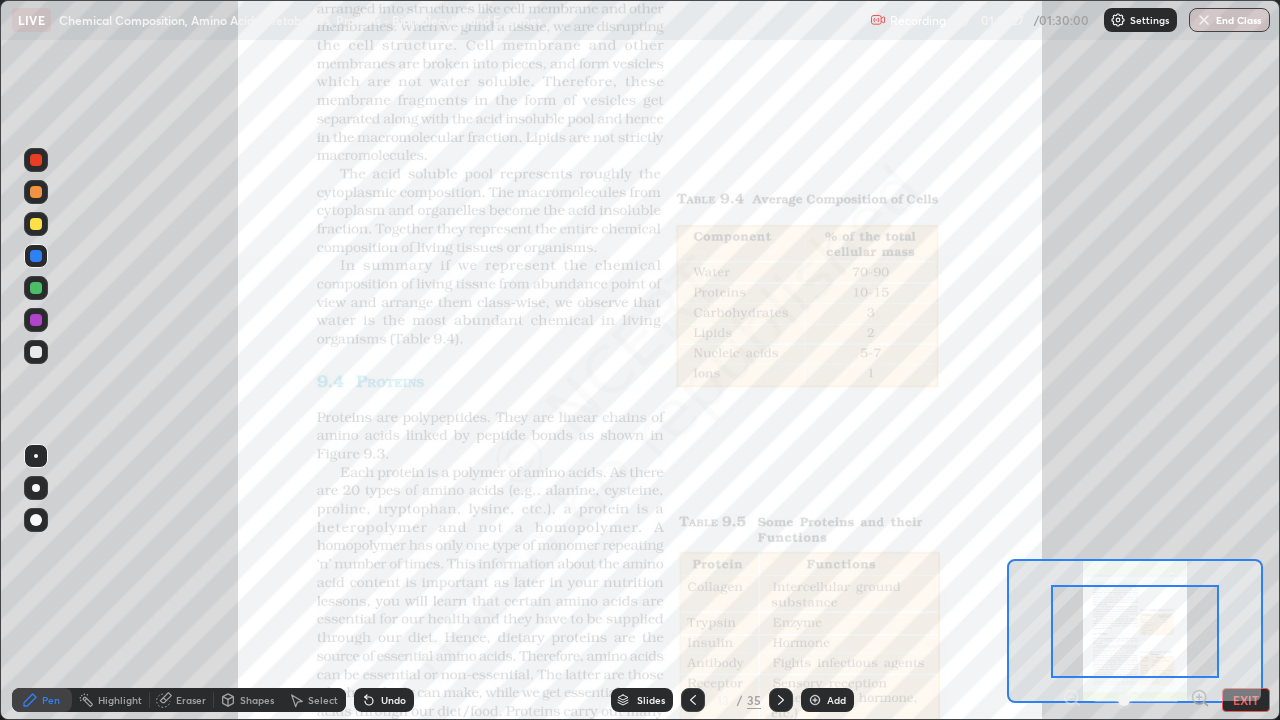 click 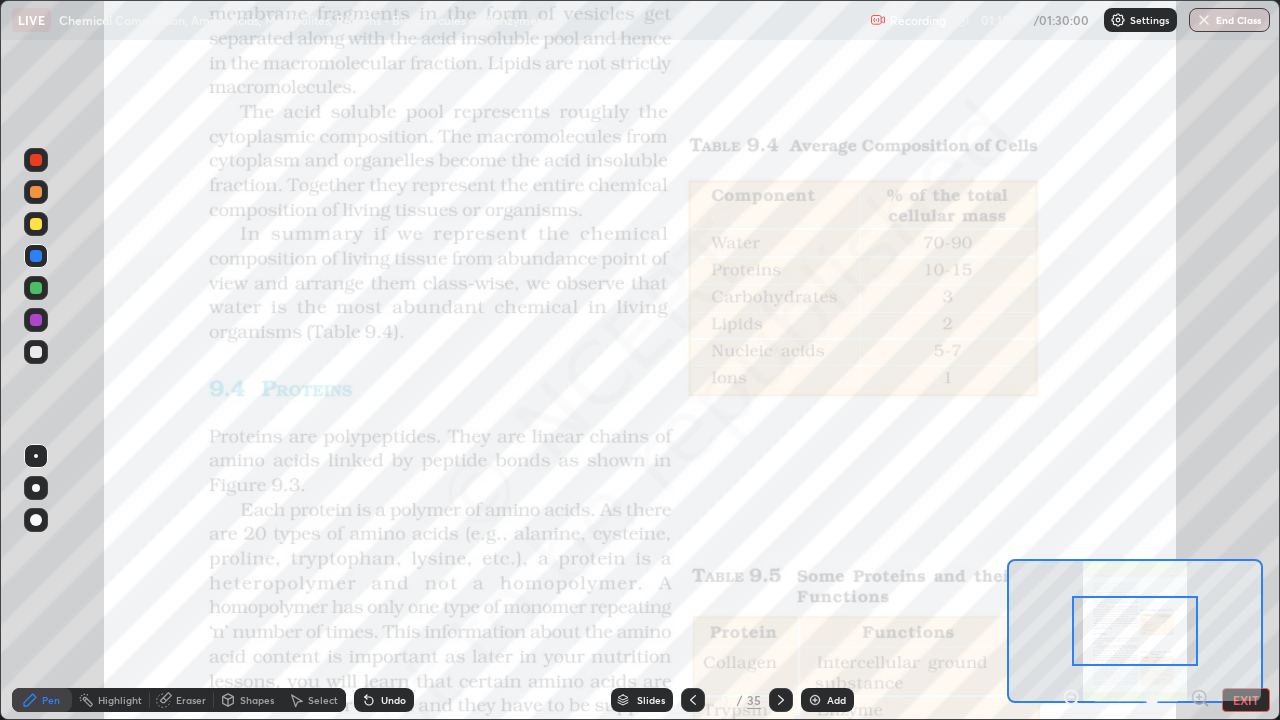 click 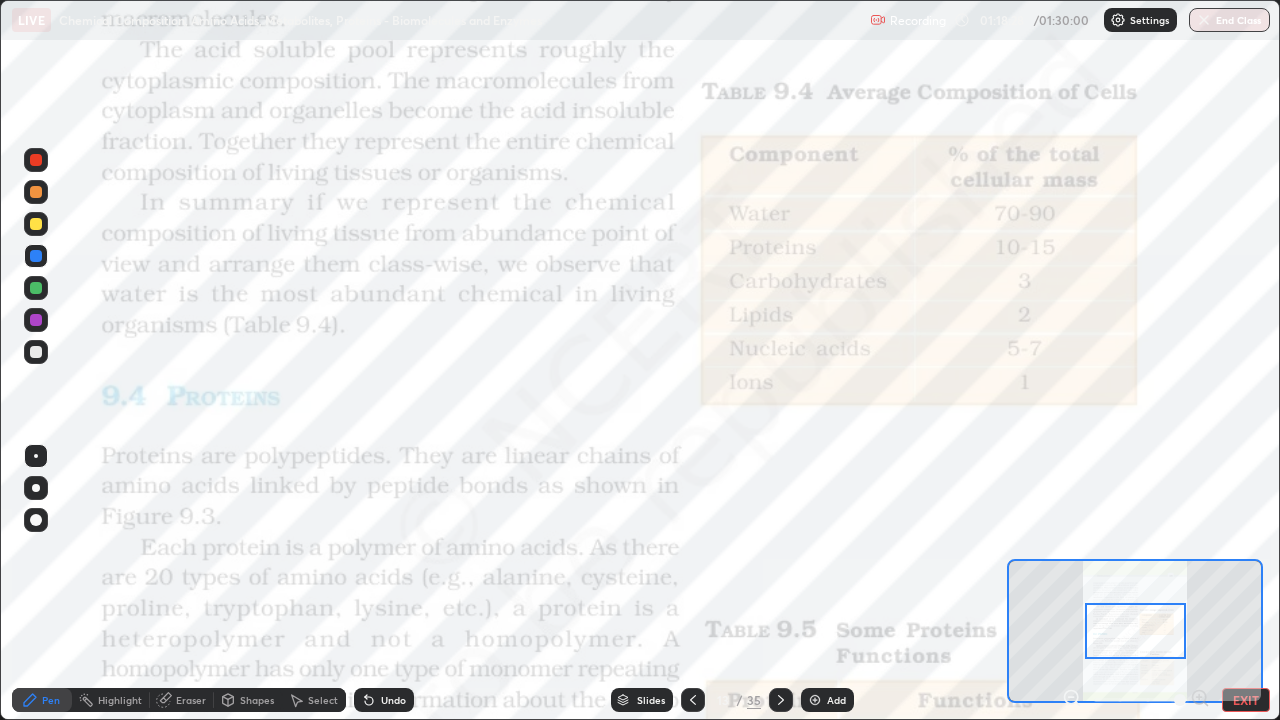 click at bounding box center [1136, 700] 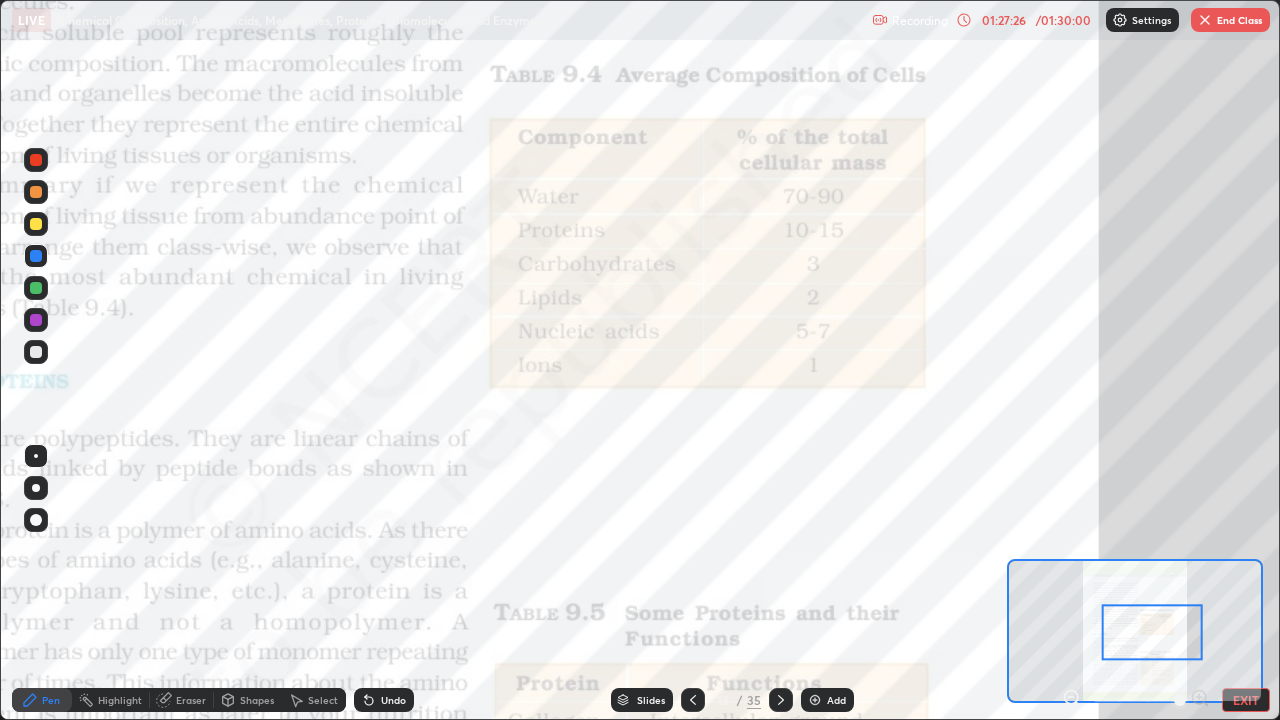 click on "EXIT" at bounding box center (1246, 700) 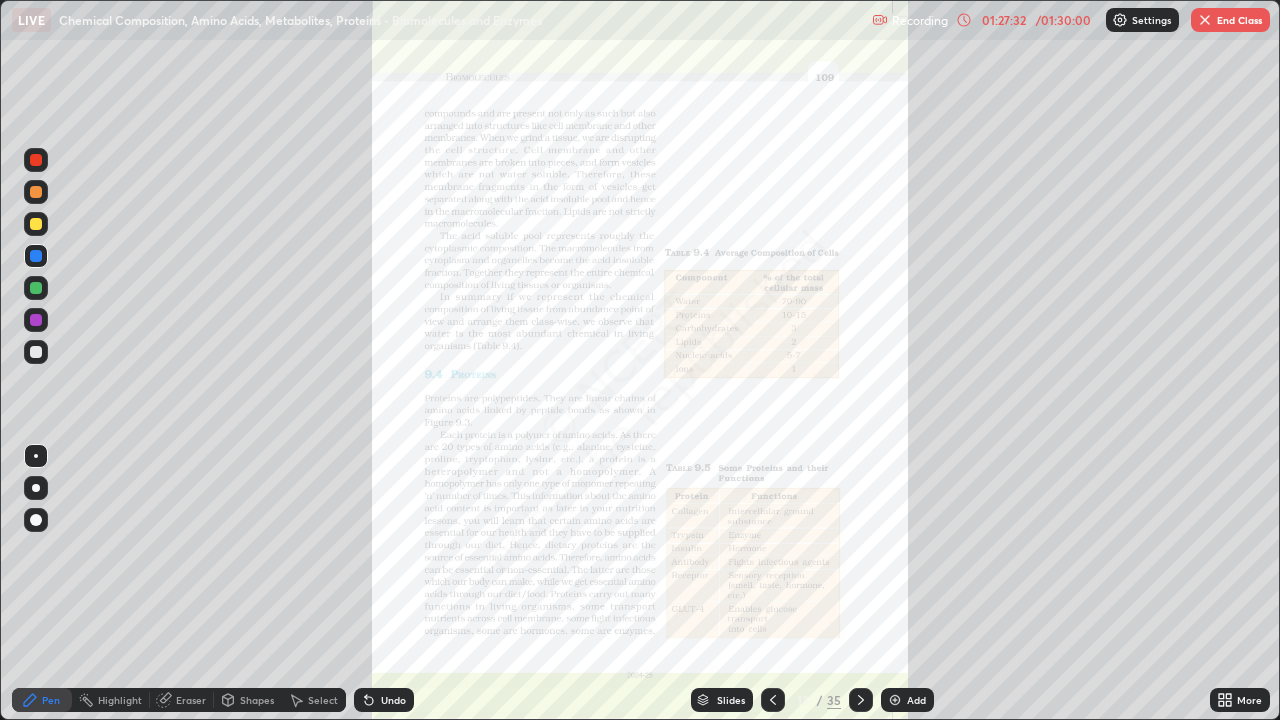 click at bounding box center (773, 700) 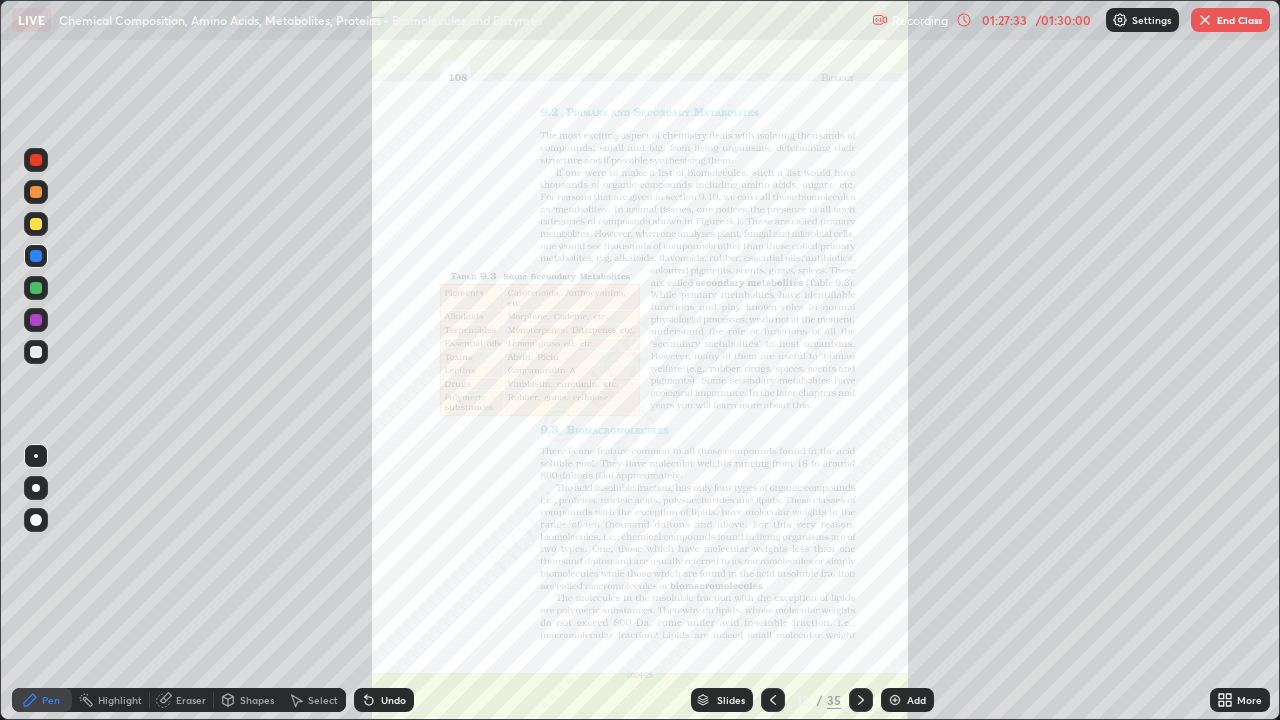 click 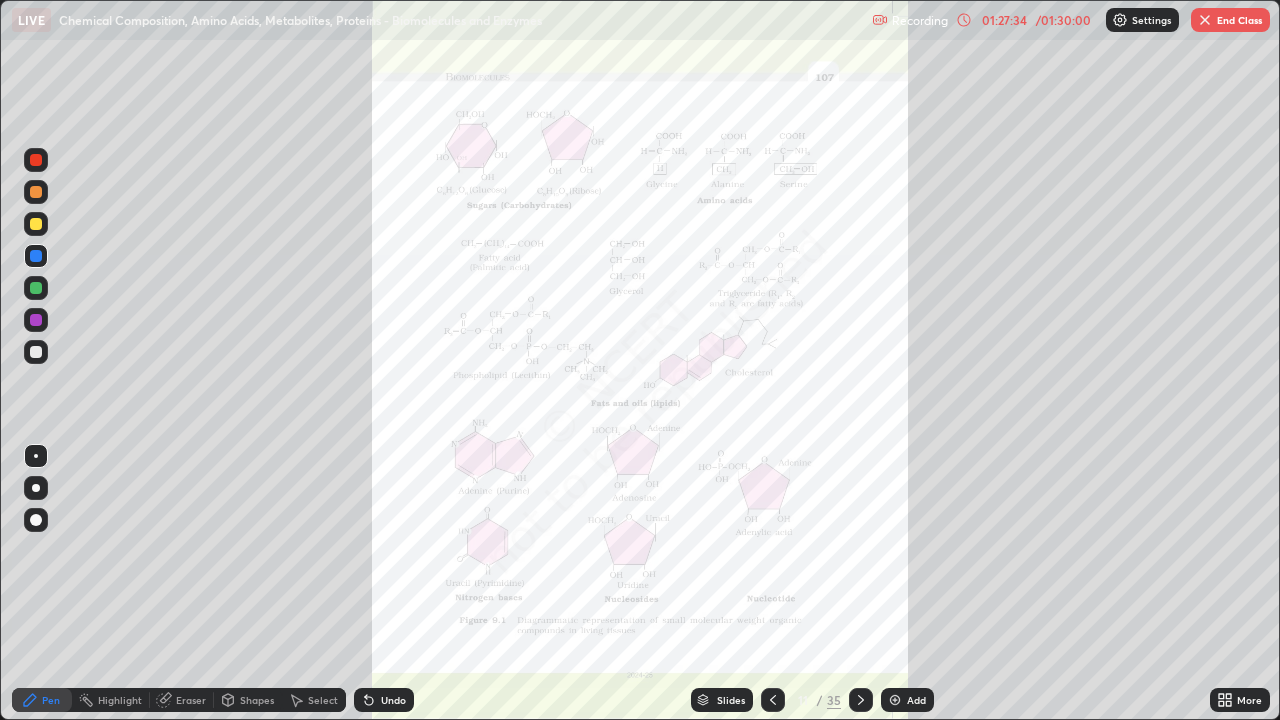 click 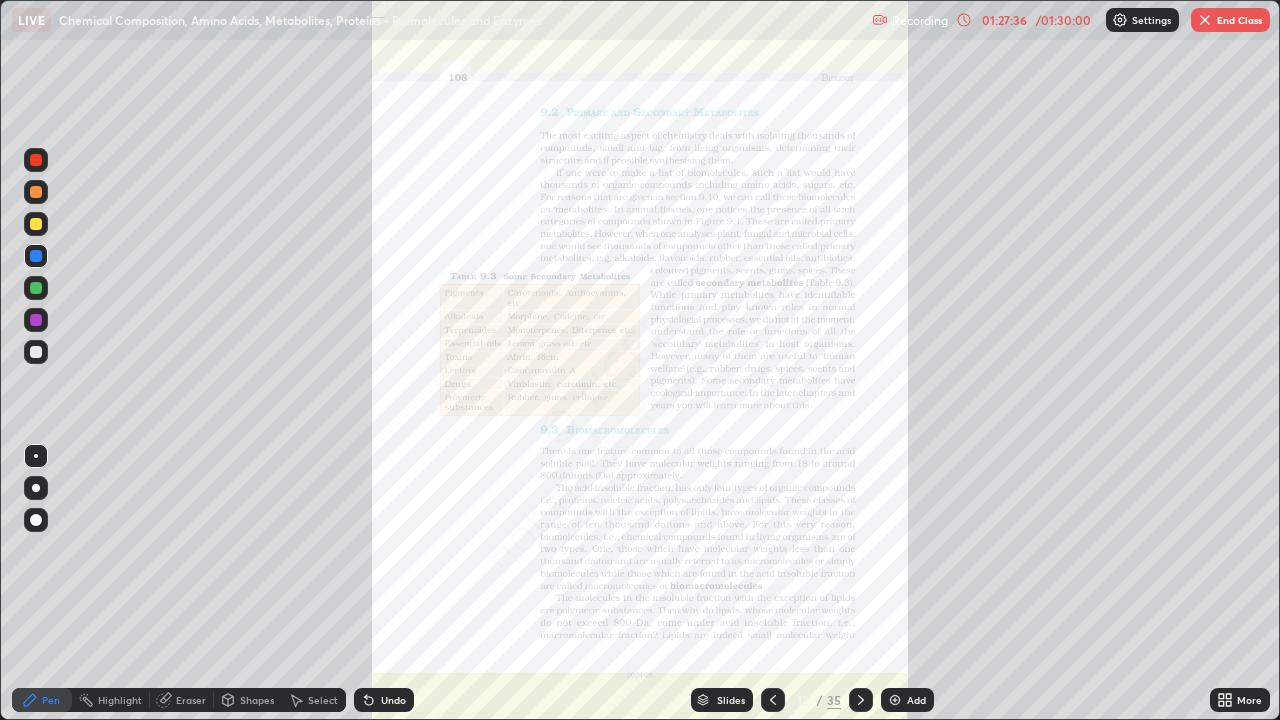 click 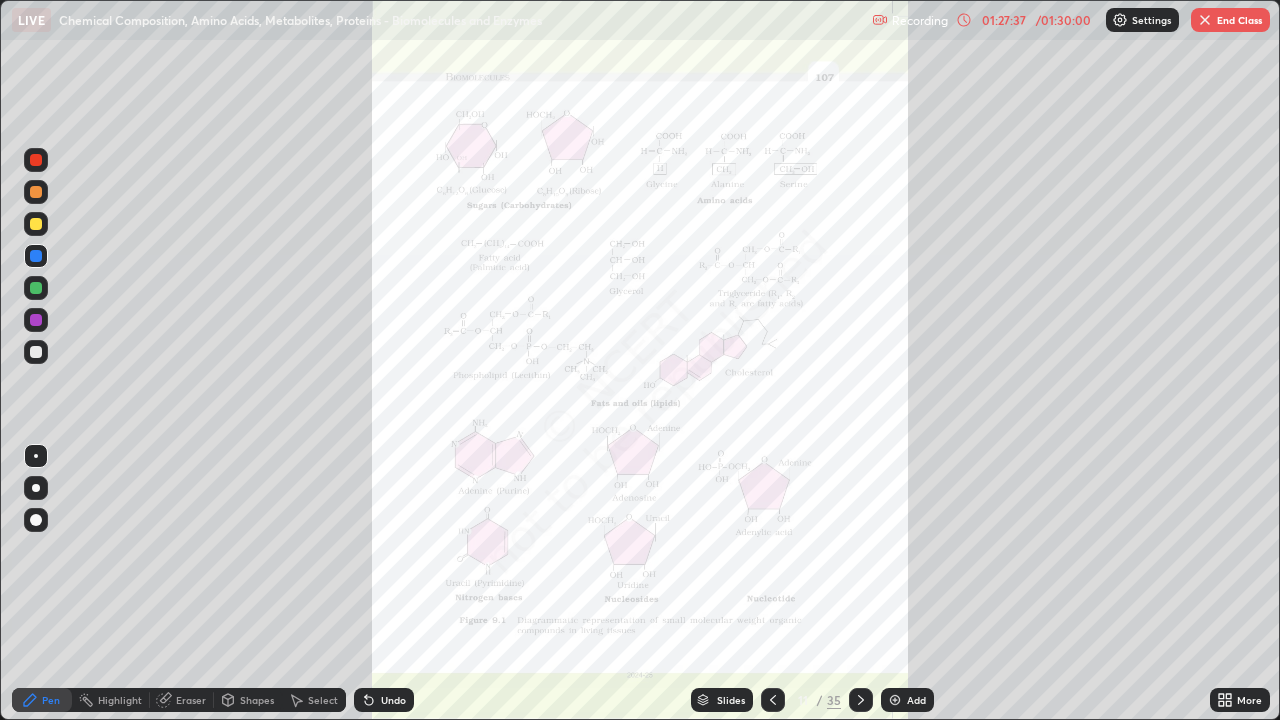 click 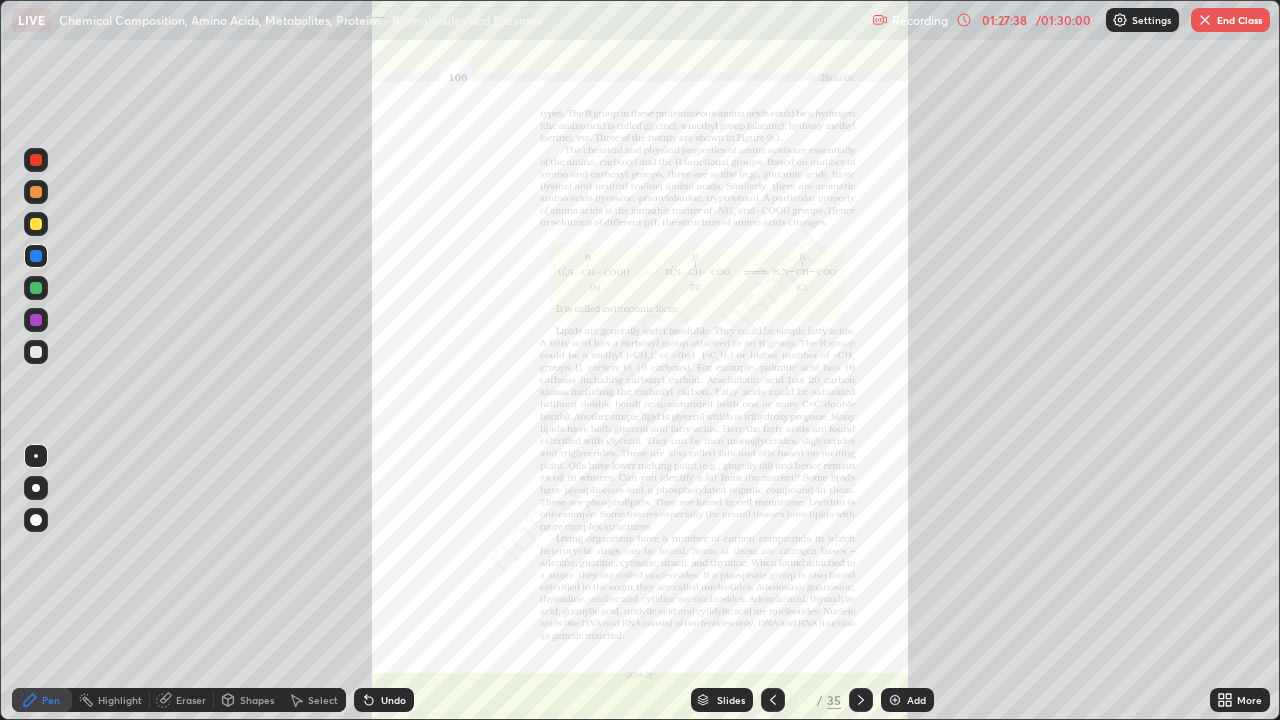 click 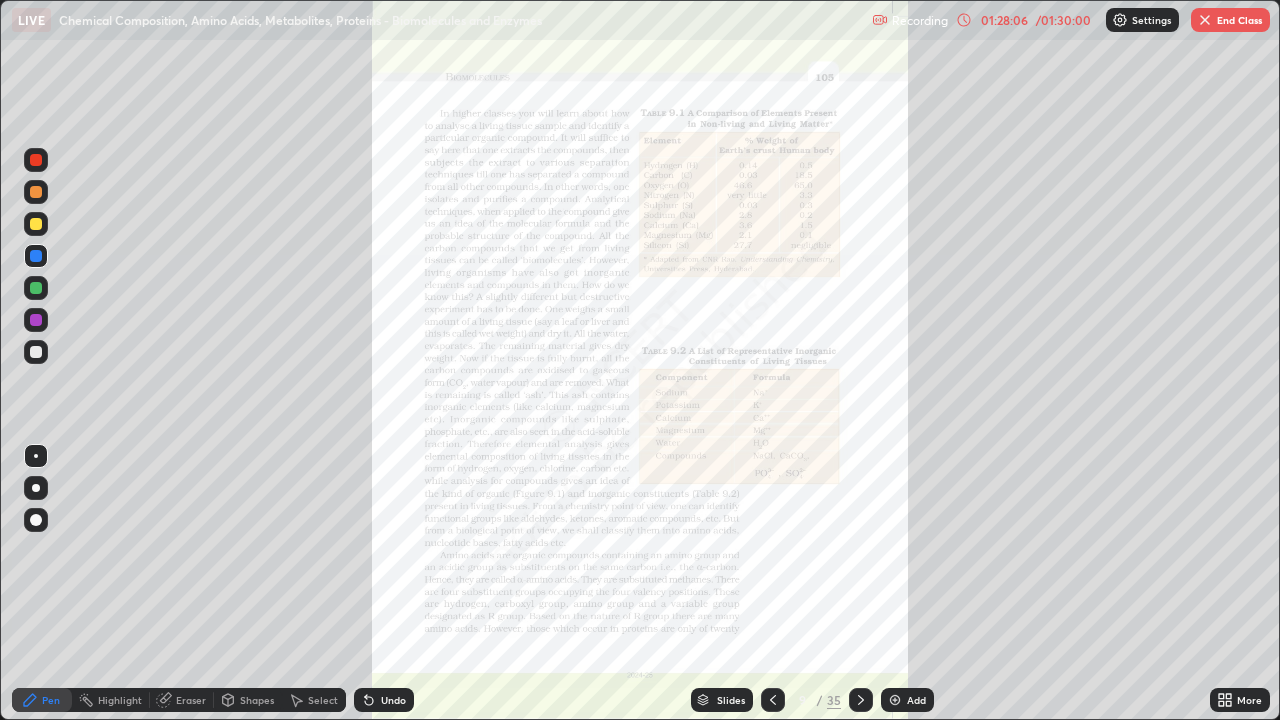 click 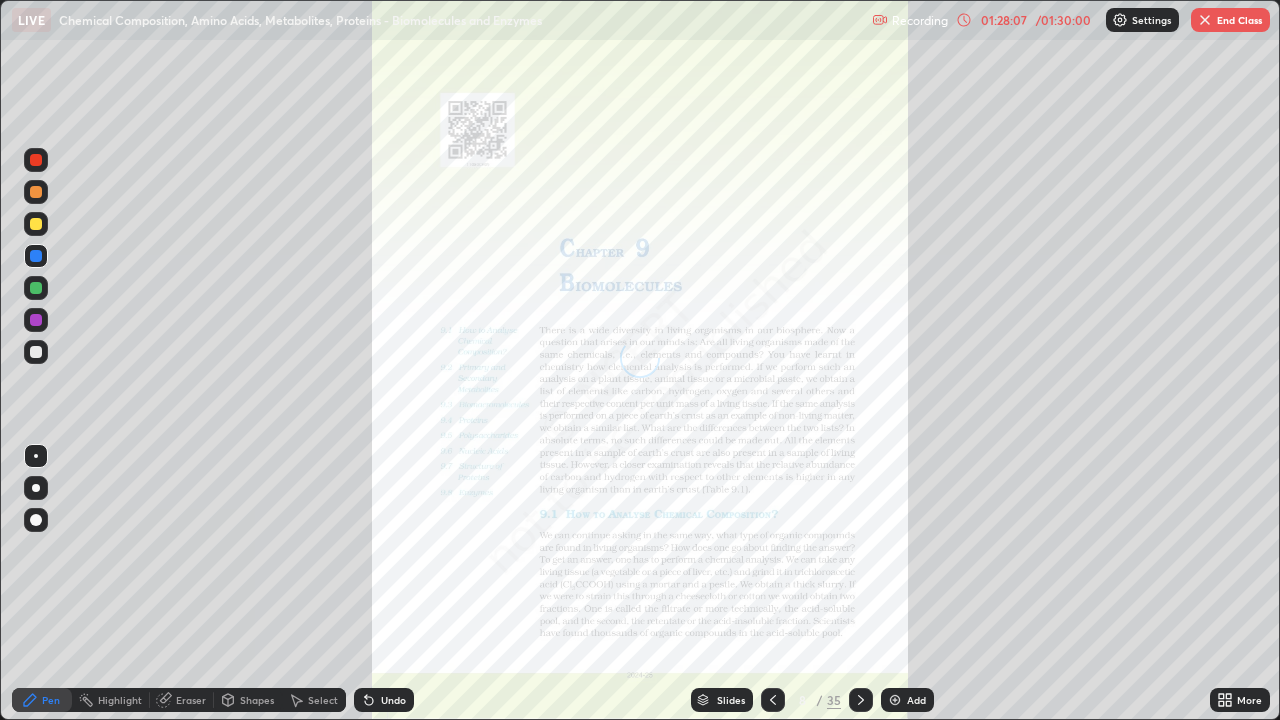click 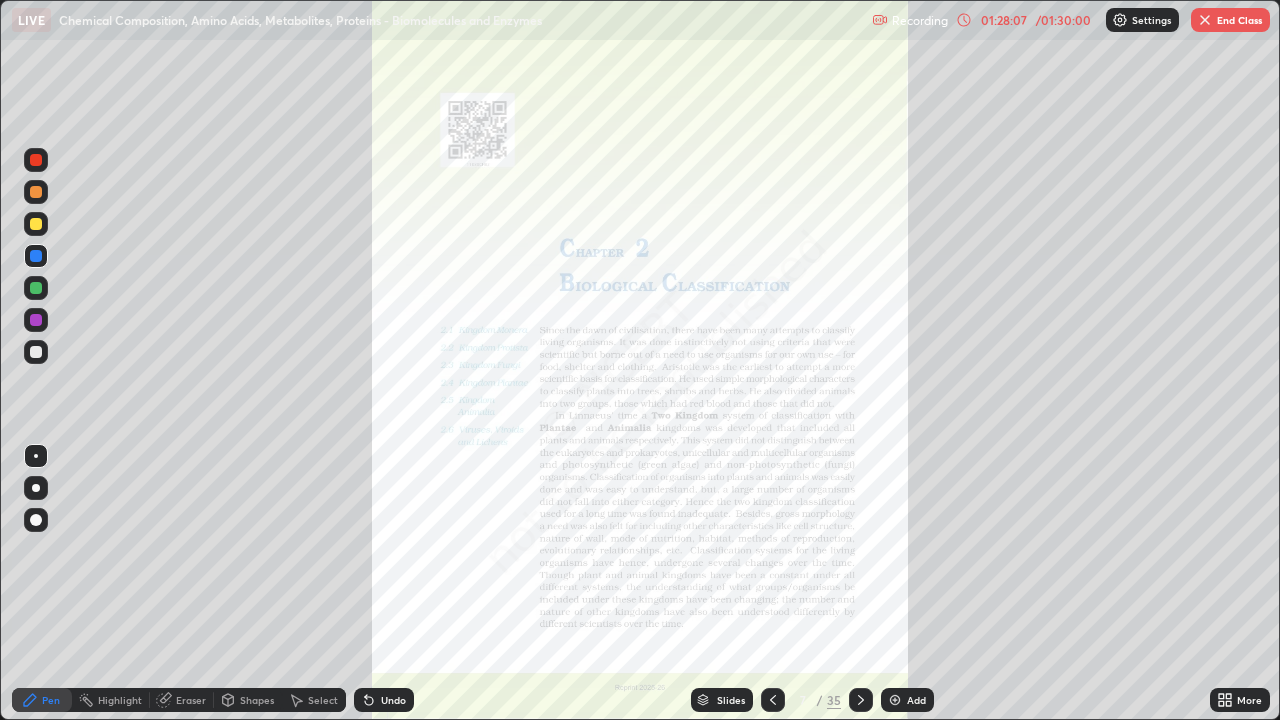 click 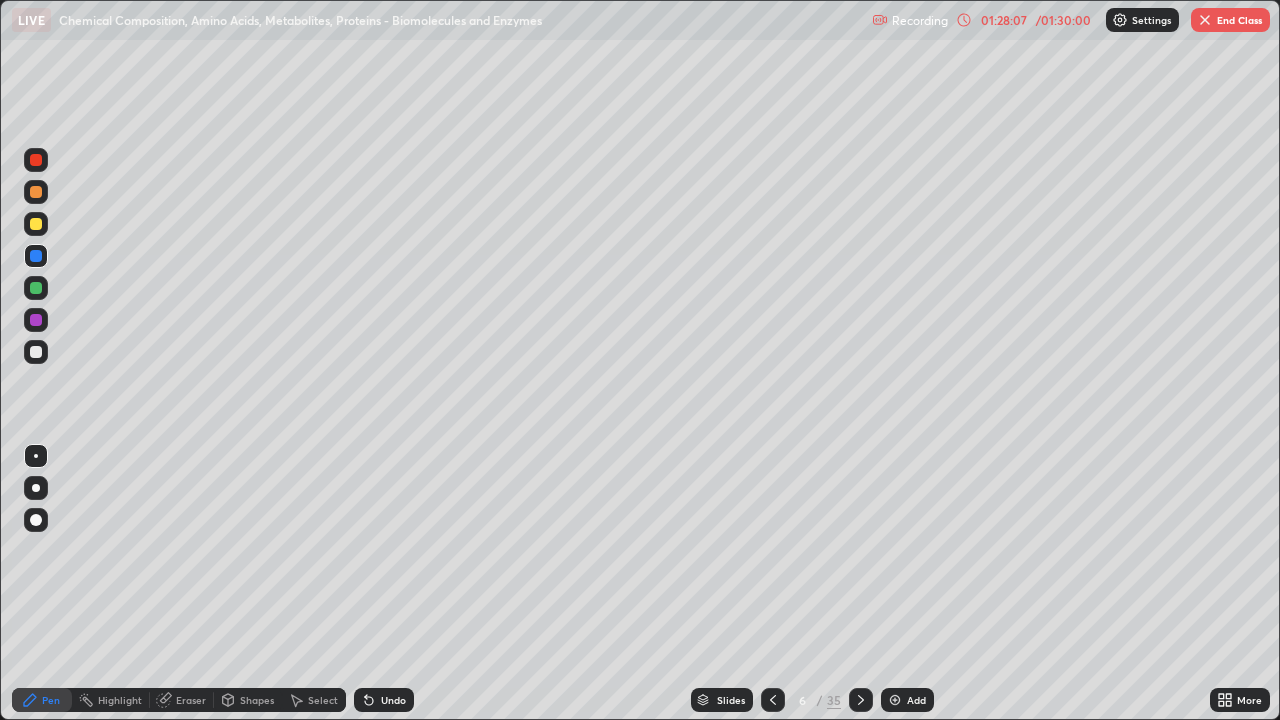 click 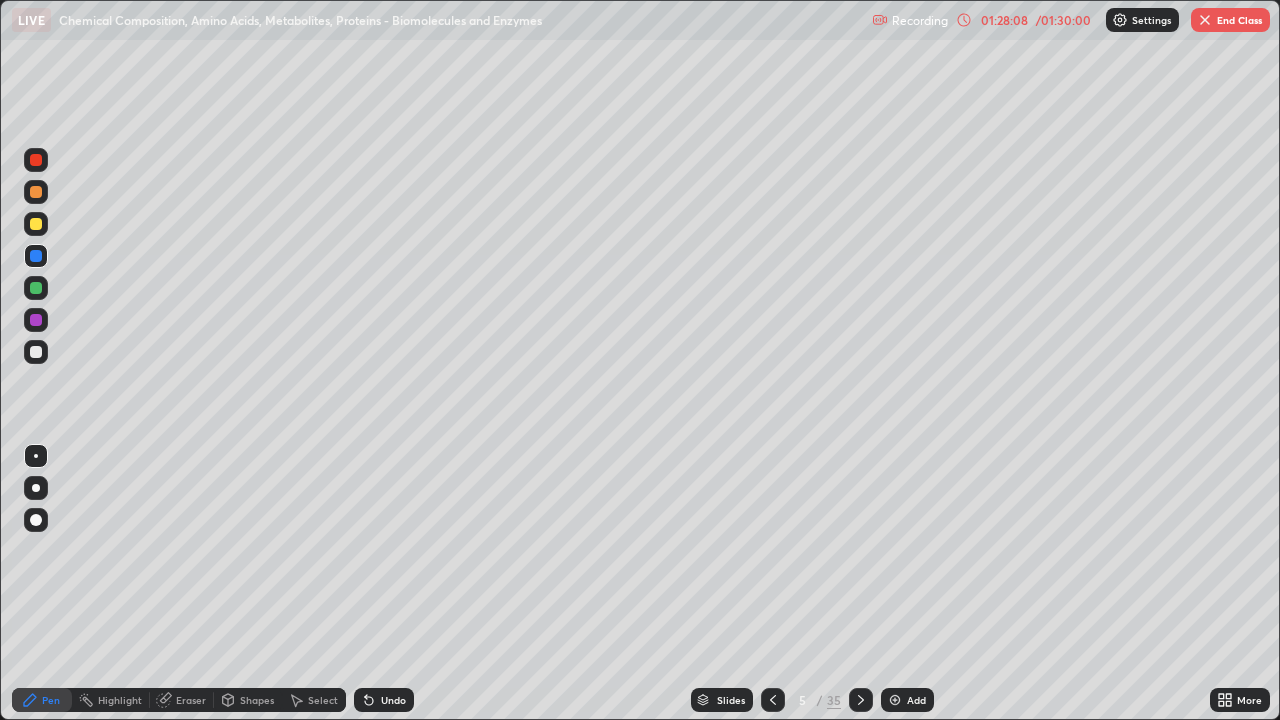 click 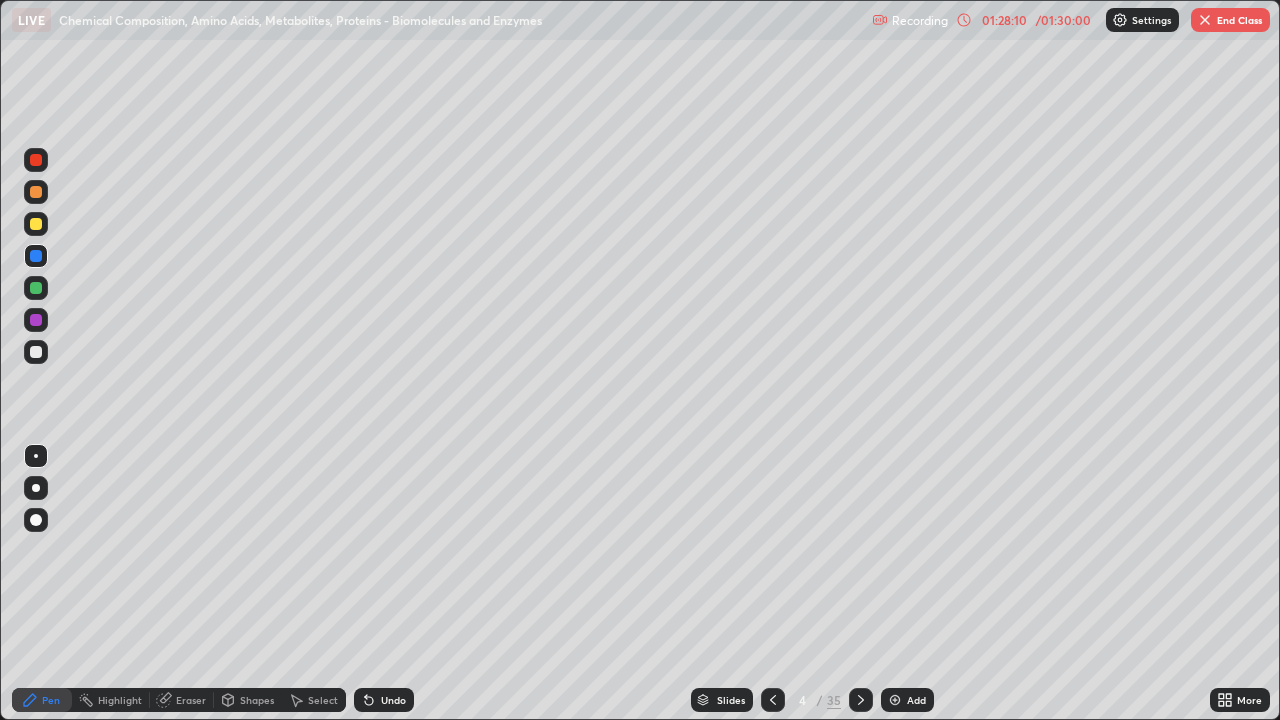 click 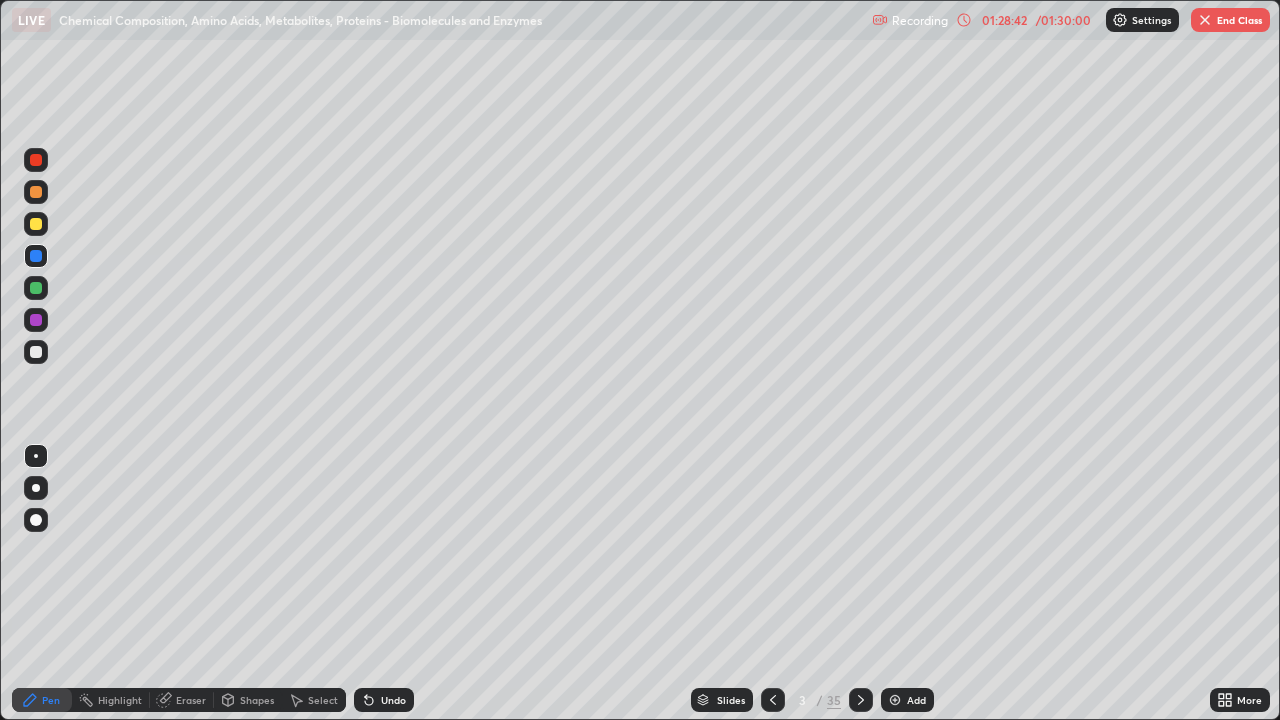 click 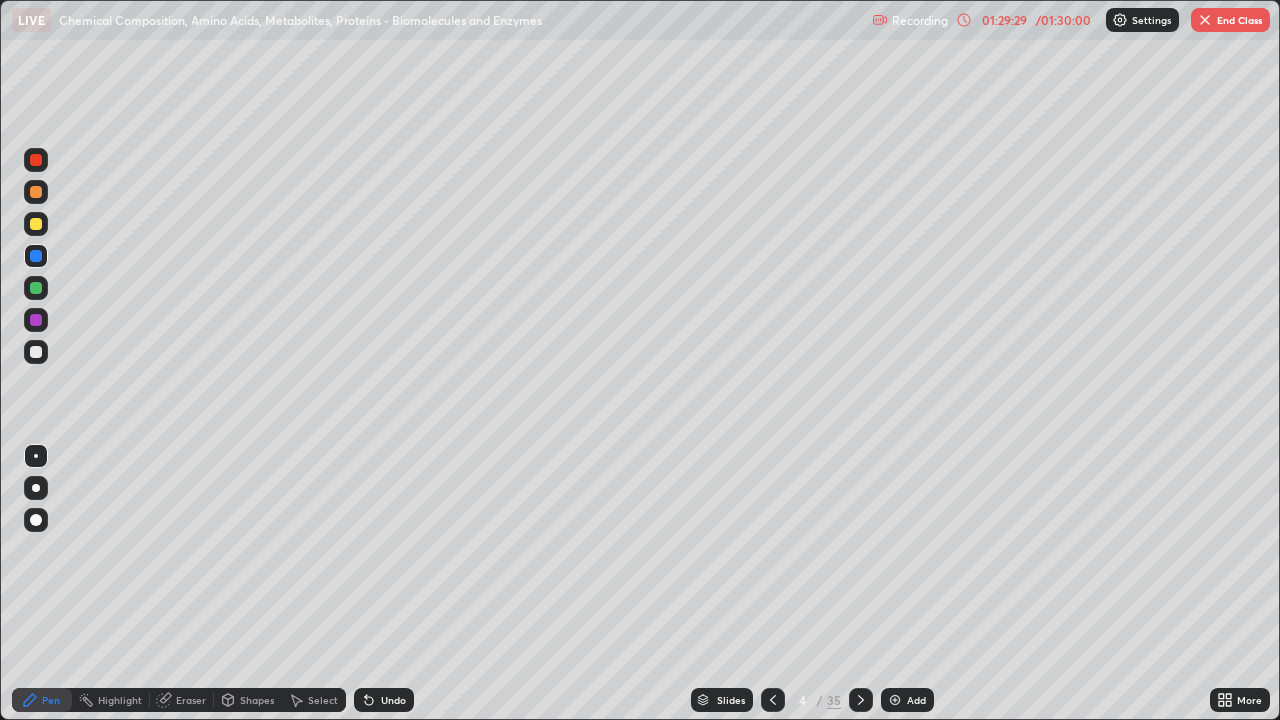 click 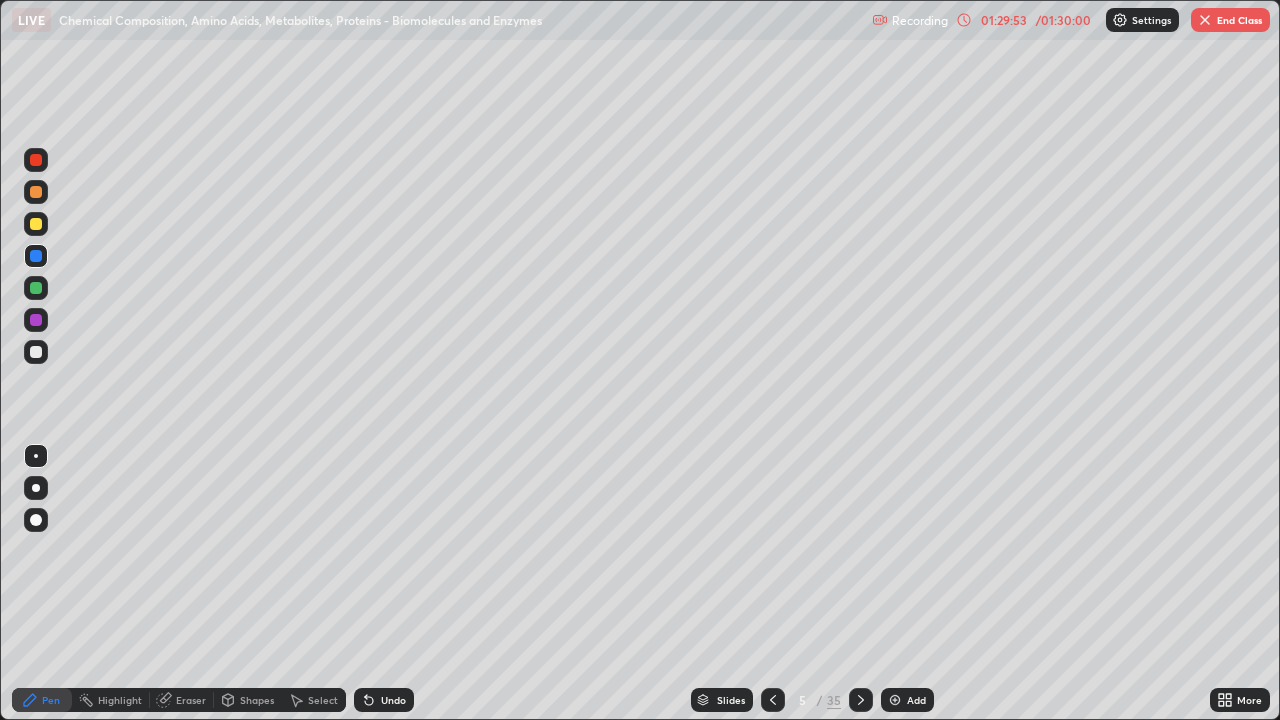 click 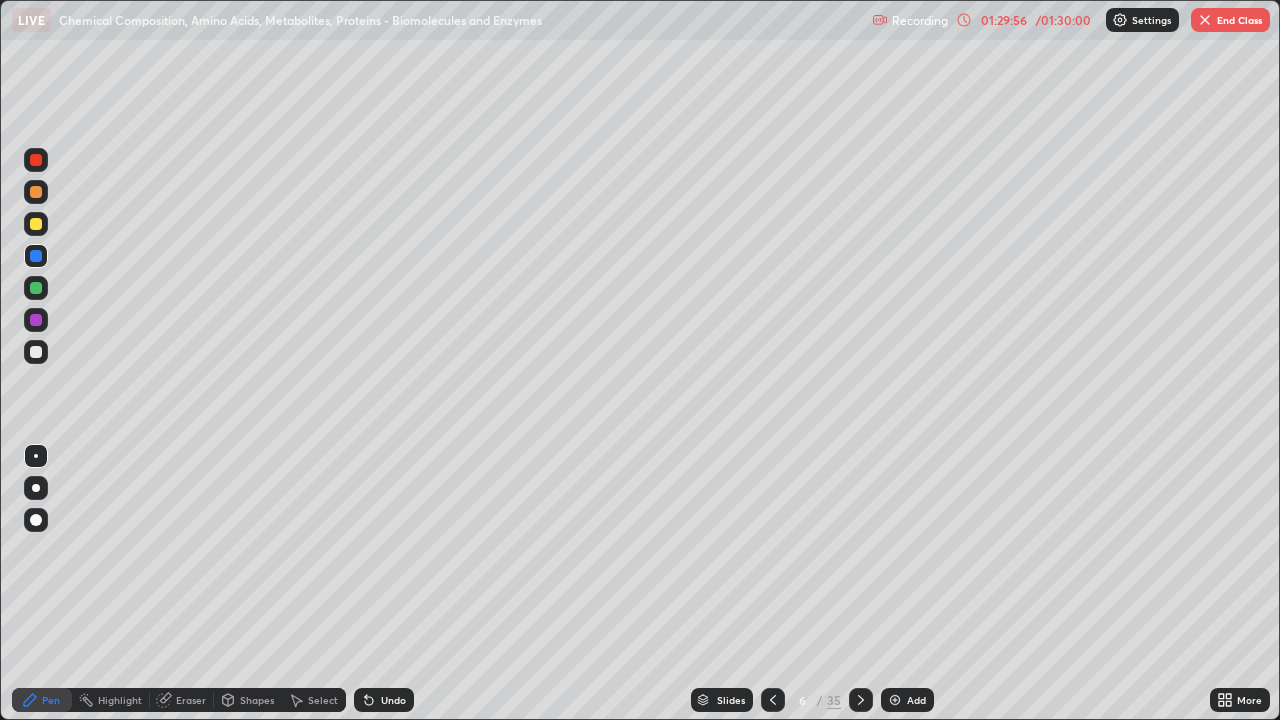 click 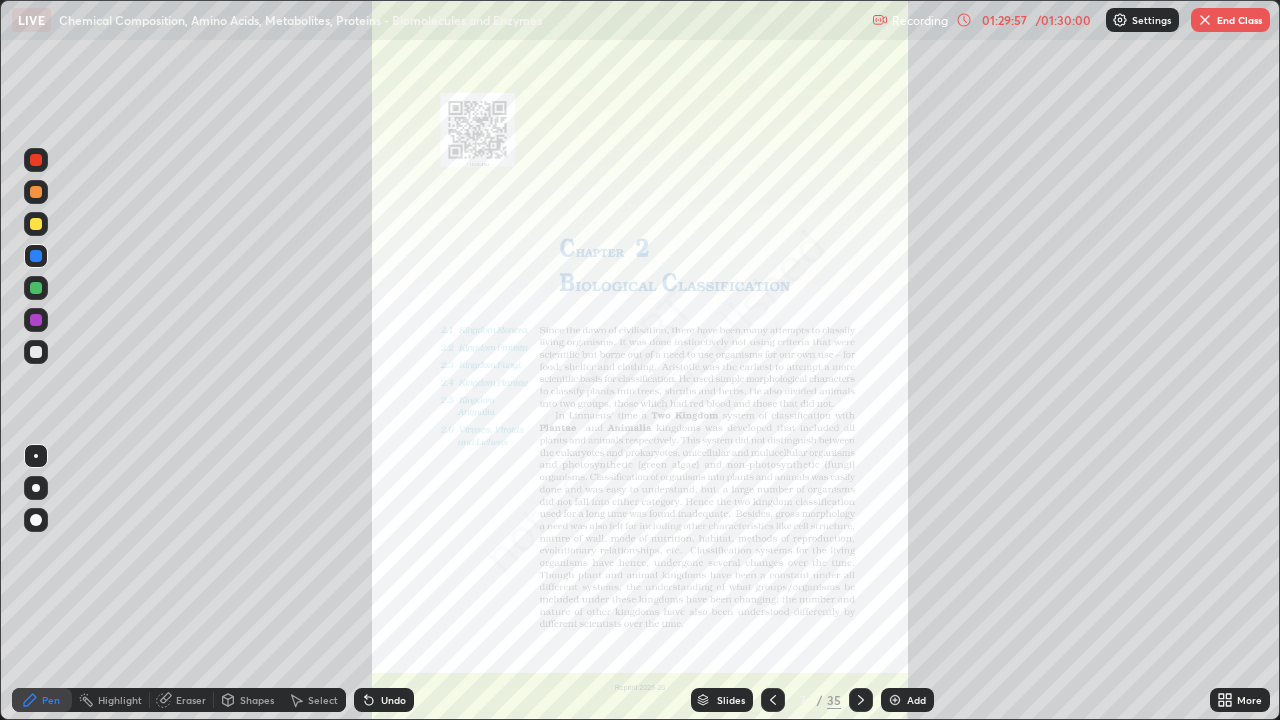 click 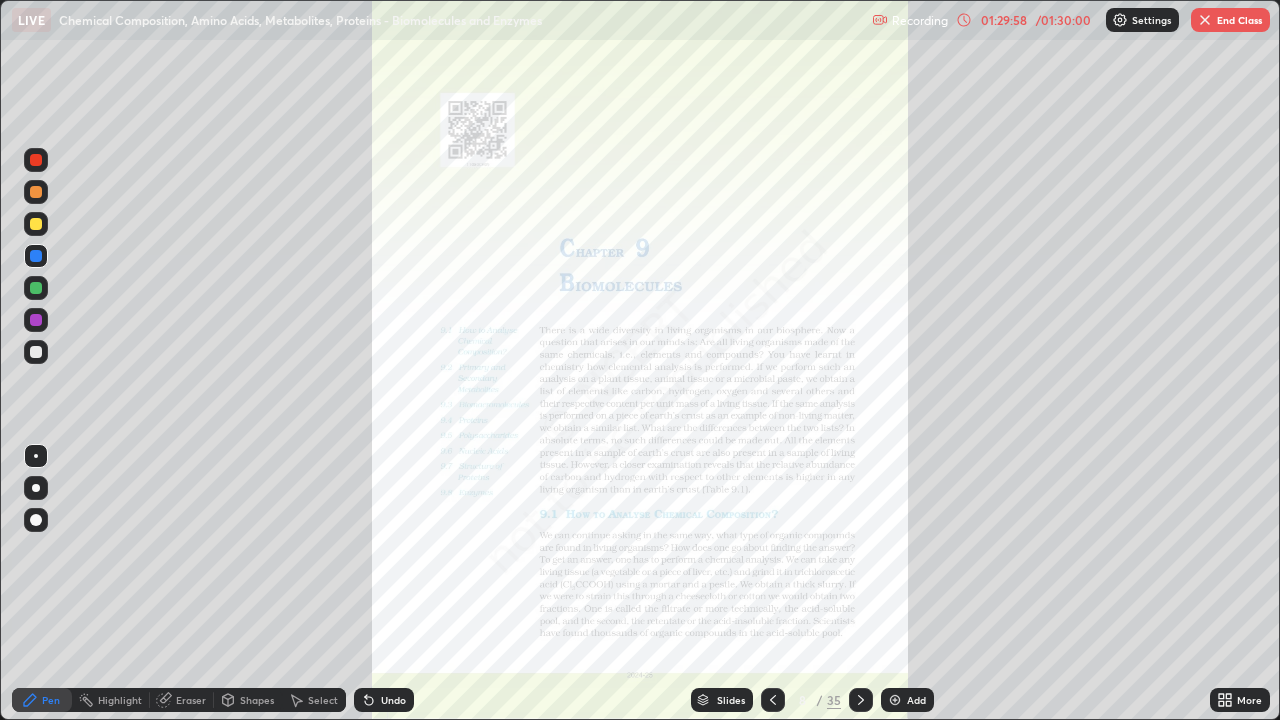click 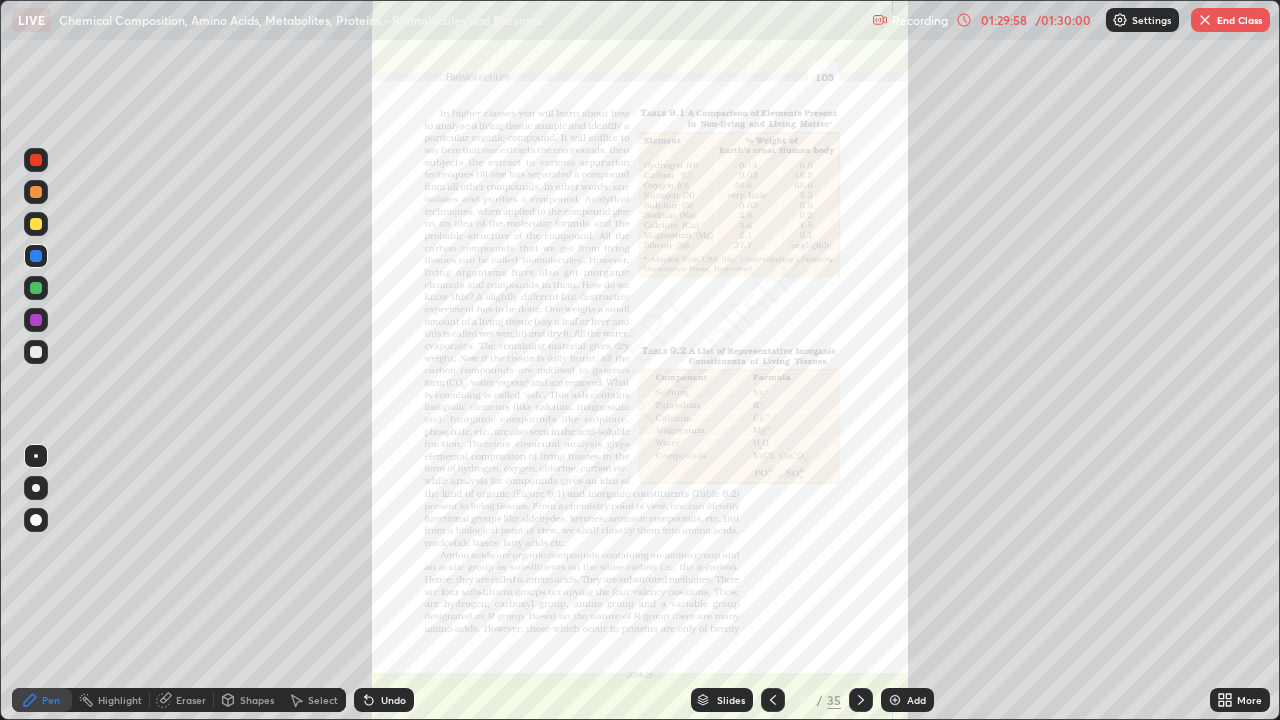 click 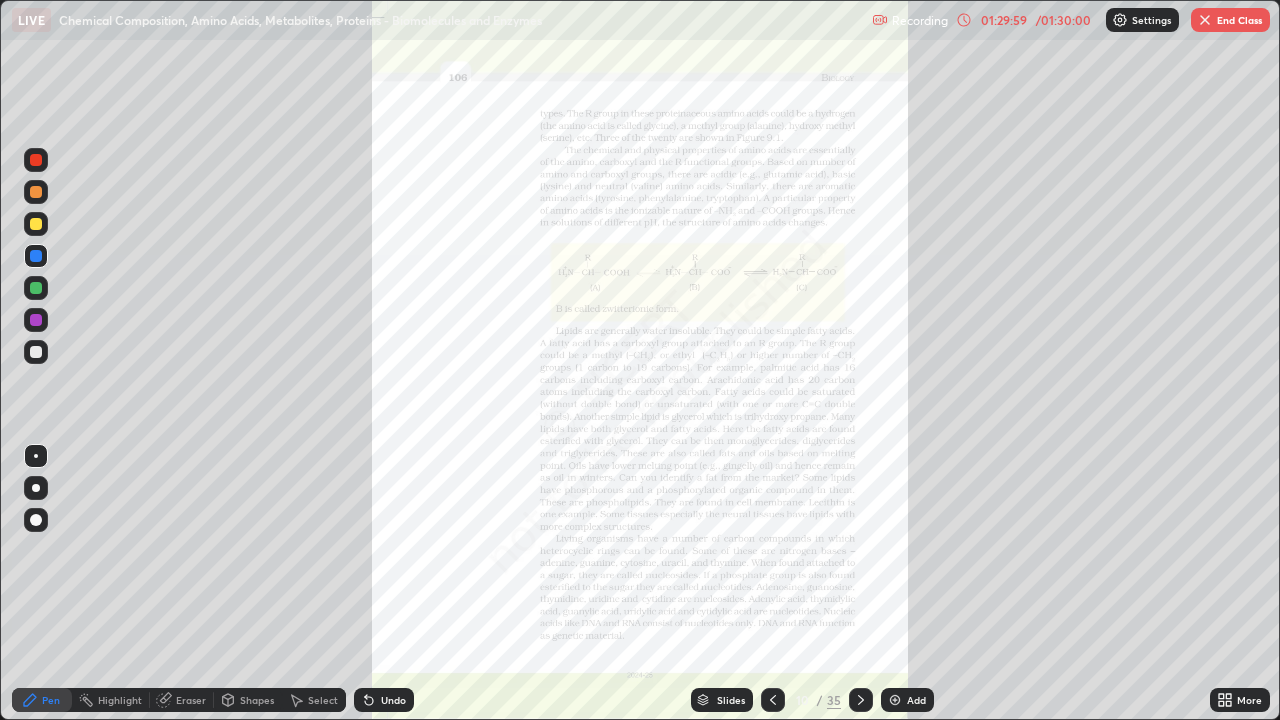 click 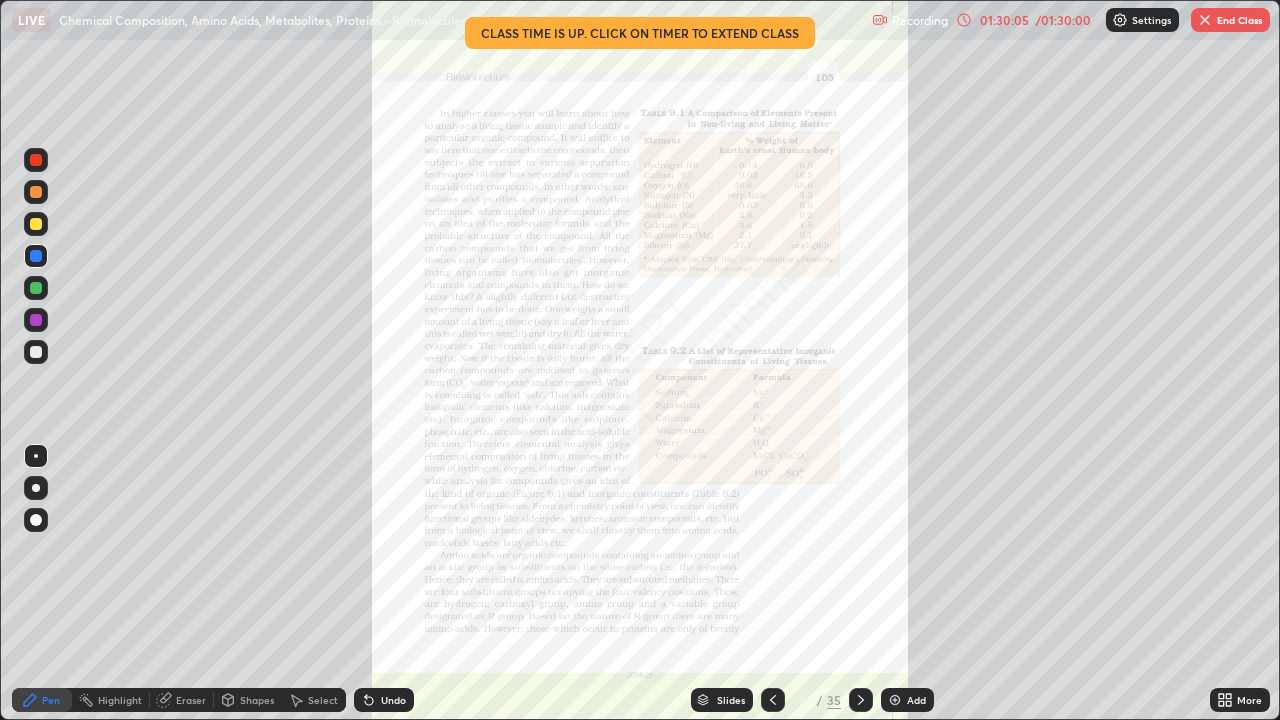click 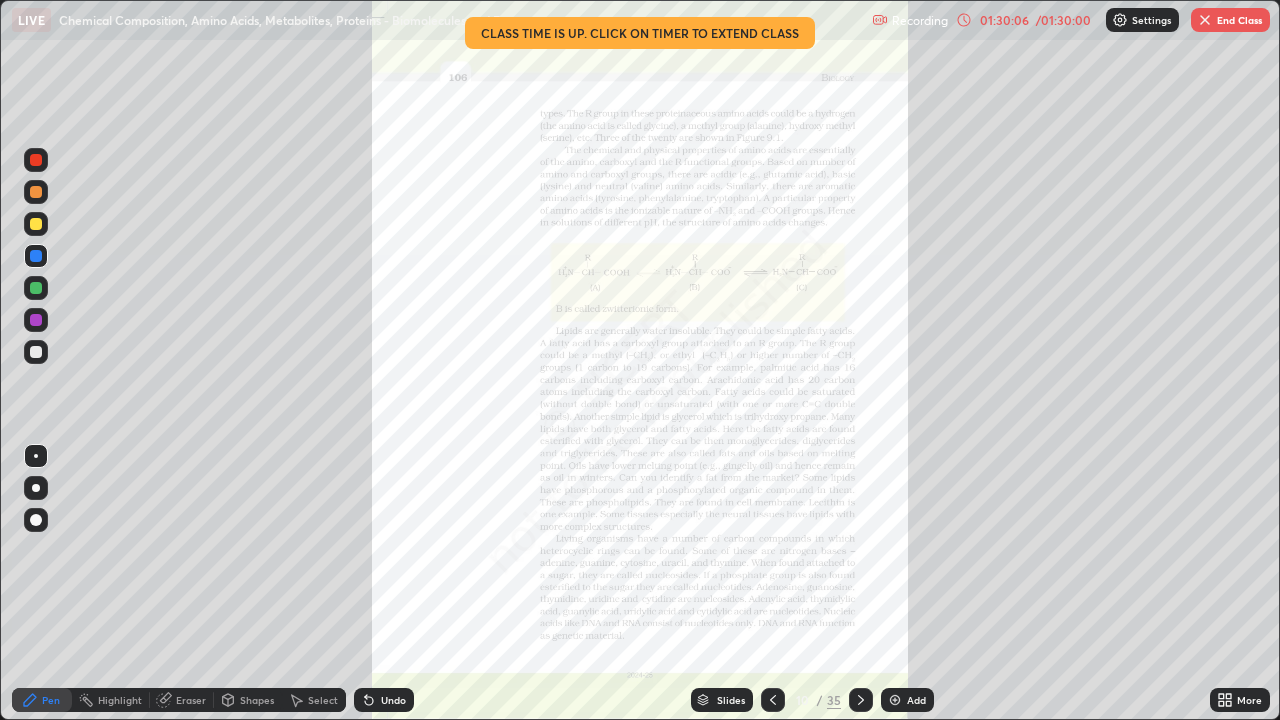 click 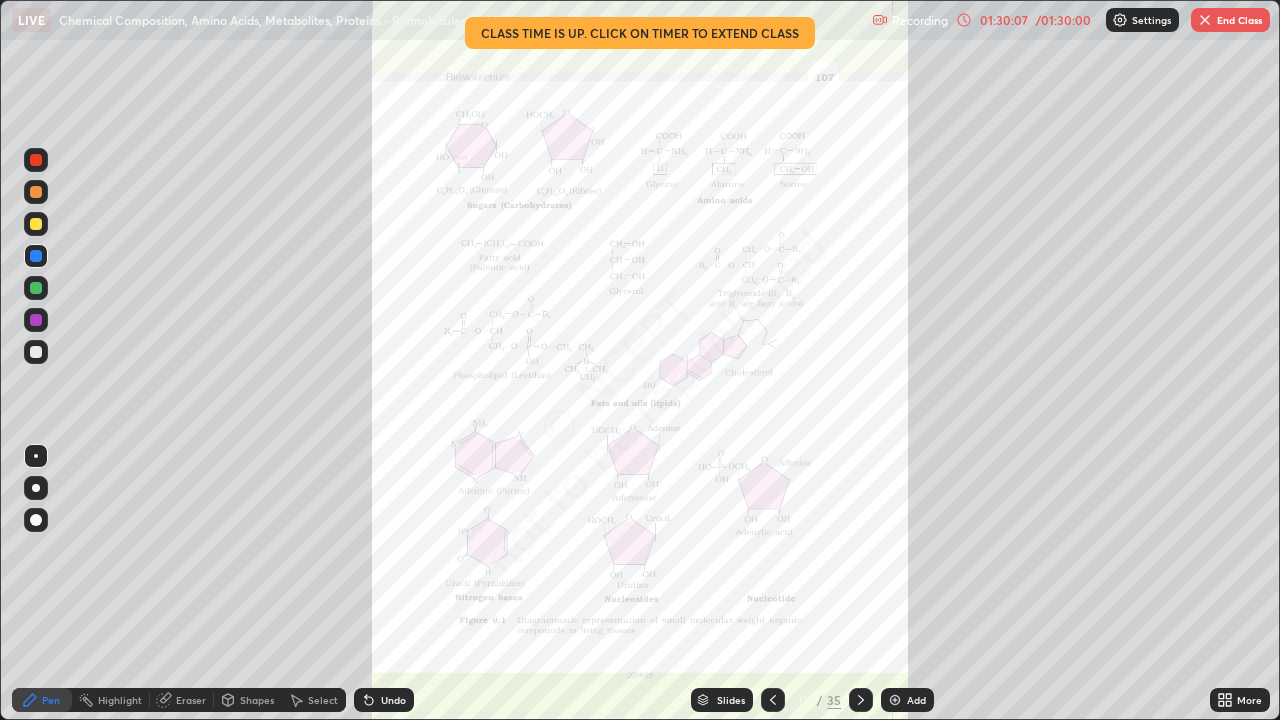 click 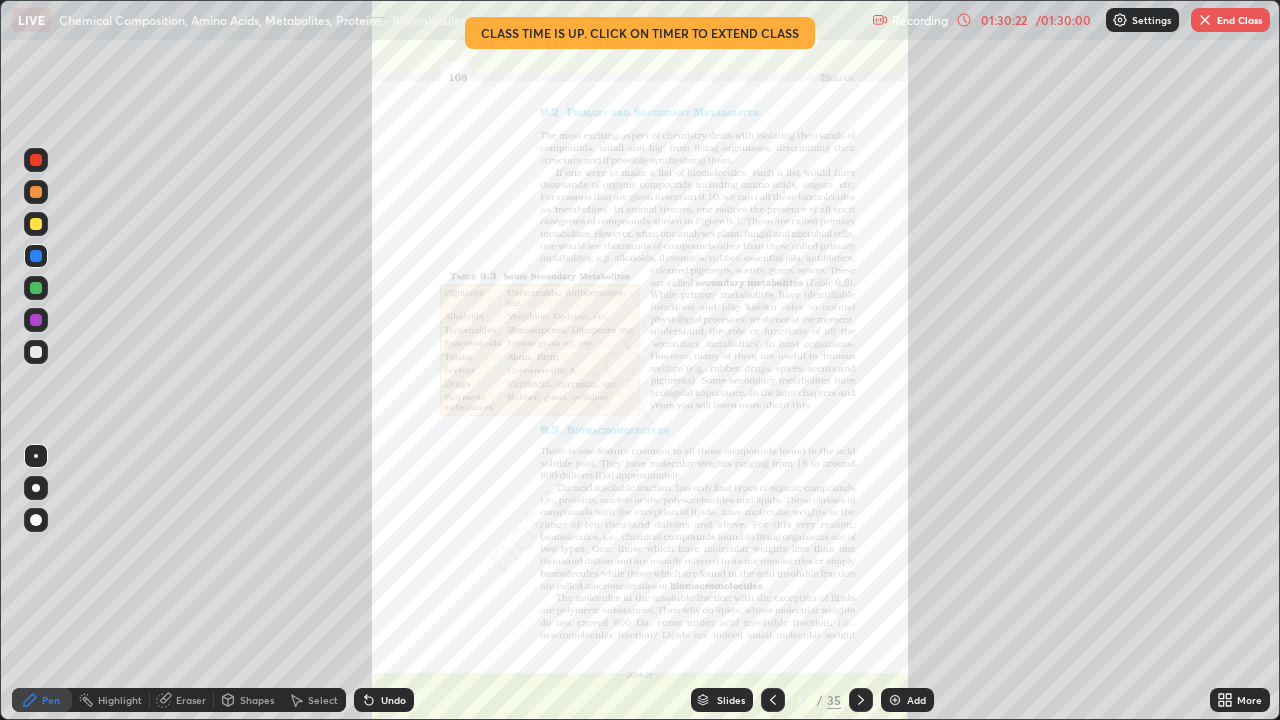 click 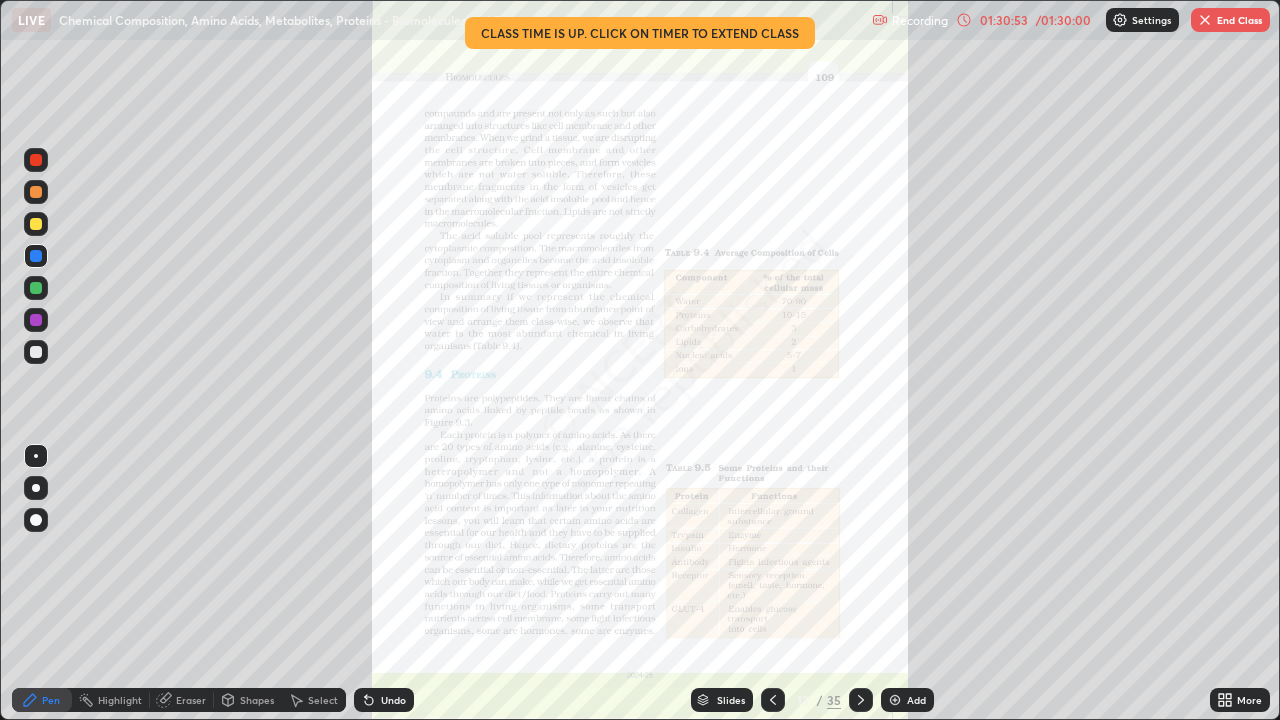 click at bounding box center [773, 700] 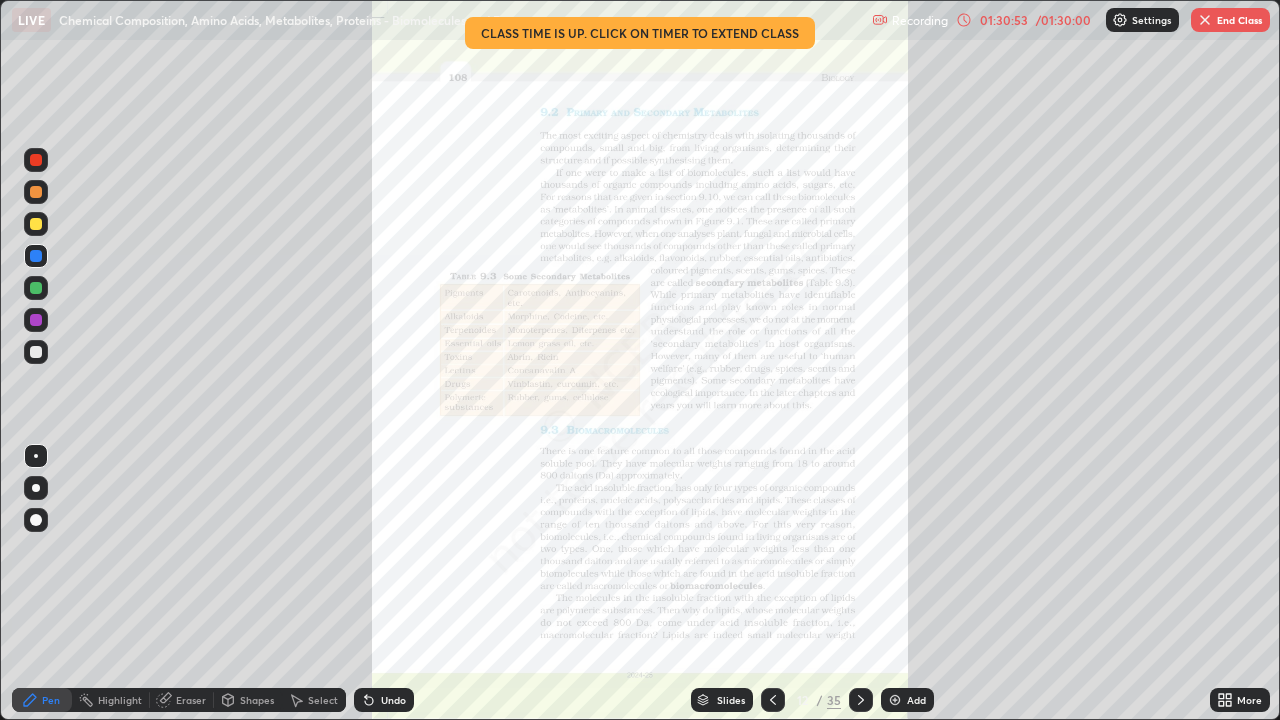 click 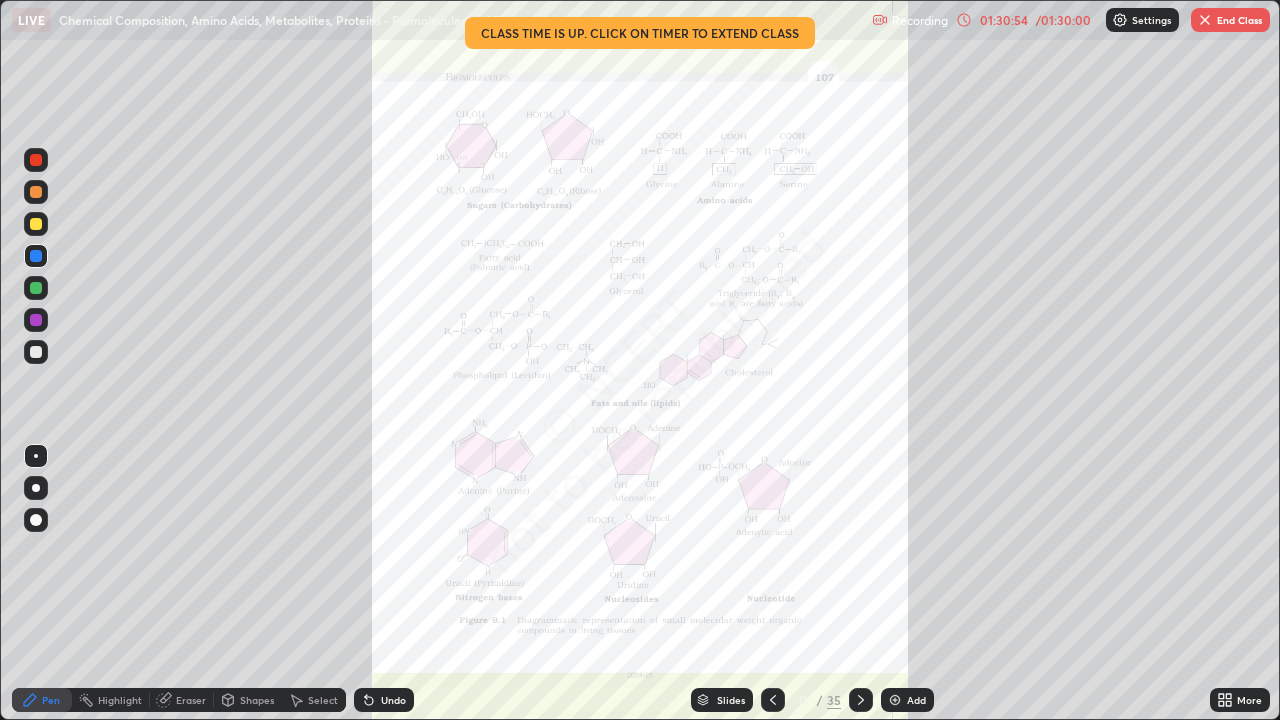 click 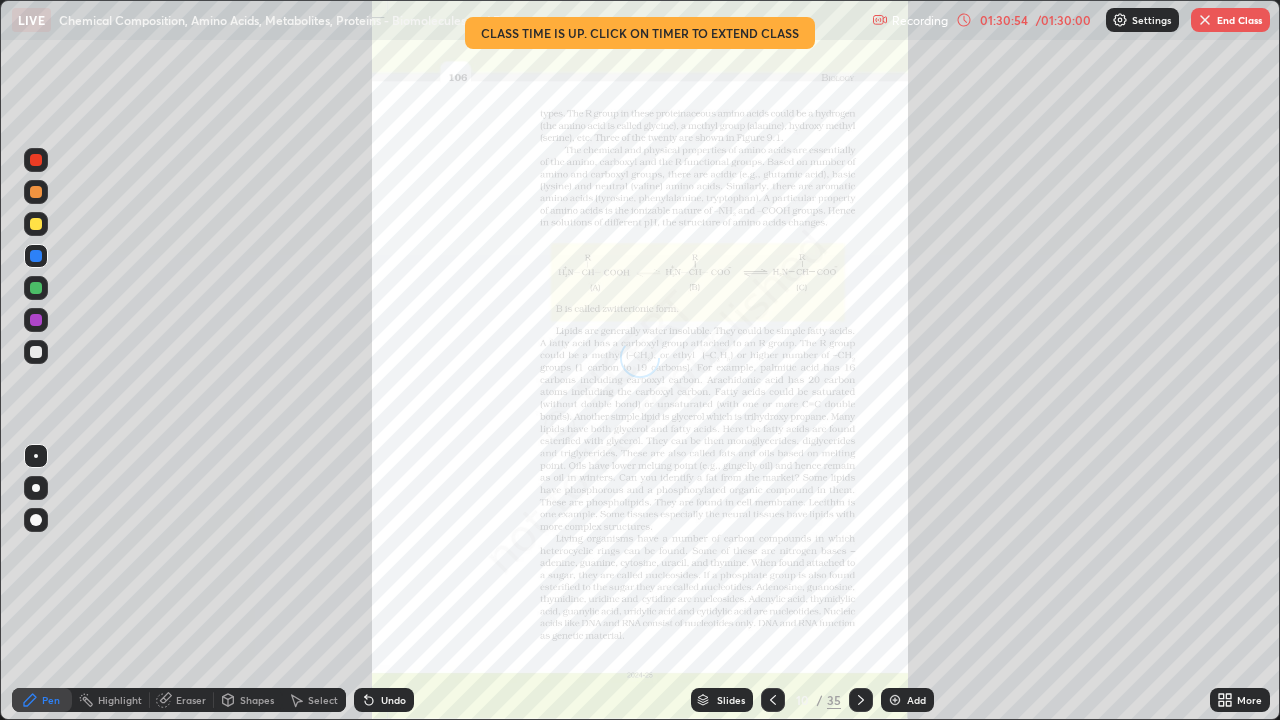 click 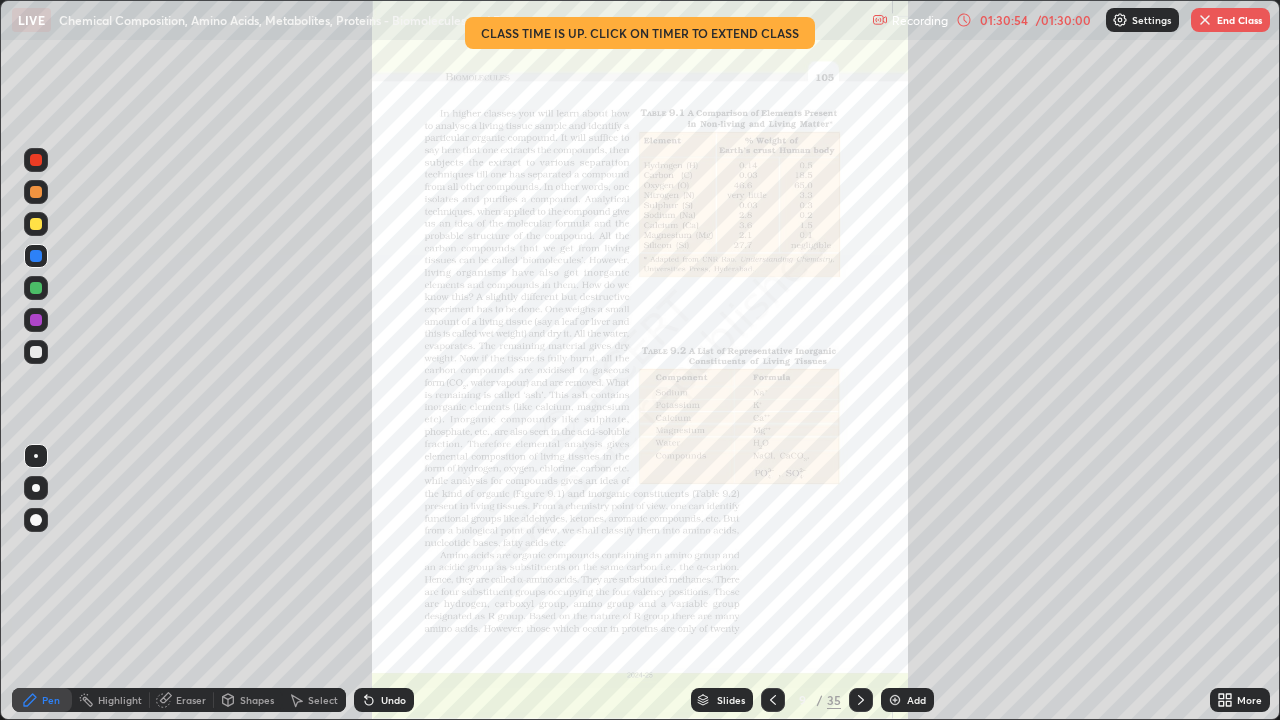 click 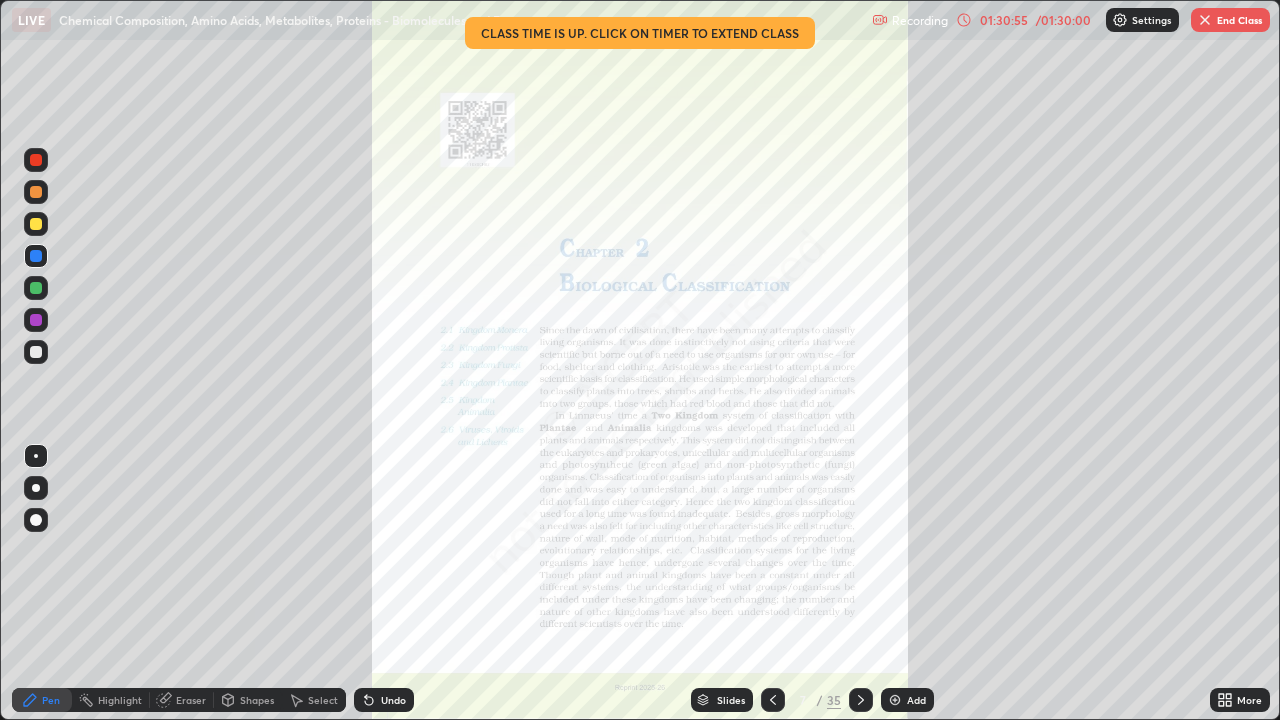 click 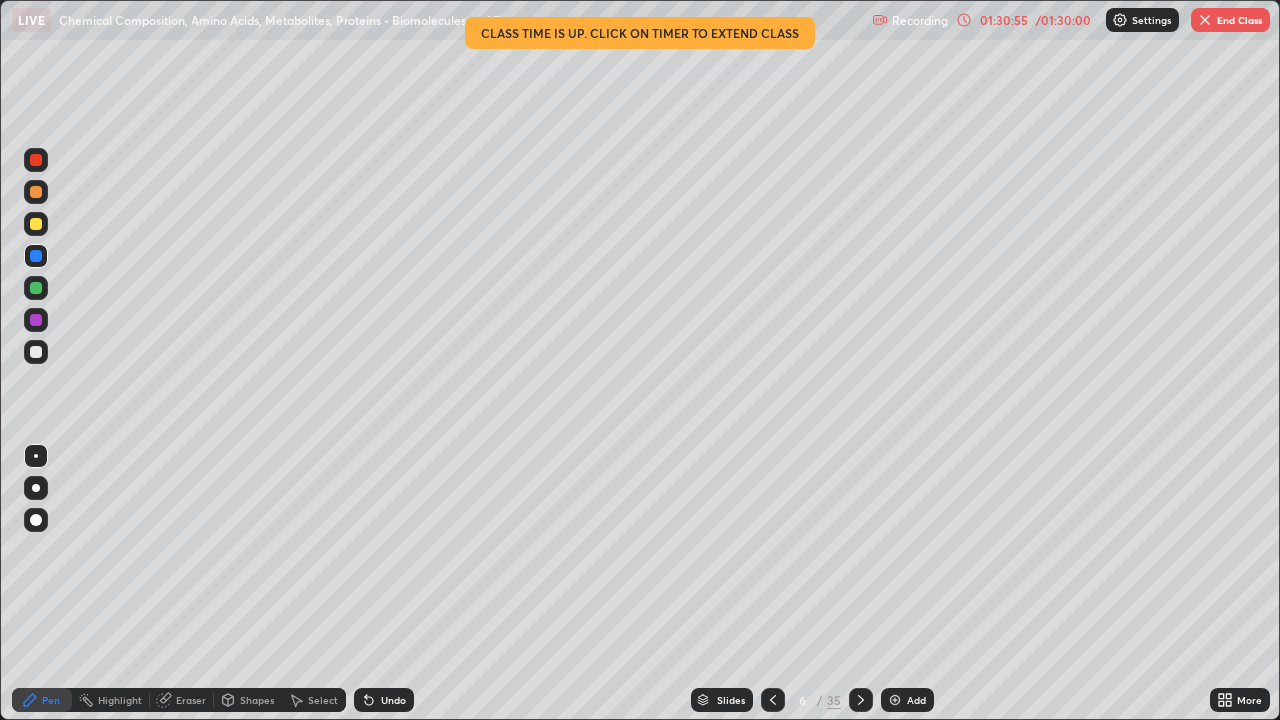 click at bounding box center (773, 700) 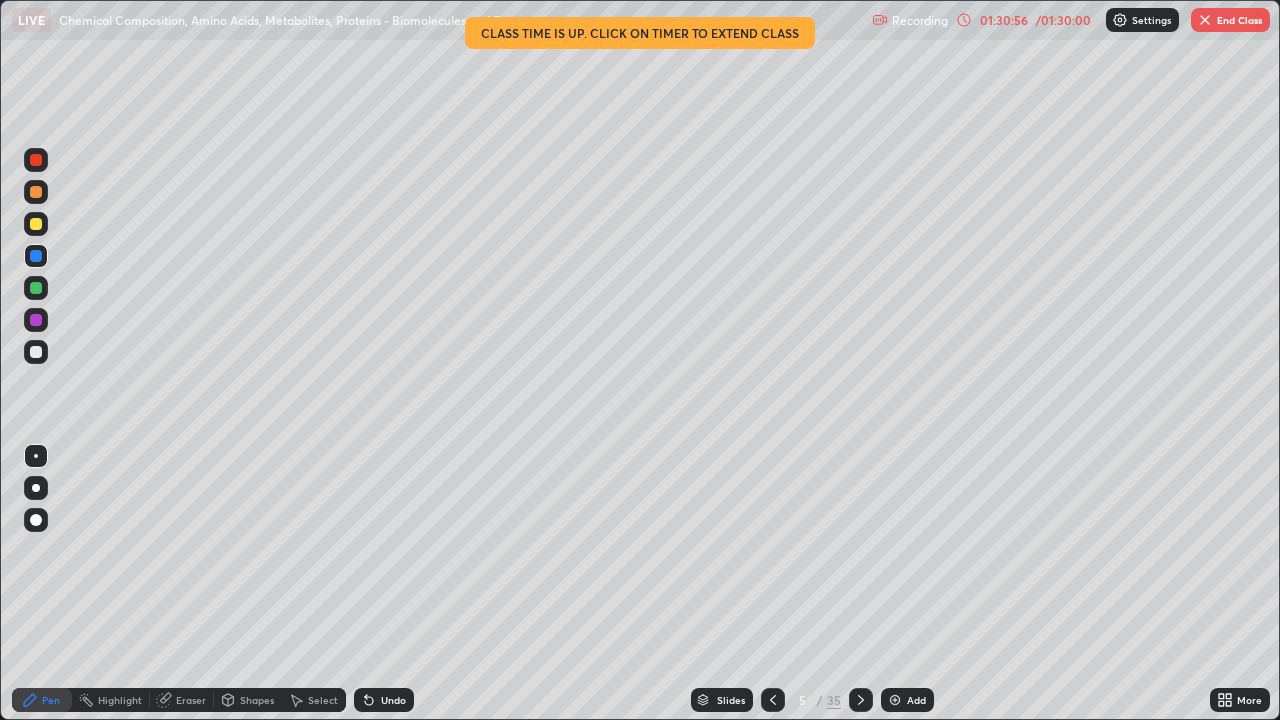 click at bounding box center (773, 700) 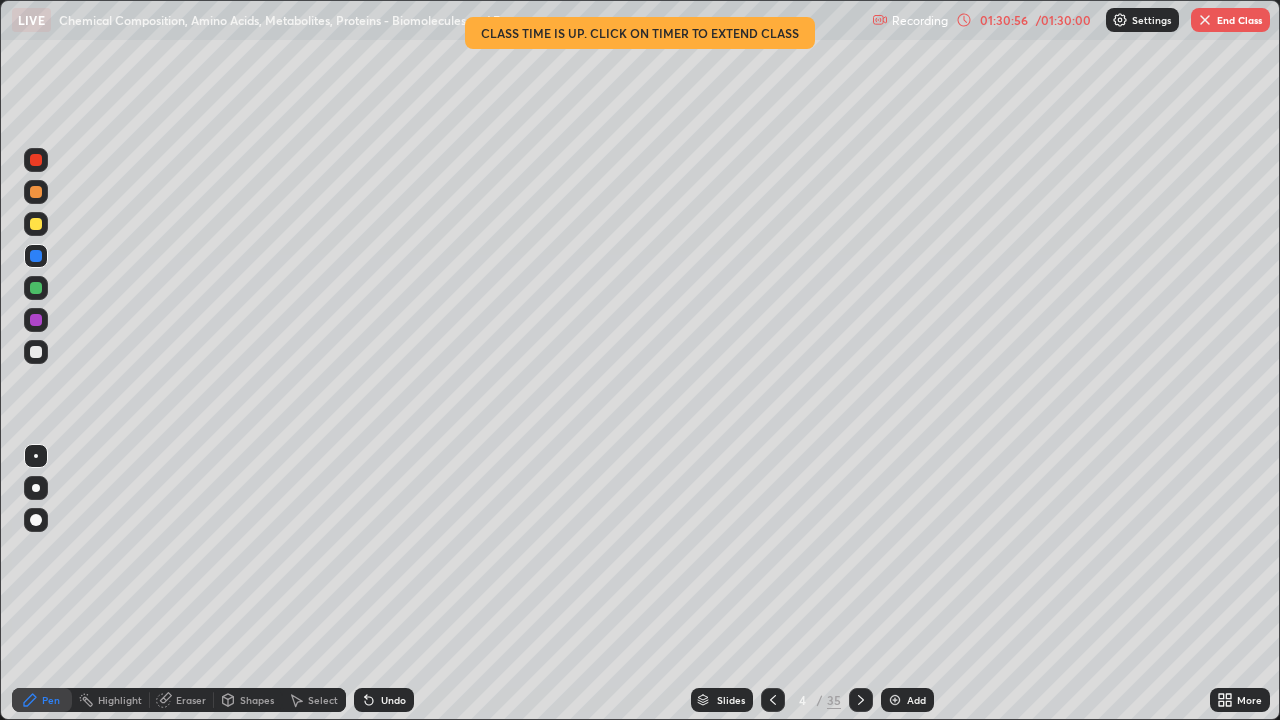 click 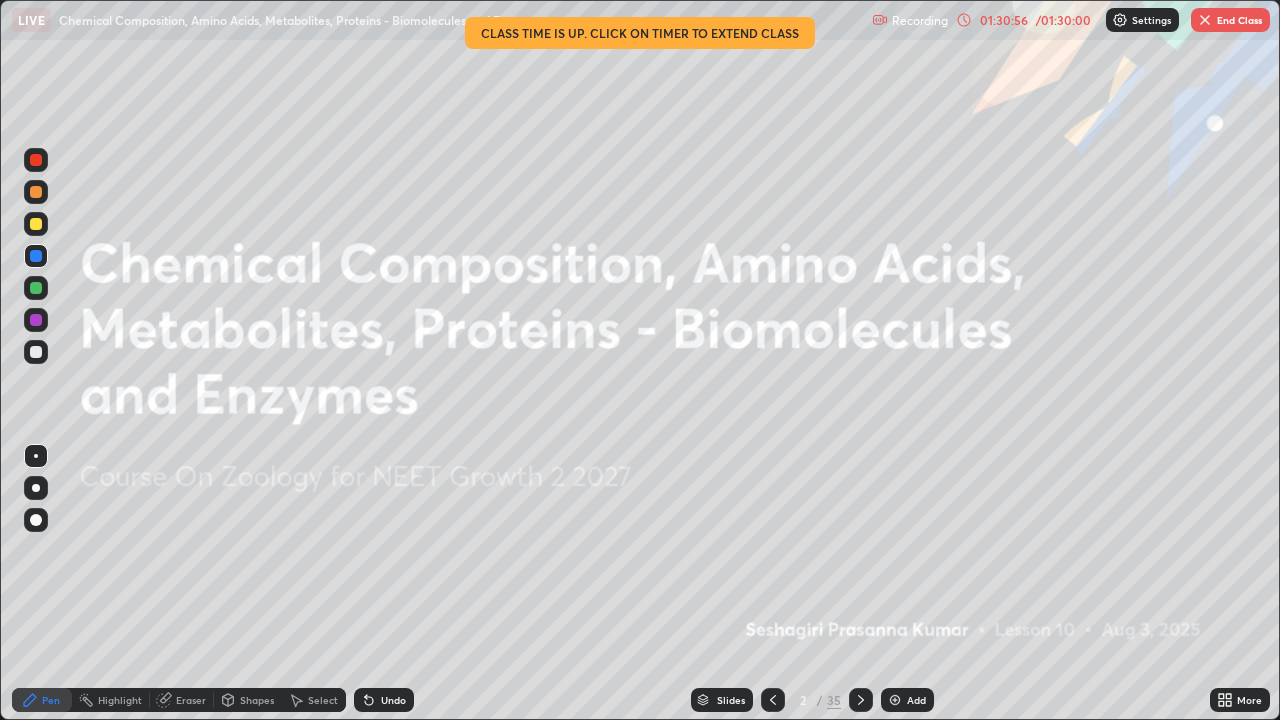 click 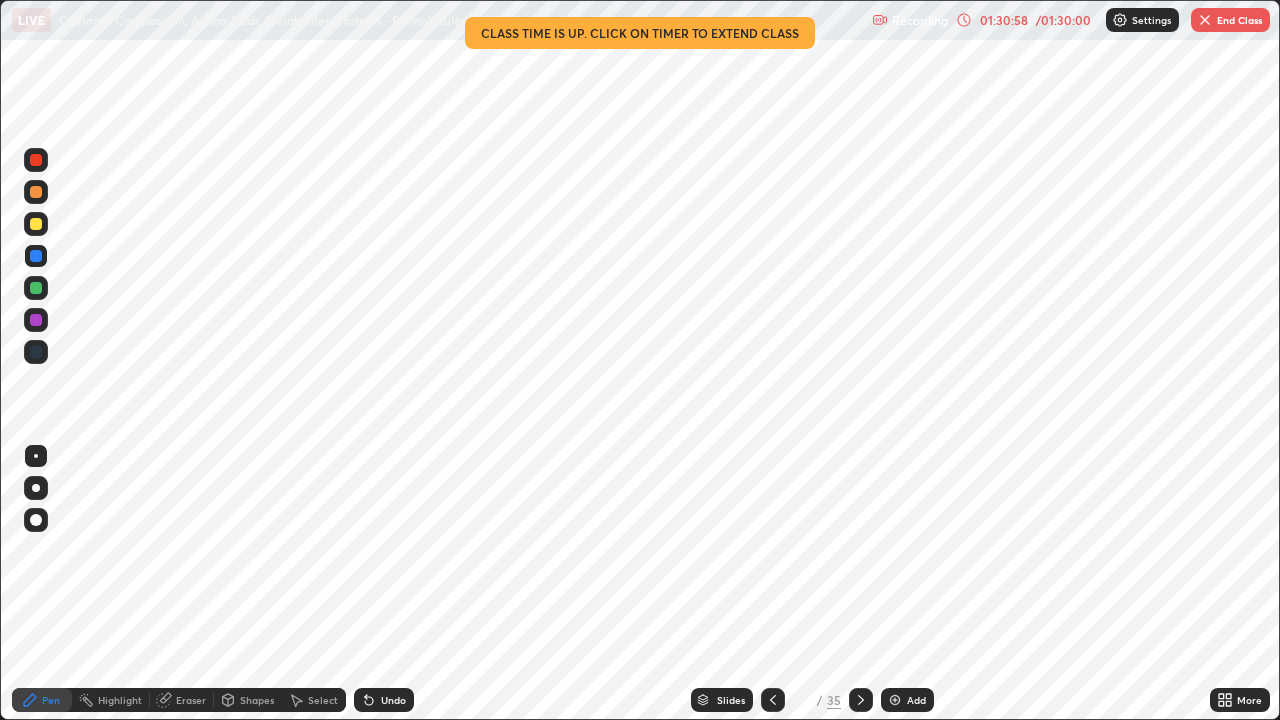 click 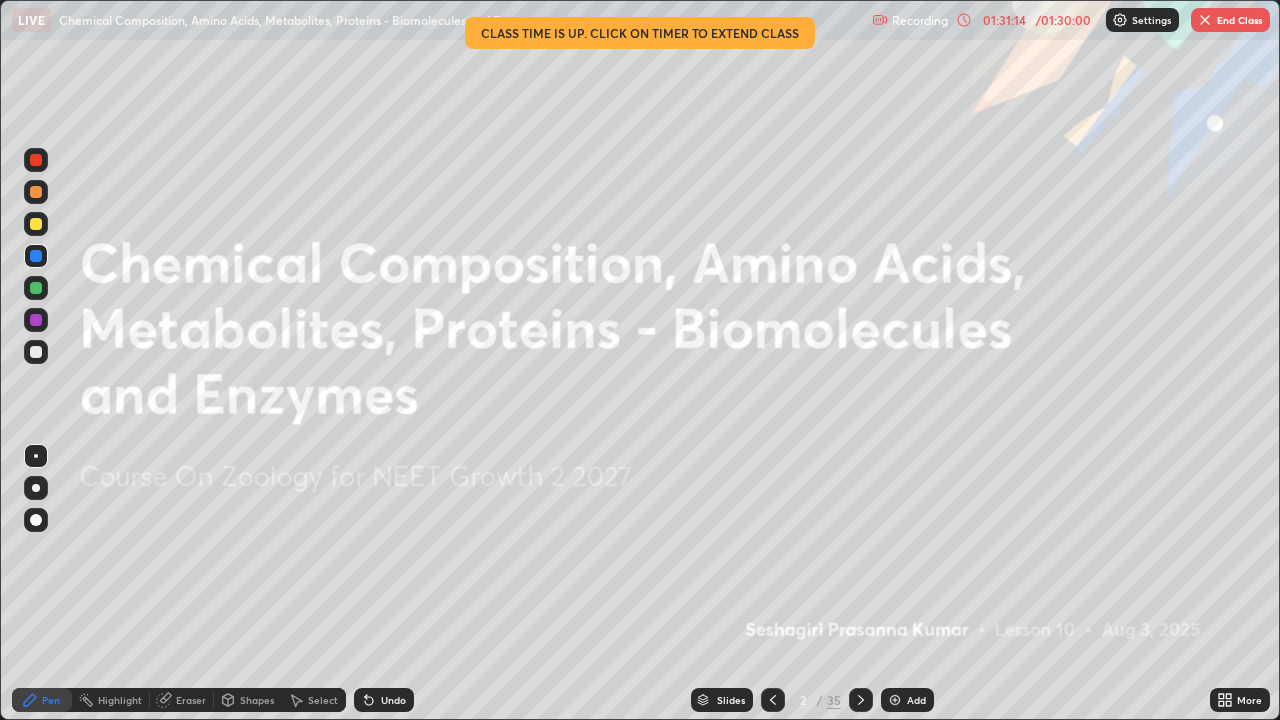 click on "End Class" at bounding box center (1230, 20) 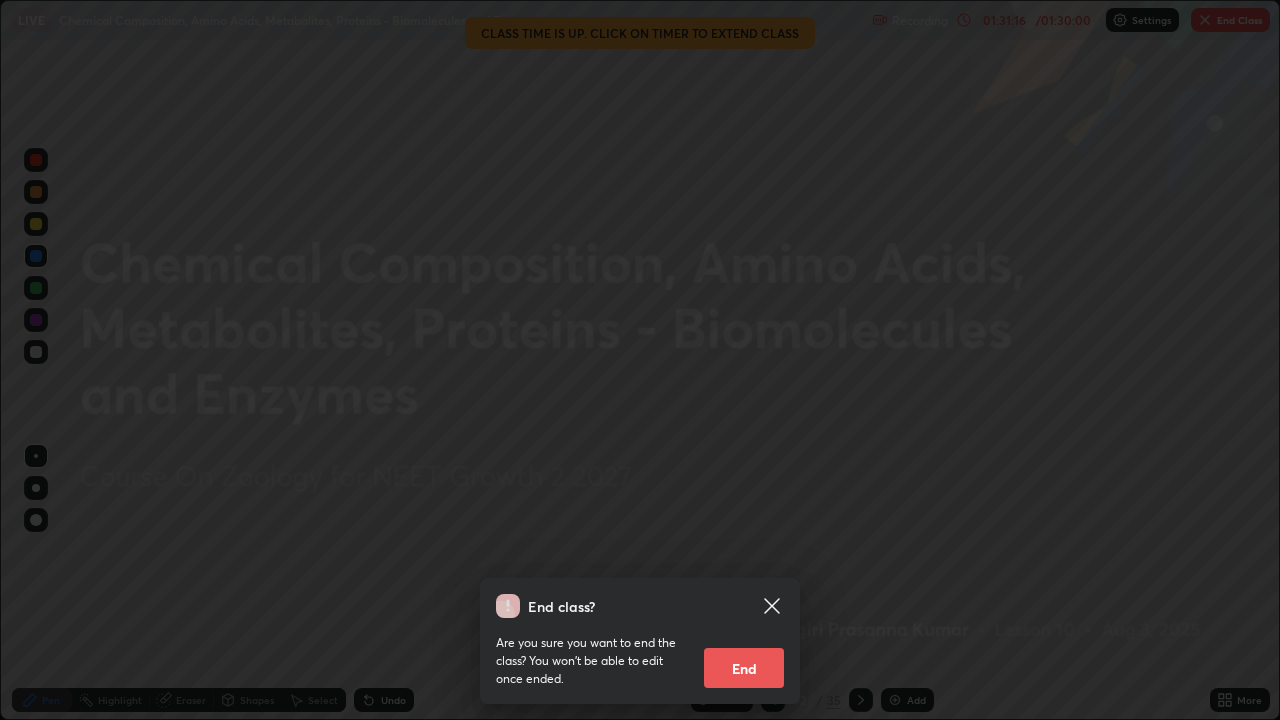 click on "End" at bounding box center [744, 668] 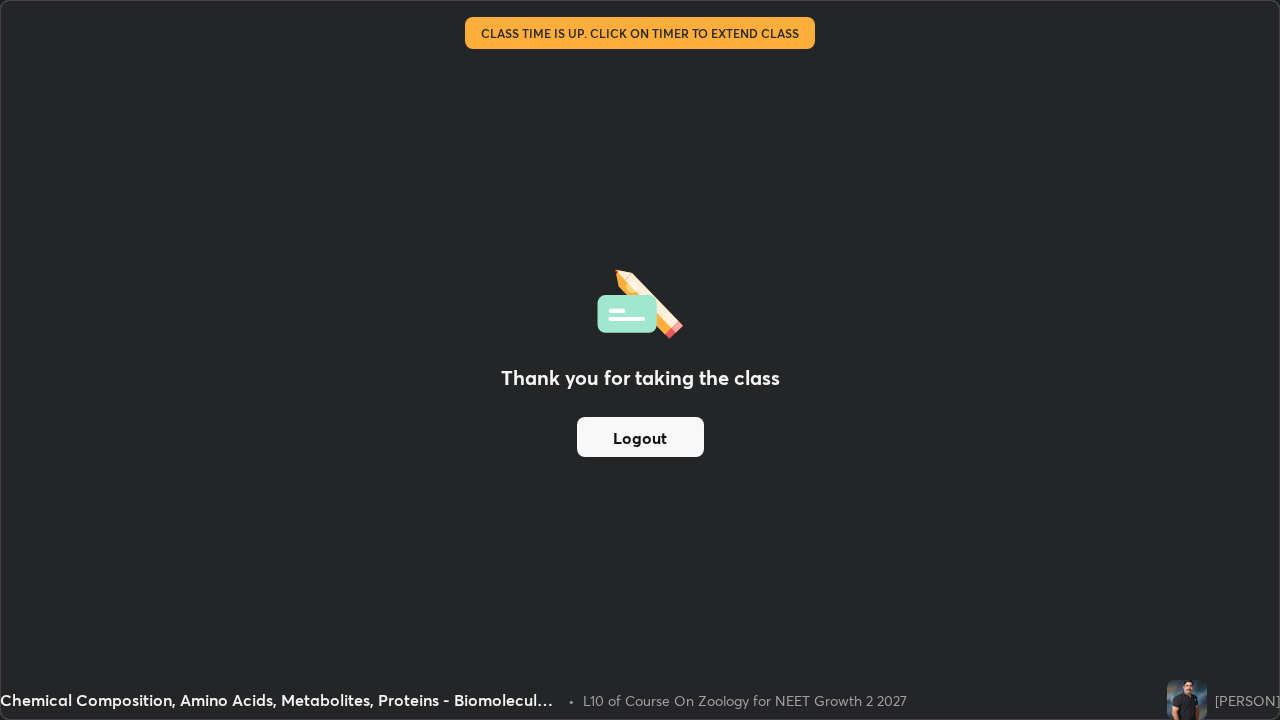 click on "Logout" at bounding box center [640, 437] 